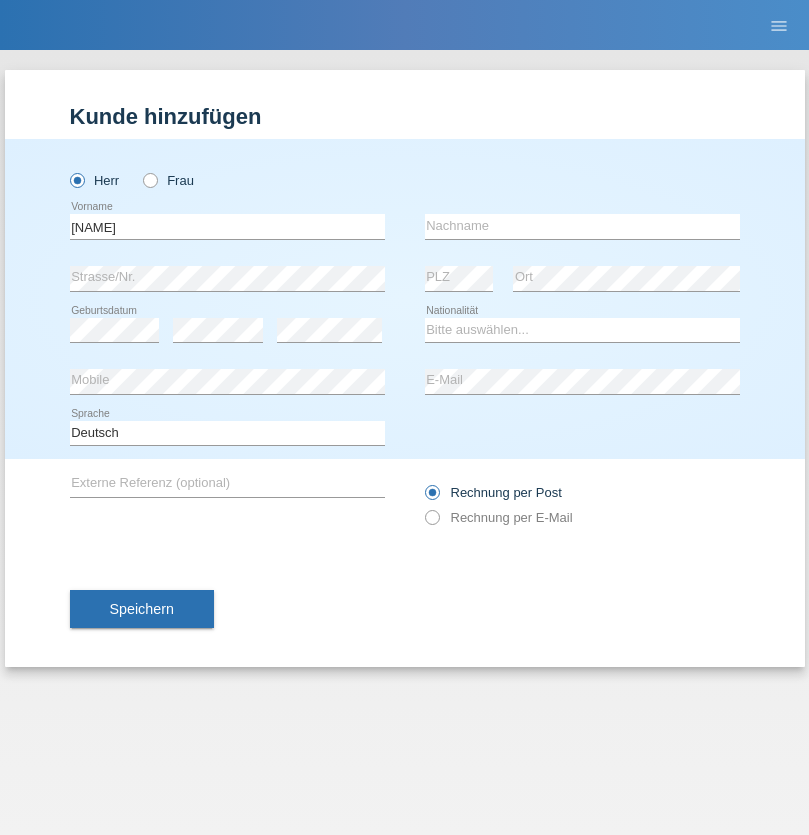 scroll, scrollTop: 0, scrollLeft: 0, axis: both 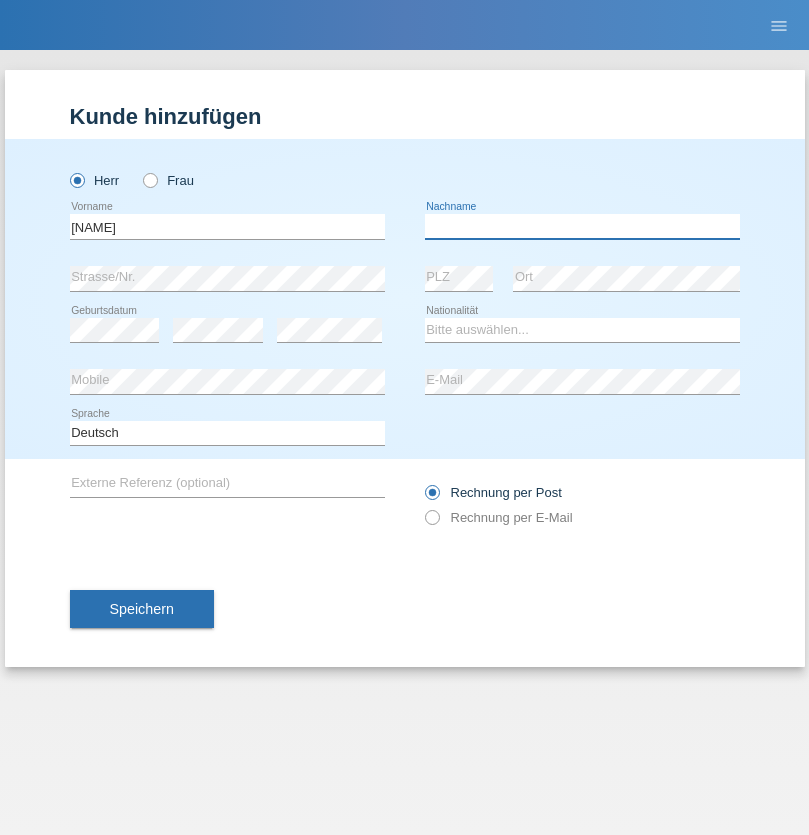 click at bounding box center (582, 226) 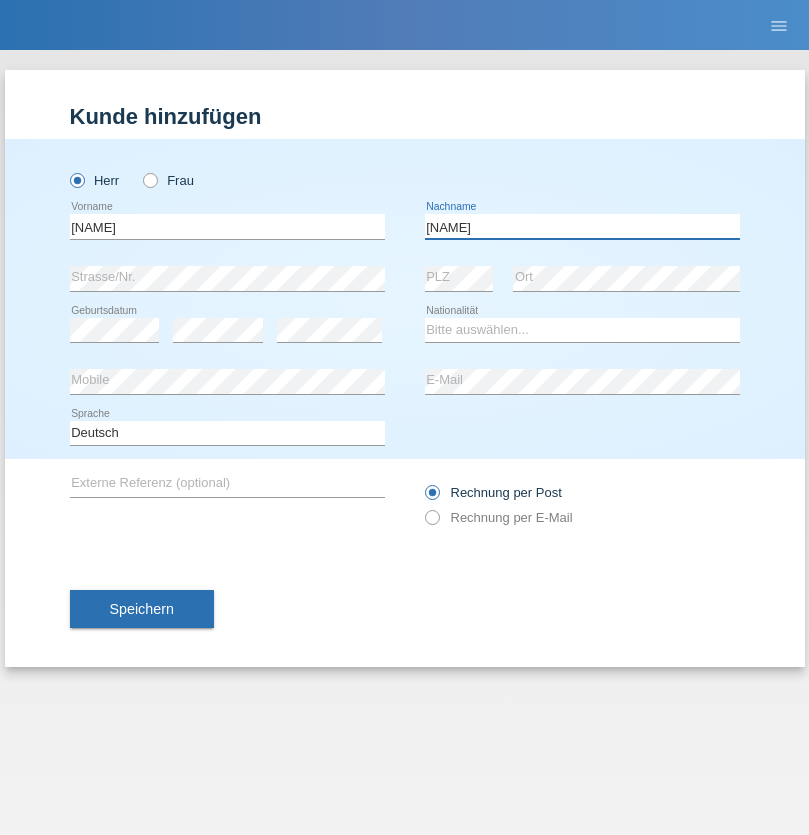 type on "[LAST]" 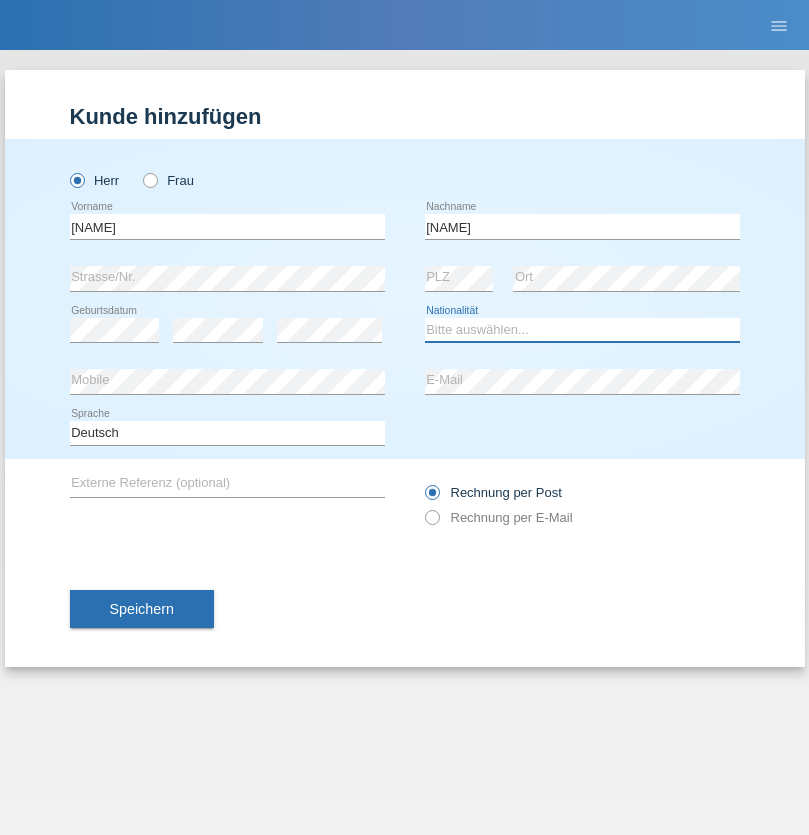 select on "CH" 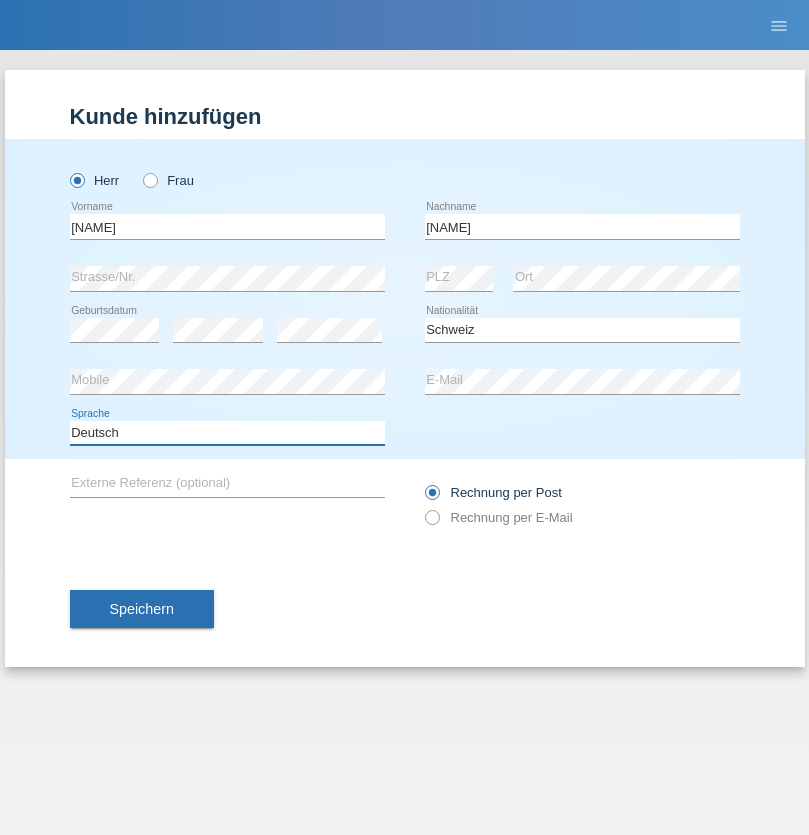 select on "en" 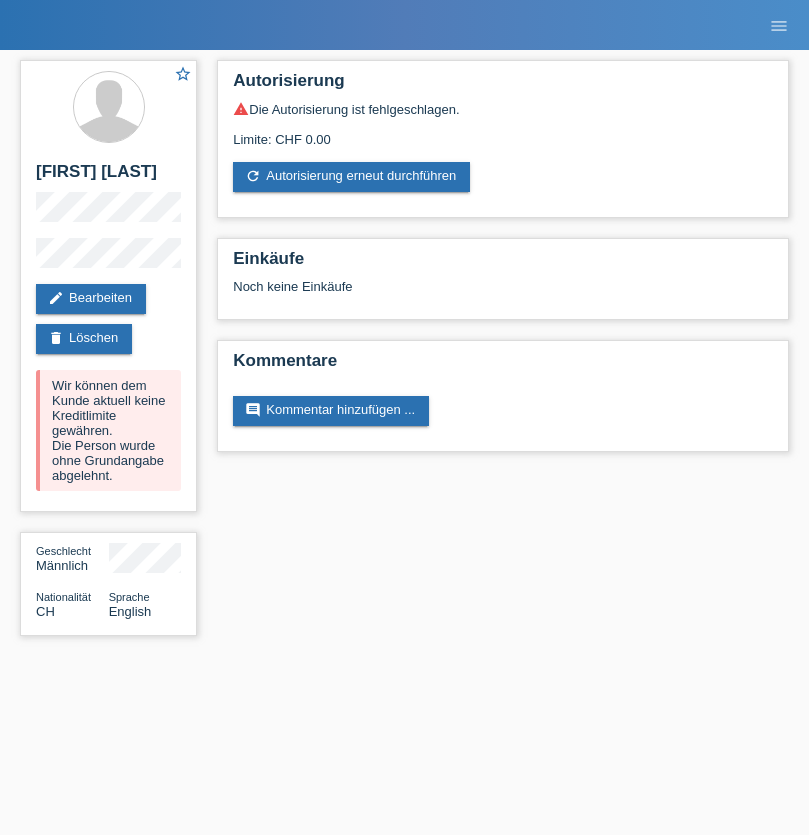scroll, scrollTop: 0, scrollLeft: 0, axis: both 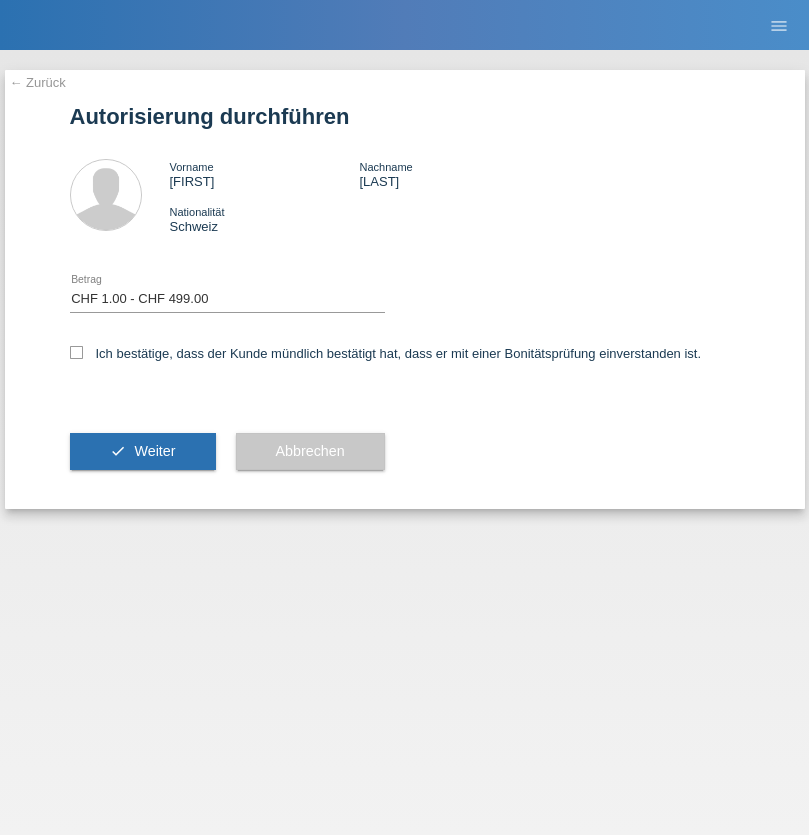 select on "1" 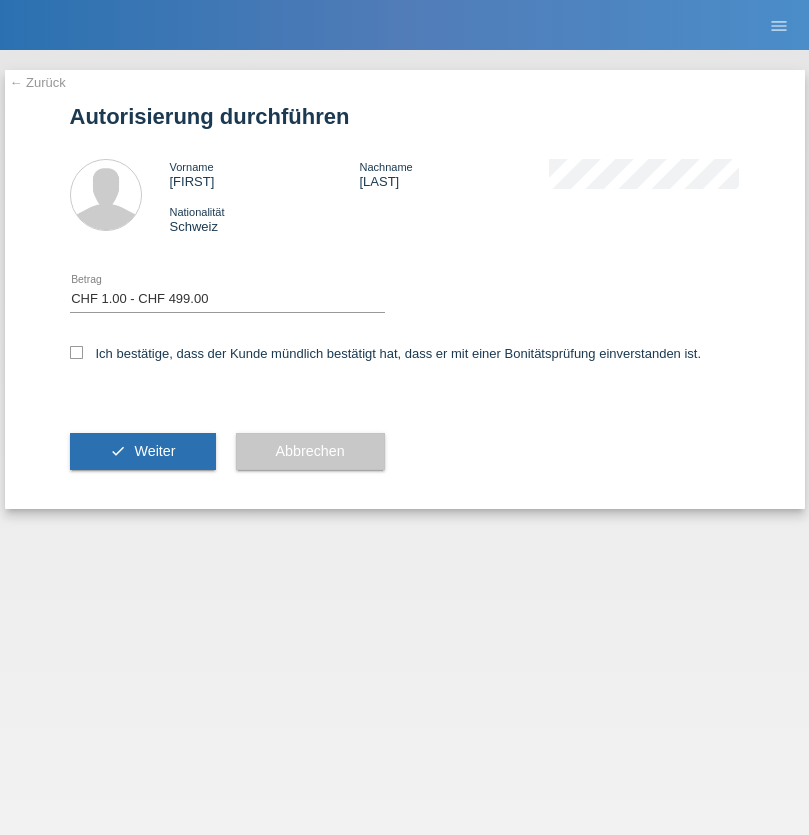 checkbox on "true" 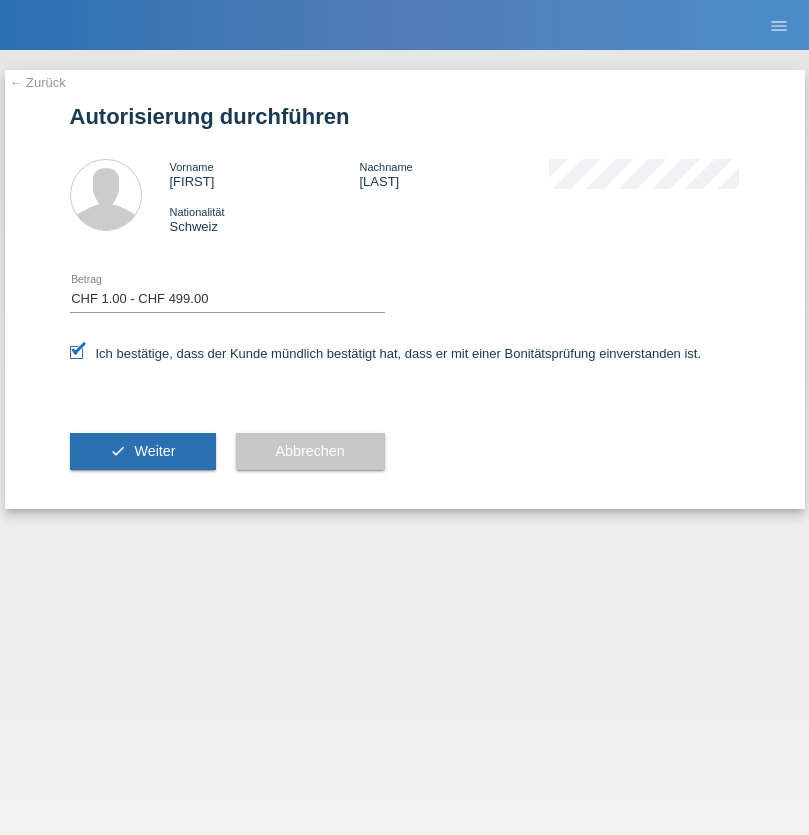 scroll, scrollTop: 0, scrollLeft: 0, axis: both 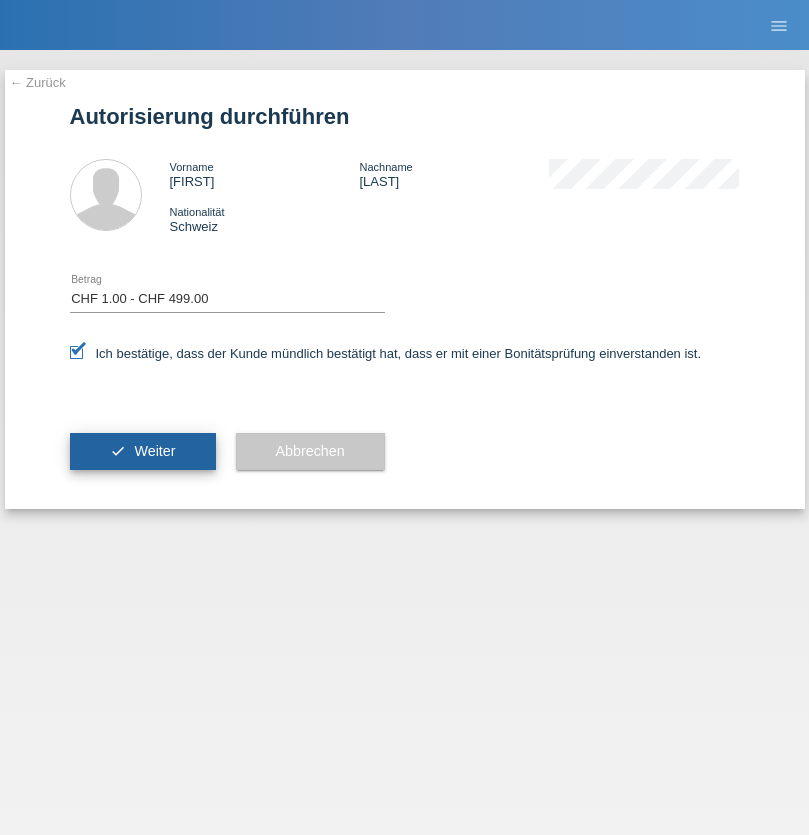 click on "Weiter" at bounding box center (154, 451) 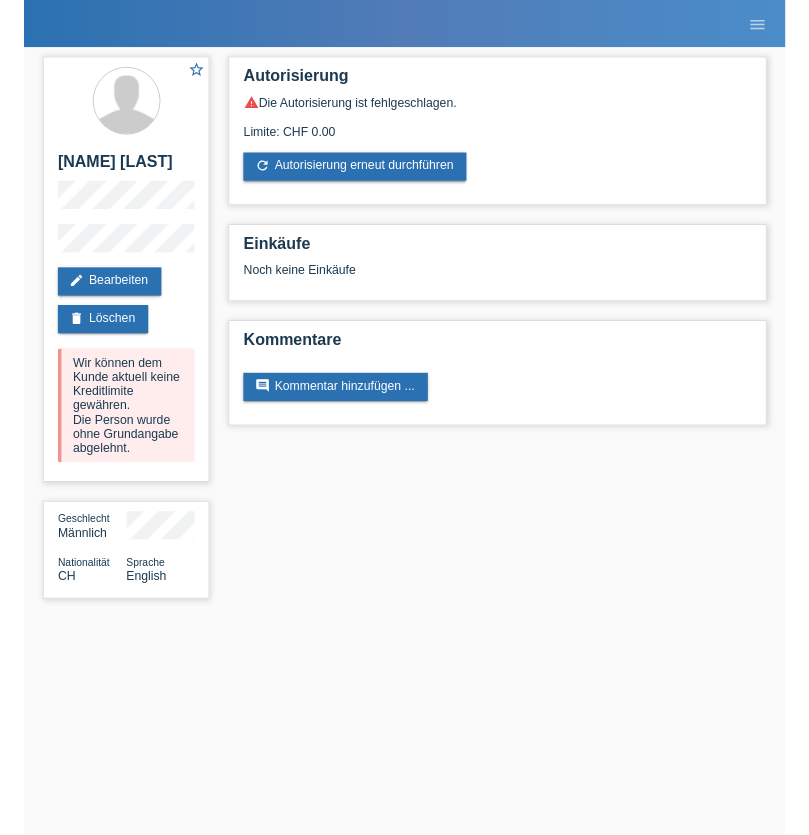 scroll, scrollTop: 0, scrollLeft: 0, axis: both 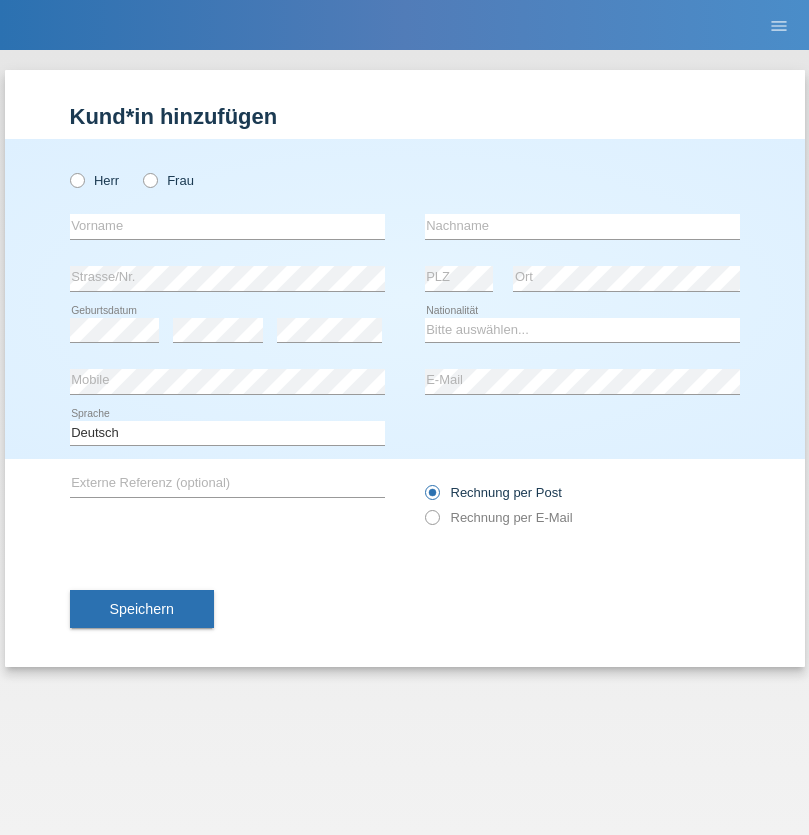 radio on "true" 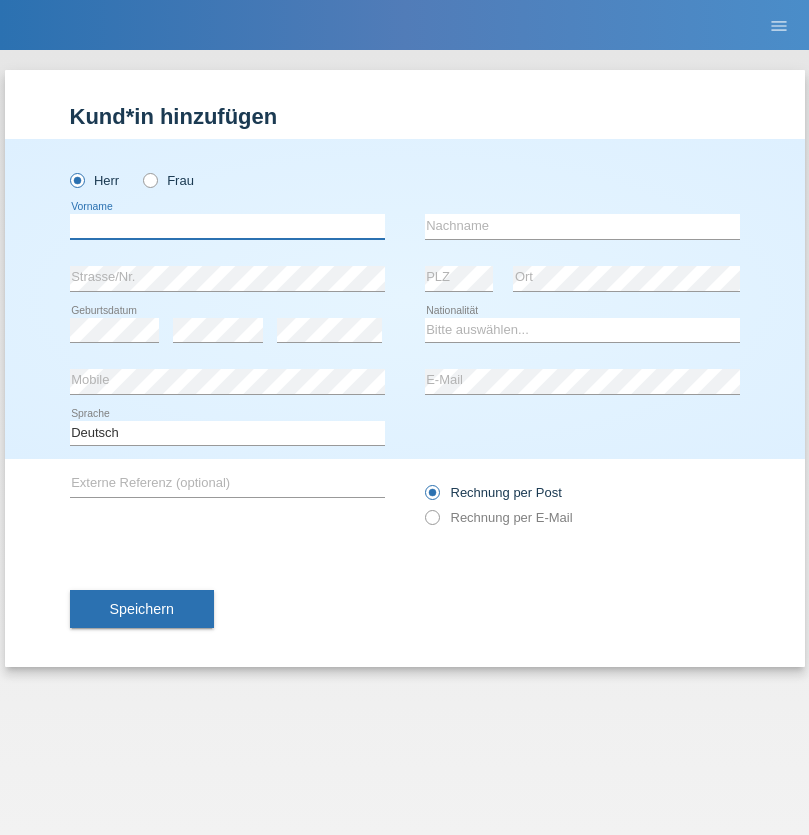 click at bounding box center (227, 226) 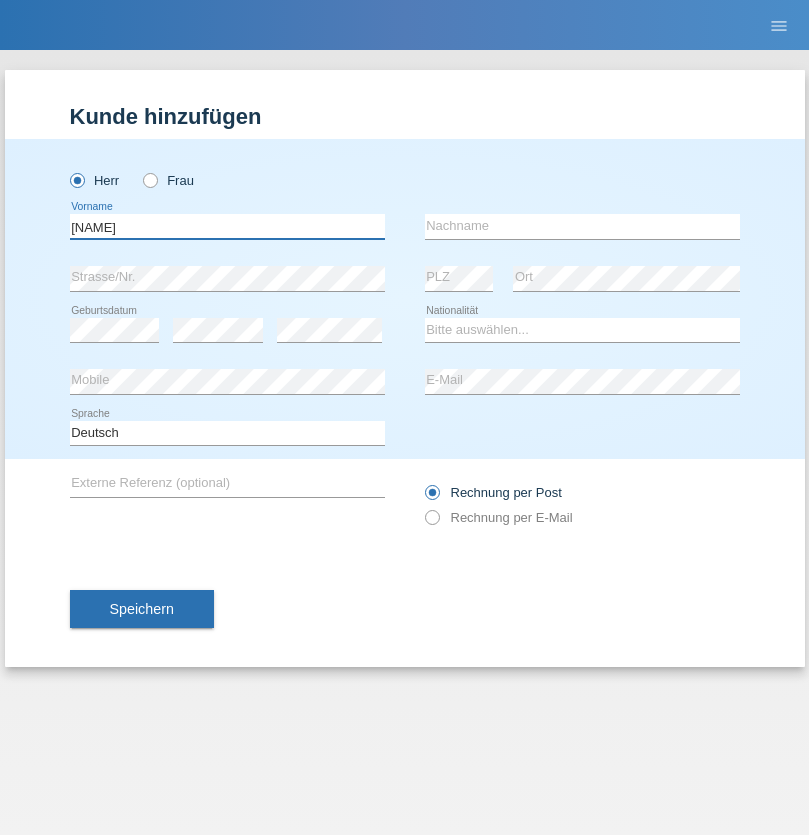 type on "[FIRST]" 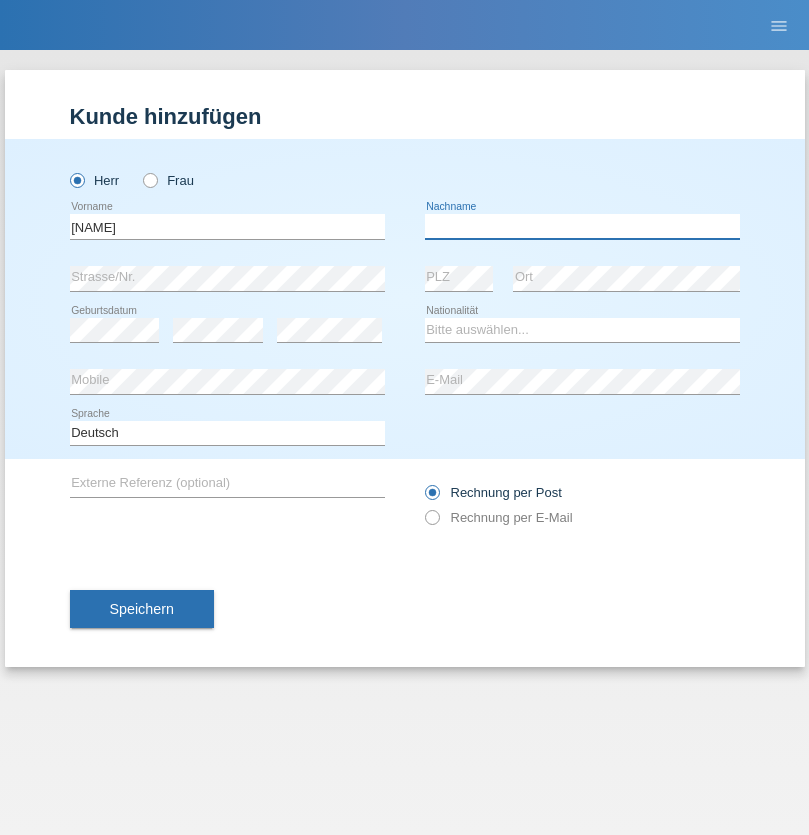 click at bounding box center [582, 226] 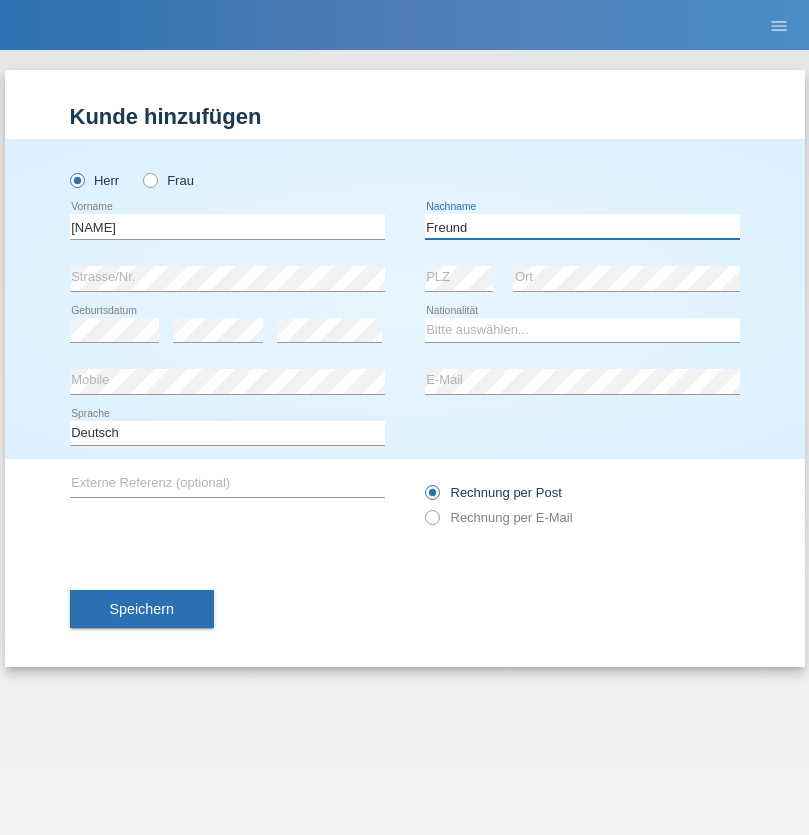 type on "Freund" 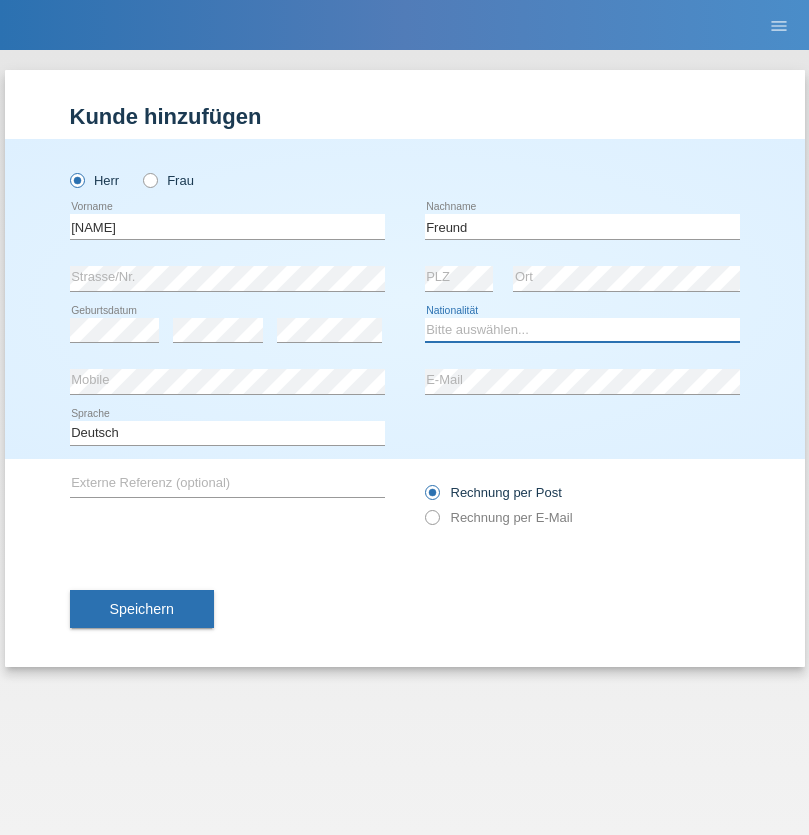 select on "CH" 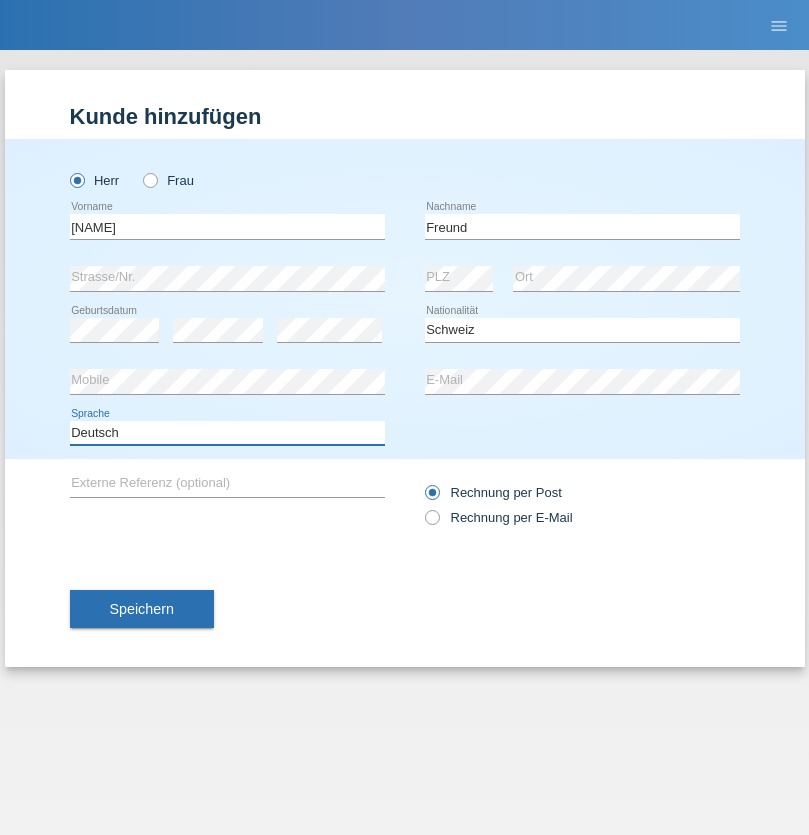 select on "en" 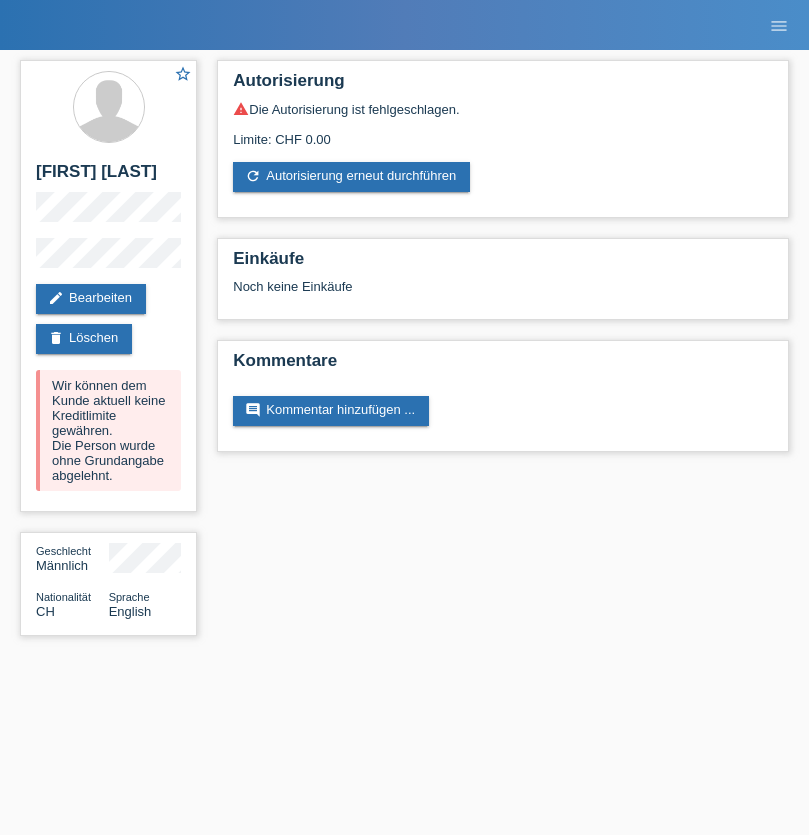scroll, scrollTop: 0, scrollLeft: 0, axis: both 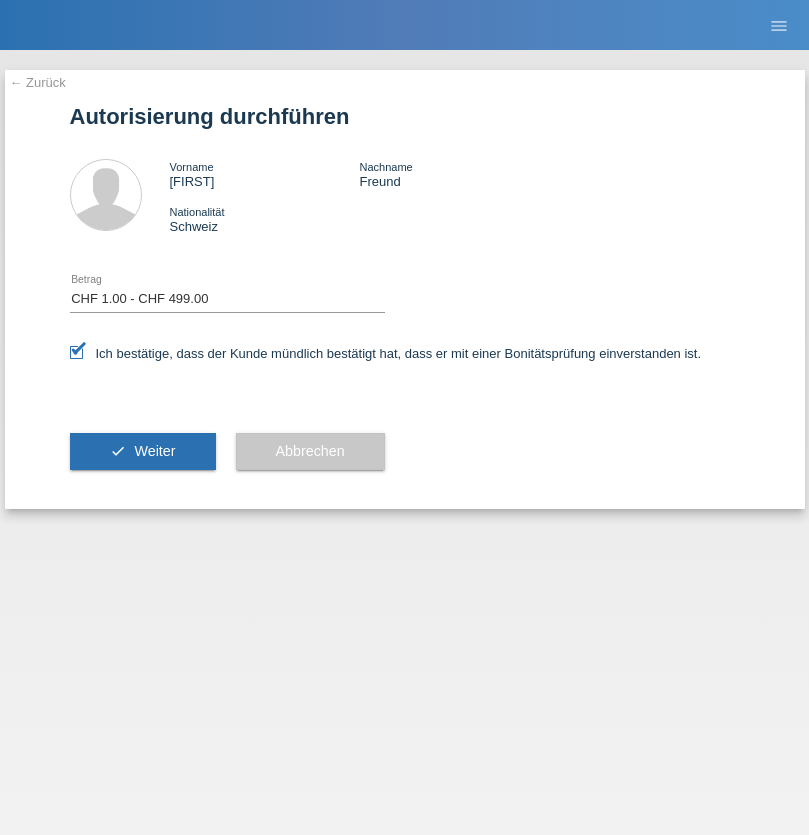 select on "1" 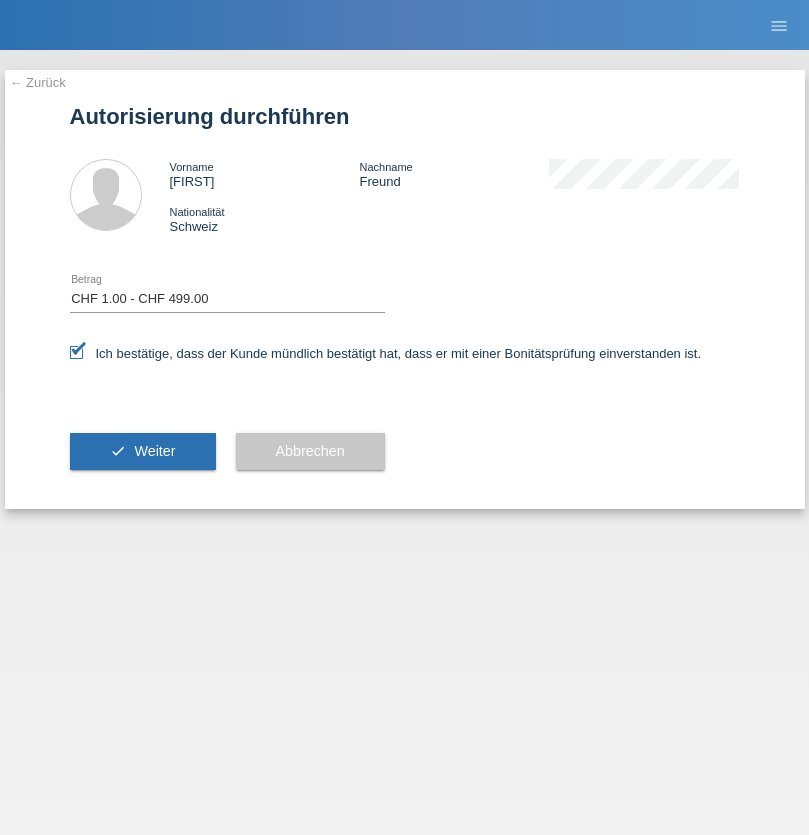 scroll, scrollTop: 0, scrollLeft: 0, axis: both 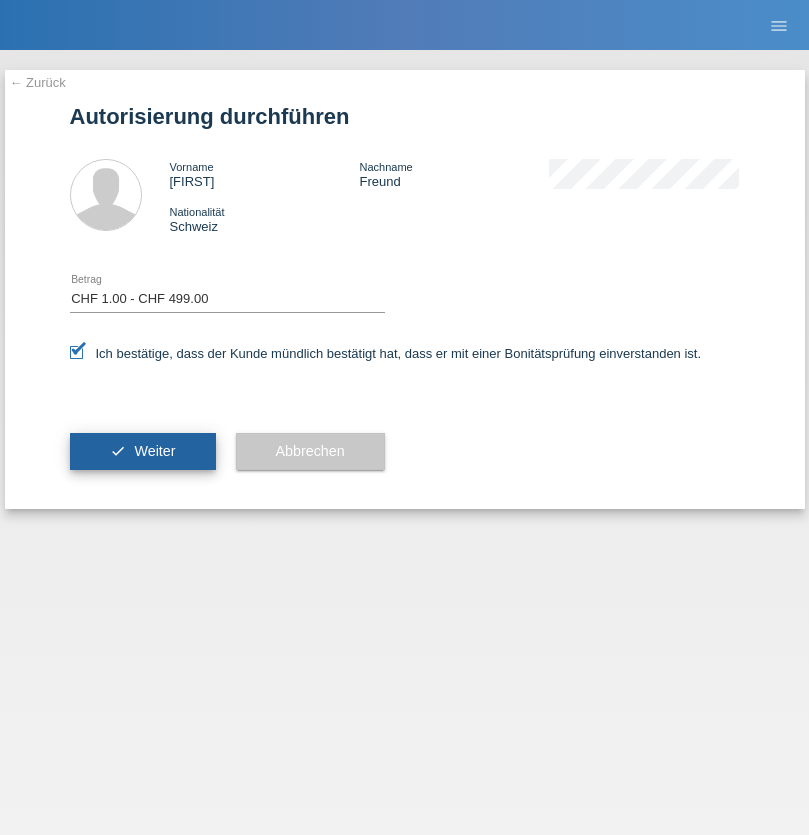 click on "Weiter" at bounding box center (154, 451) 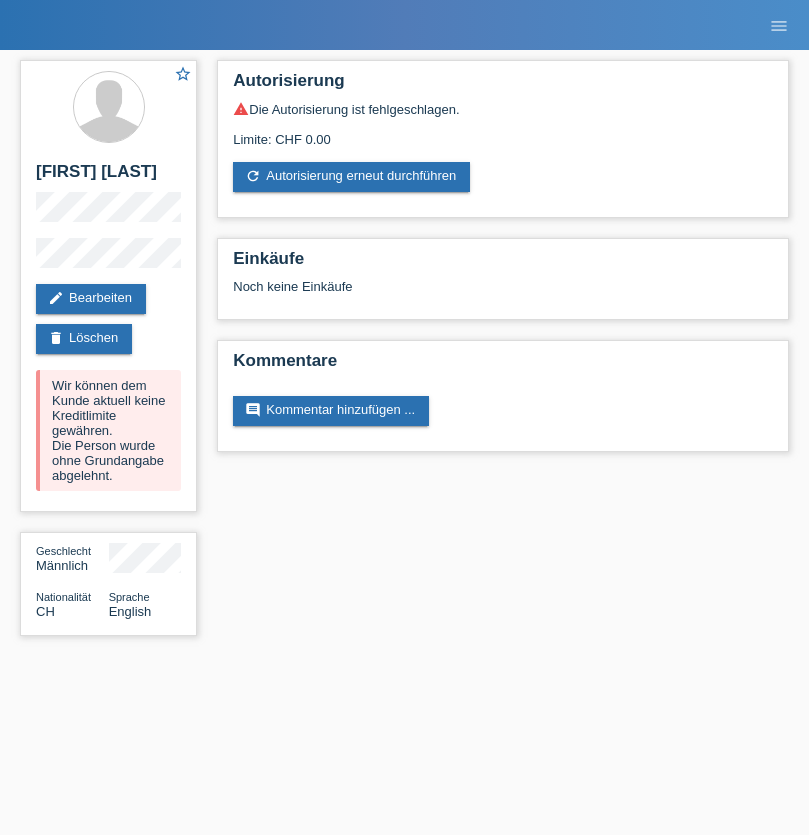 scroll, scrollTop: 0, scrollLeft: 0, axis: both 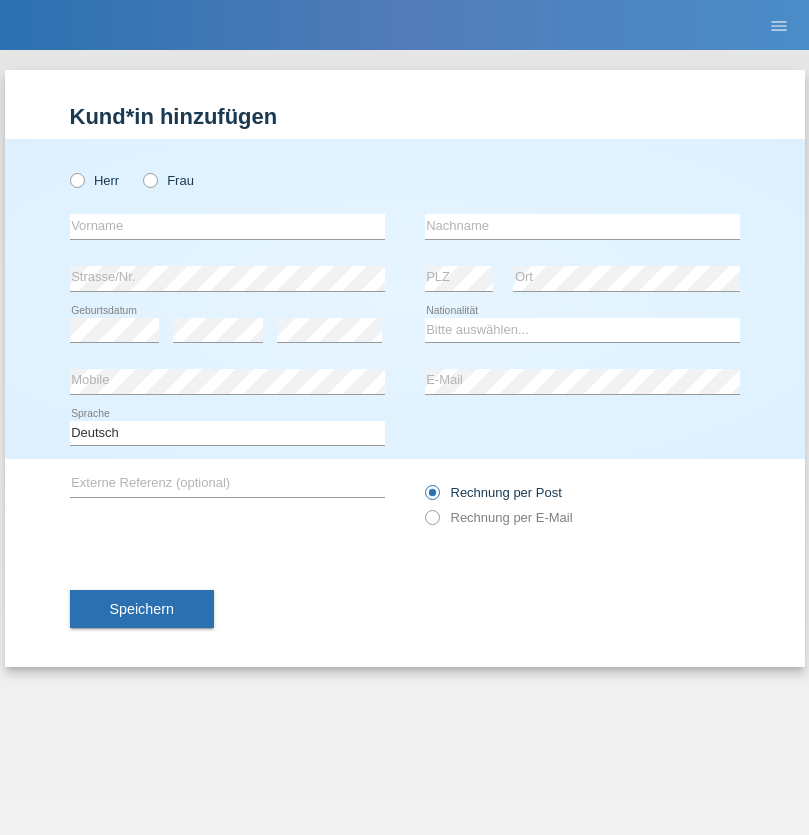 radio on "true" 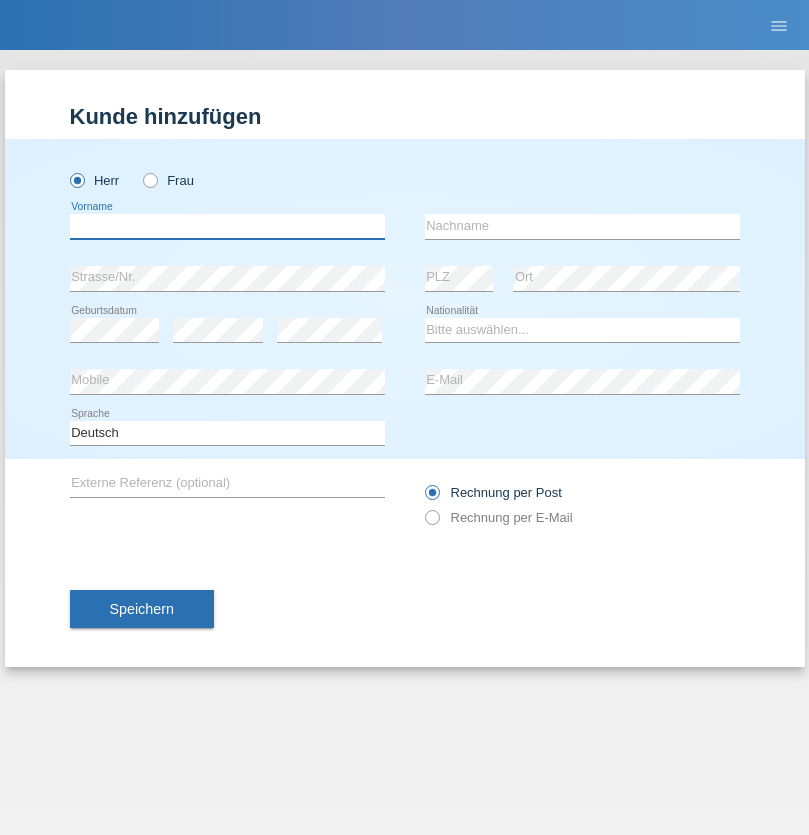 click at bounding box center [227, 226] 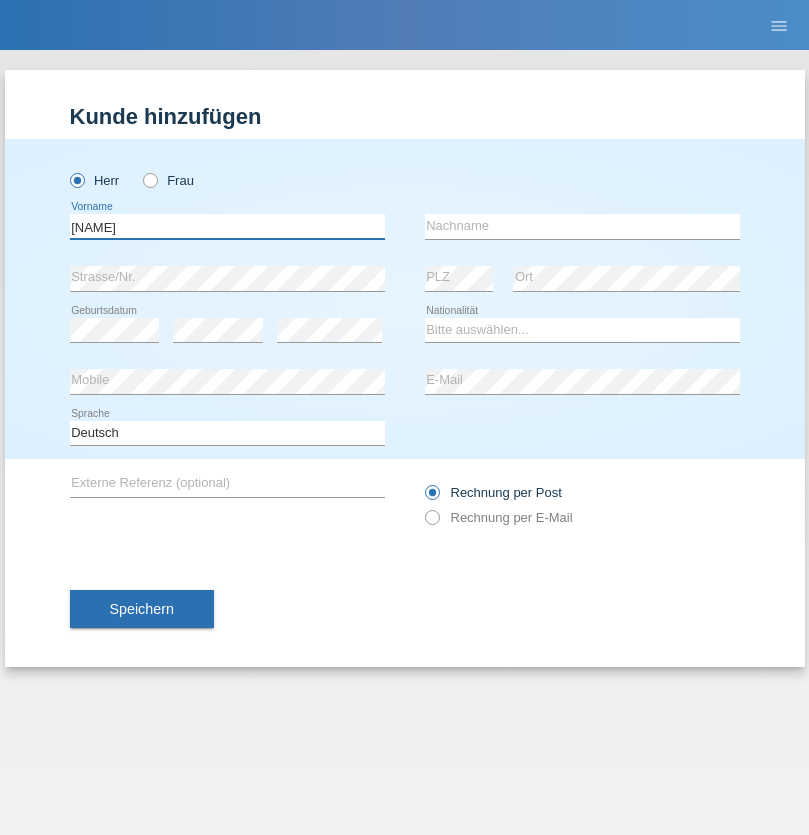 type on "[FIRST]" 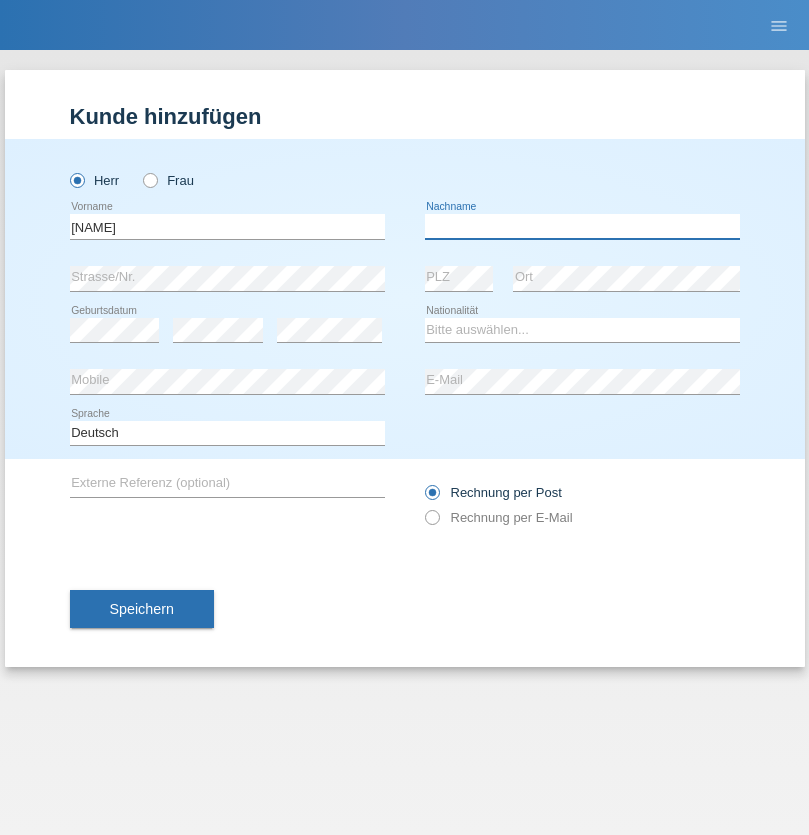 click at bounding box center [582, 226] 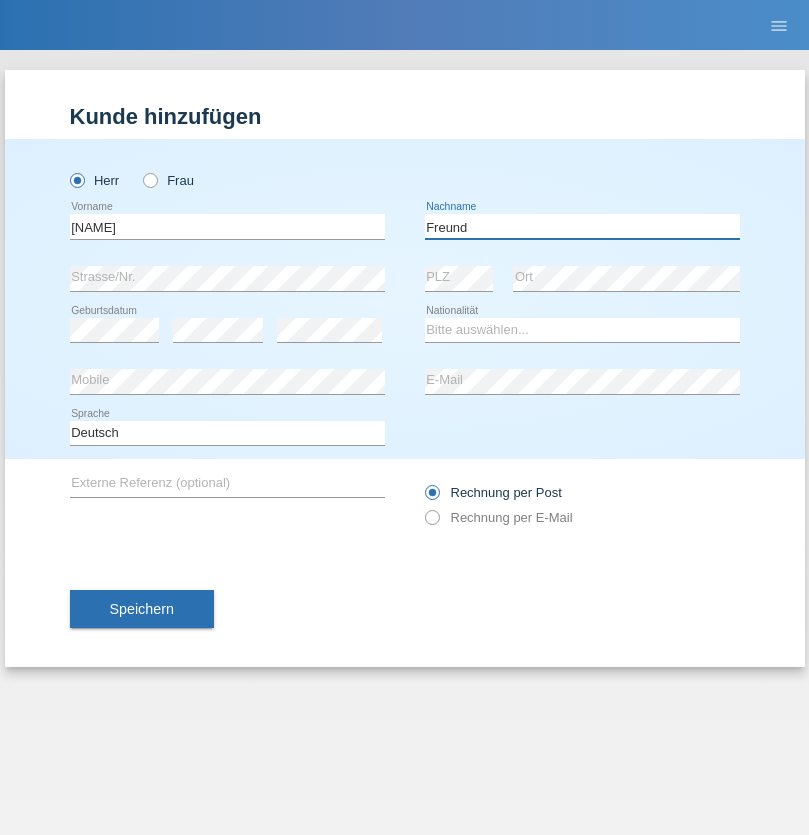 type on "Freund" 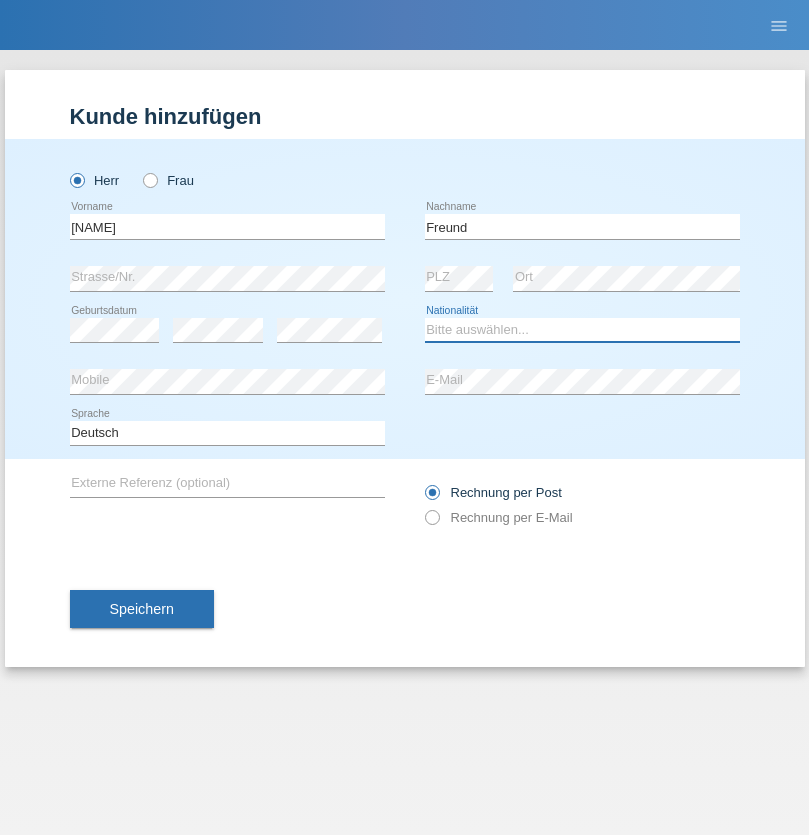 select on "CH" 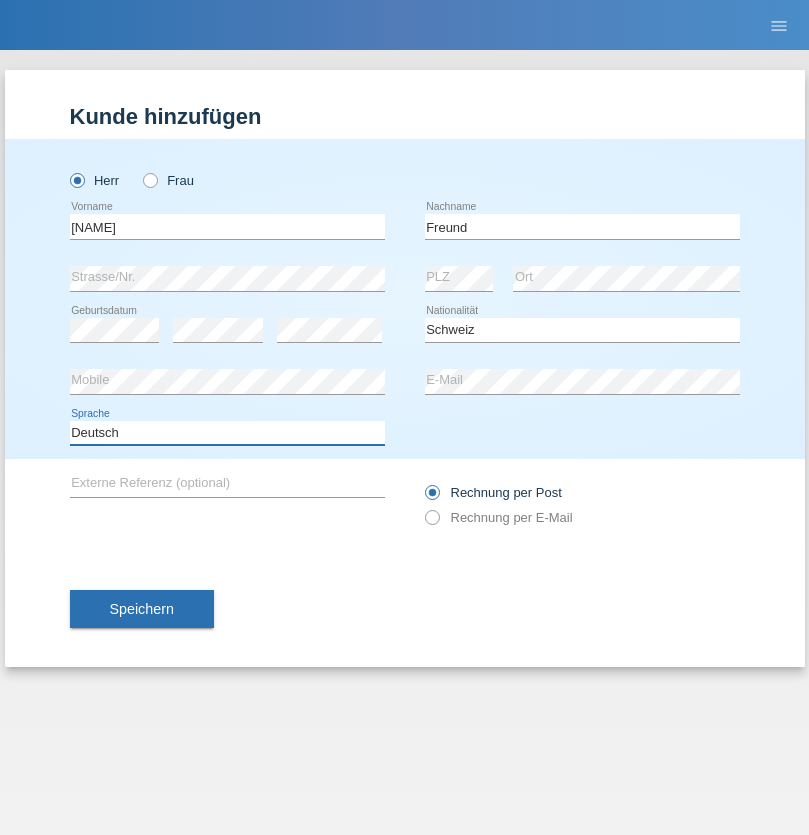 select on "en" 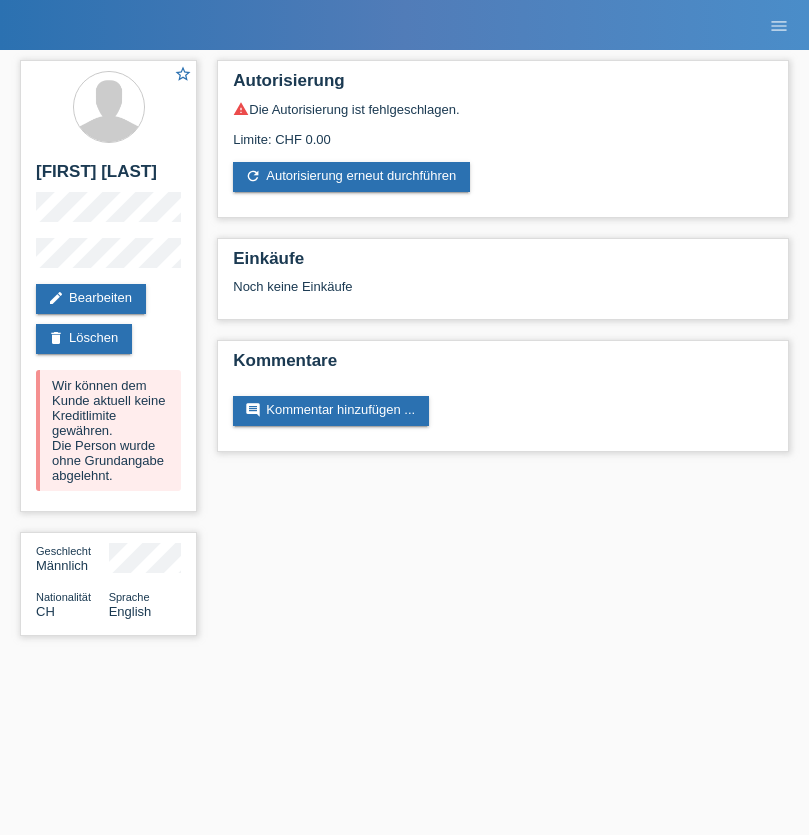 scroll, scrollTop: 0, scrollLeft: 0, axis: both 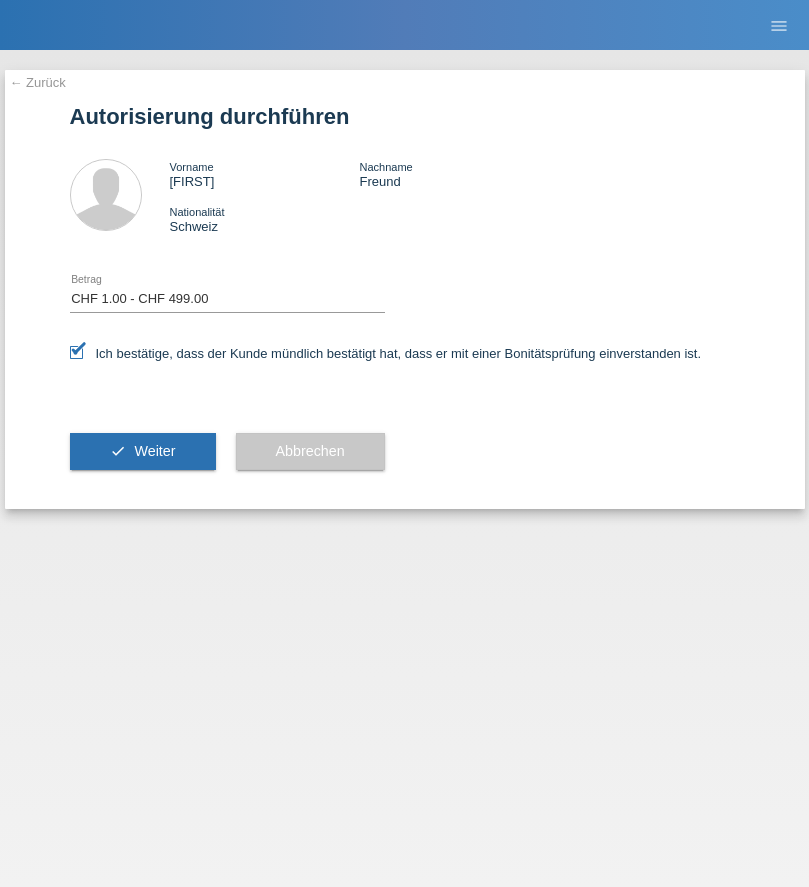 select on "1" 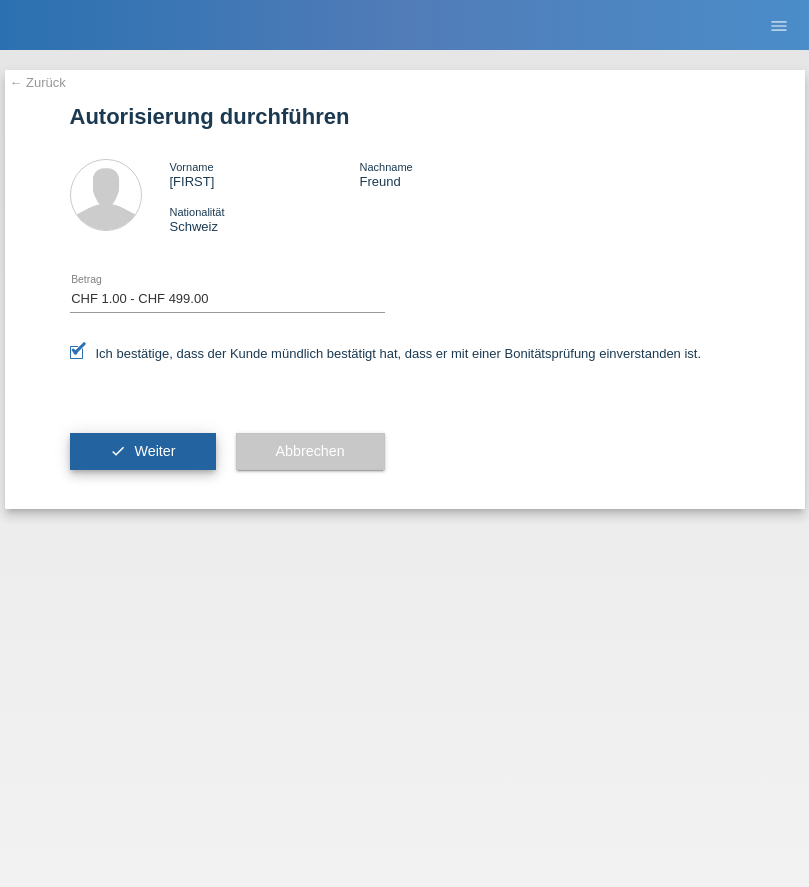 click on "Weiter" at bounding box center (154, 451) 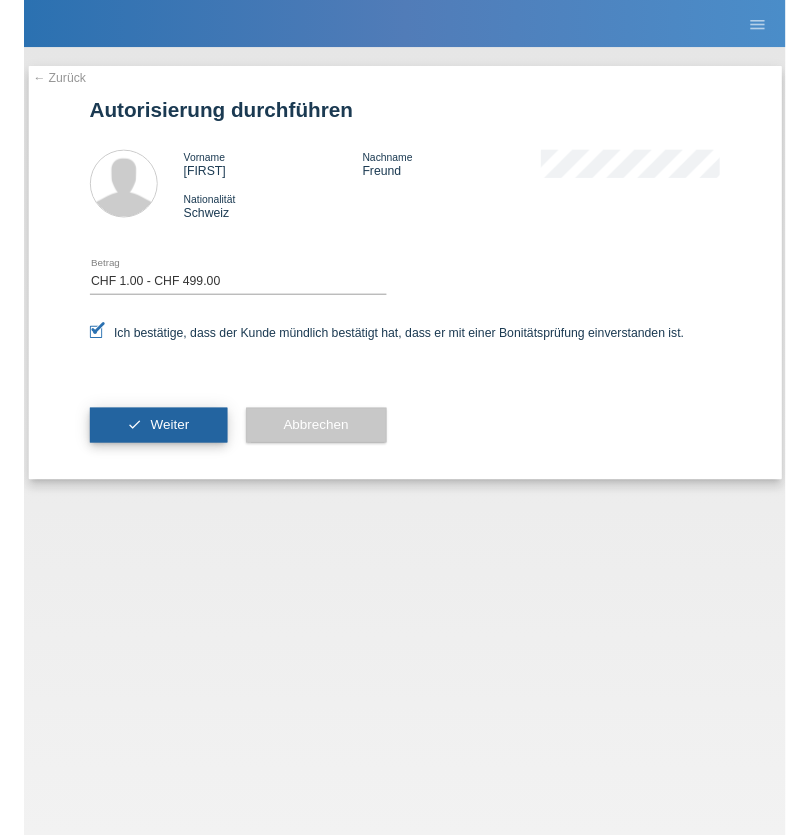 scroll, scrollTop: 0, scrollLeft: 0, axis: both 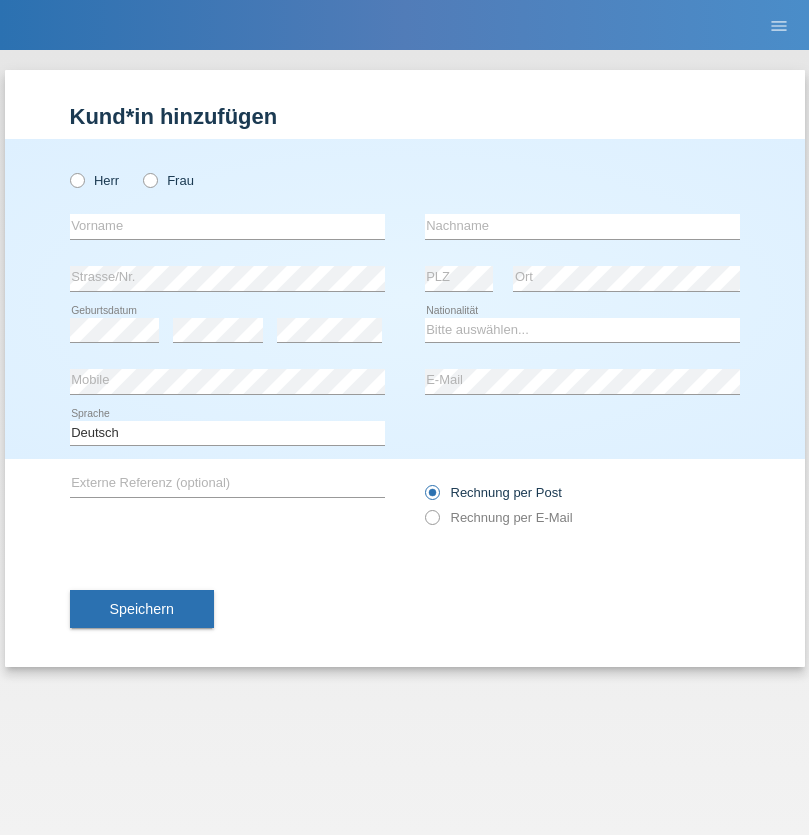 radio on "true" 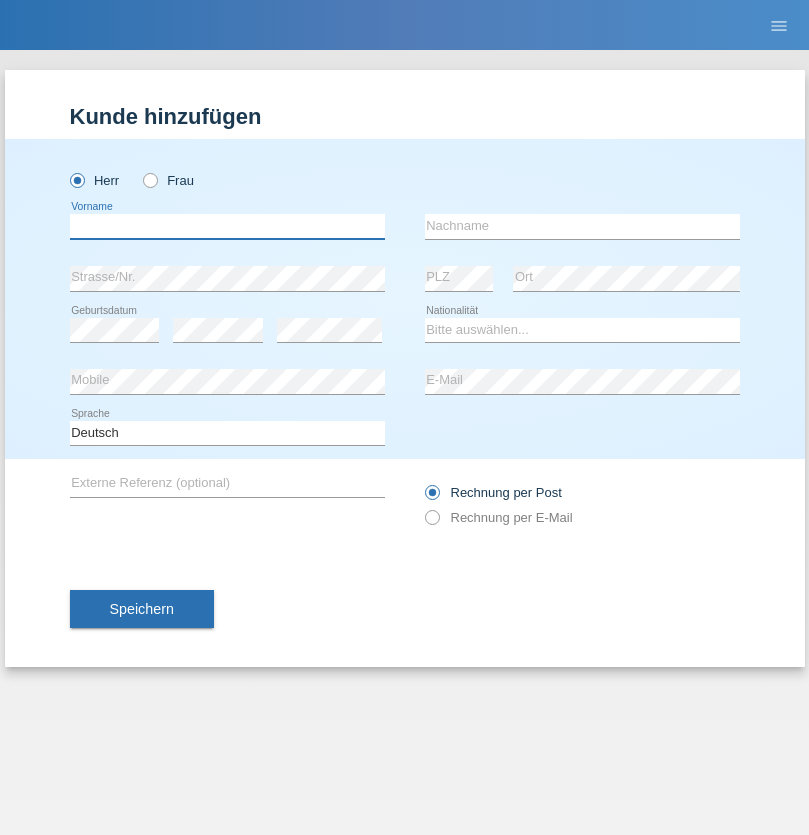 click at bounding box center [227, 226] 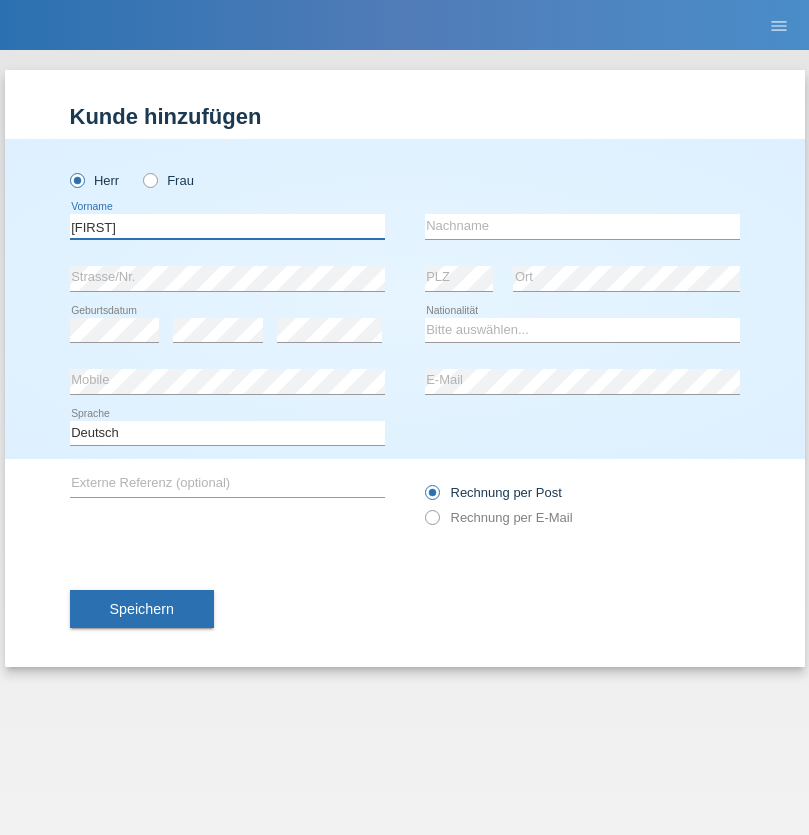 type on "Hugo" 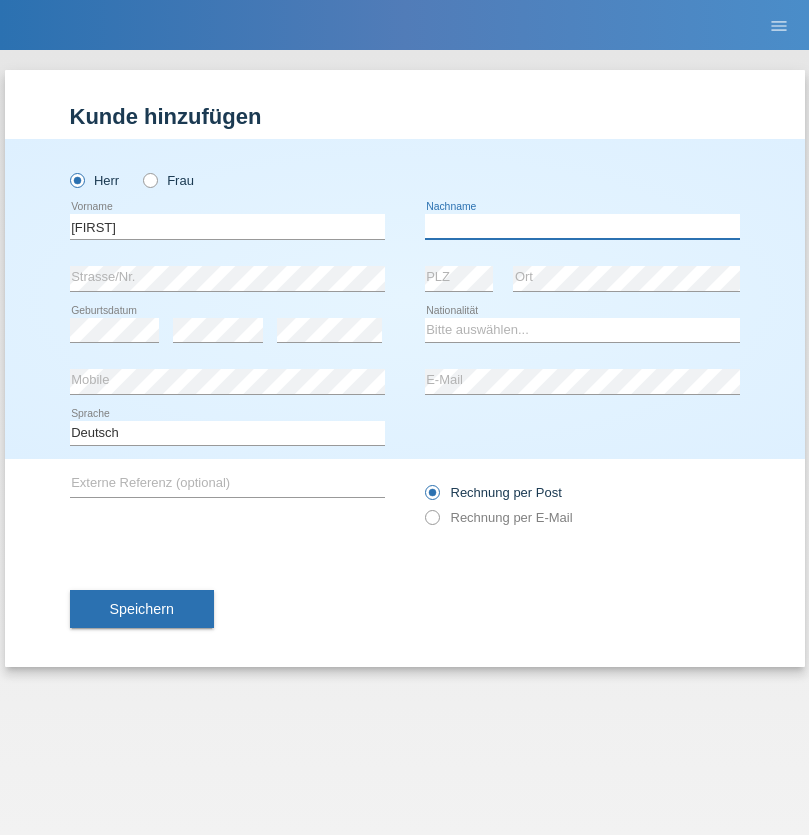 click at bounding box center [582, 226] 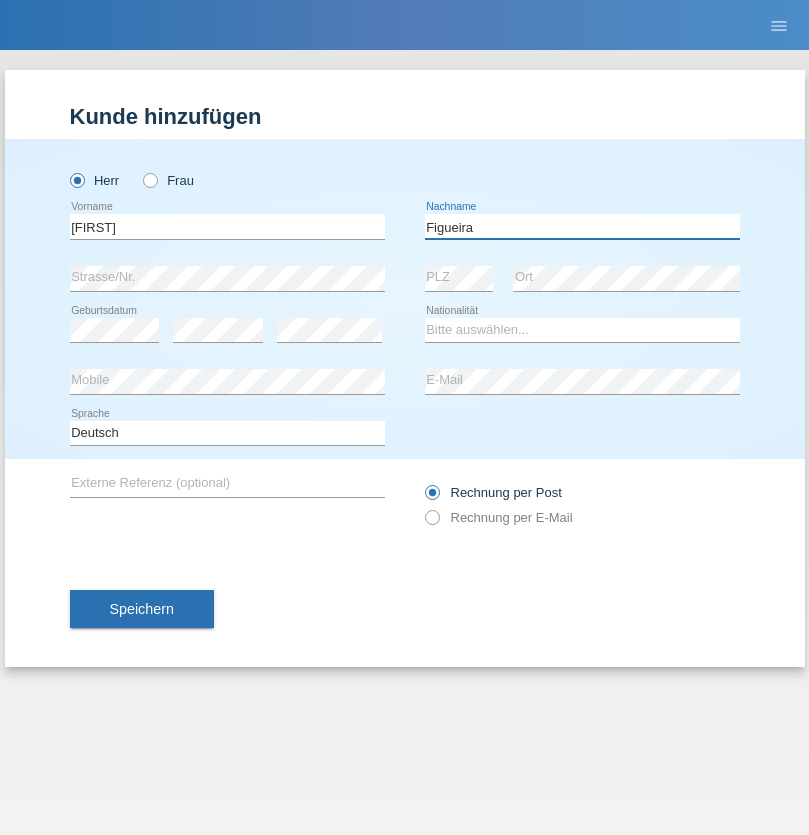 type on "Figueira" 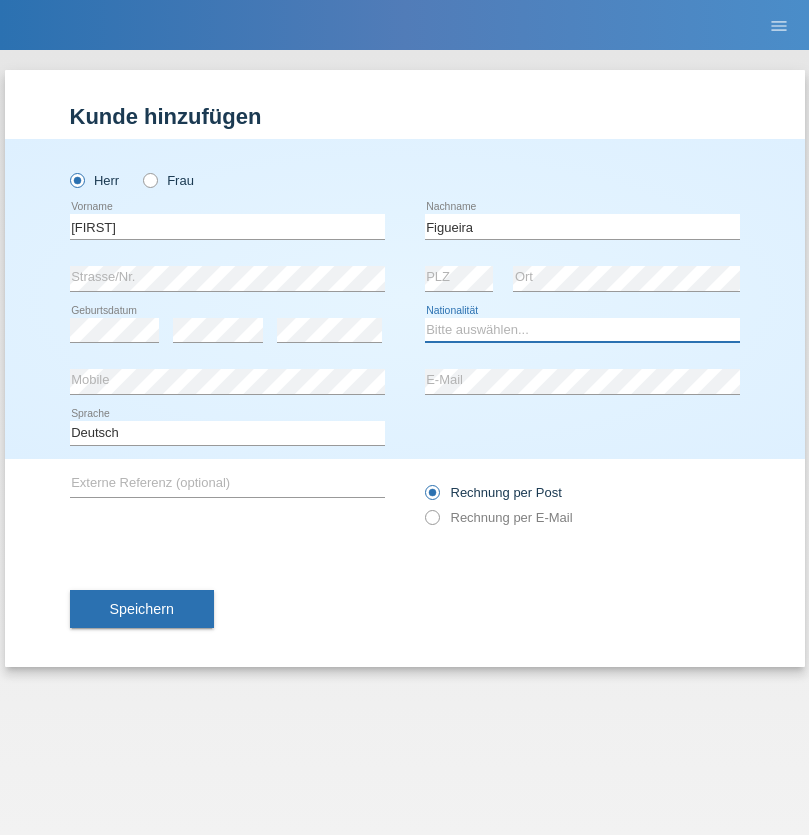 select on "PT" 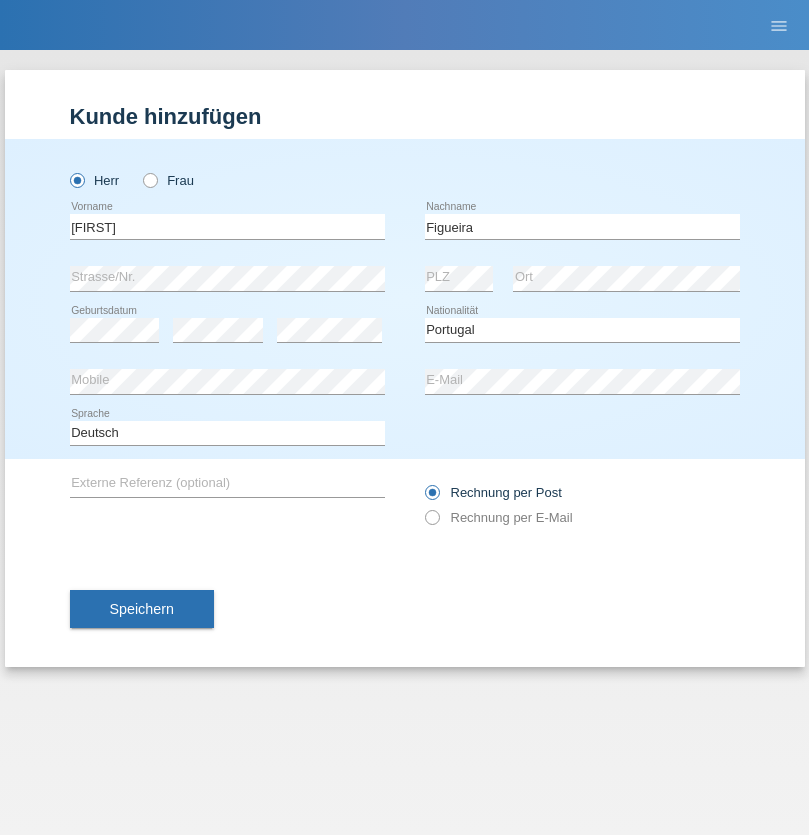 select on "C" 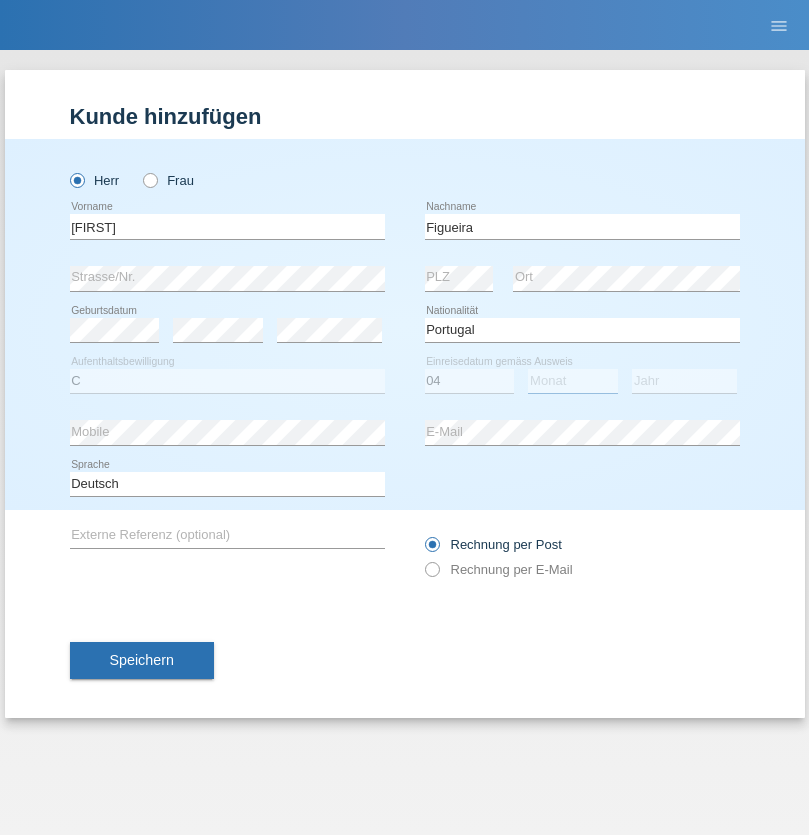 select on "02" 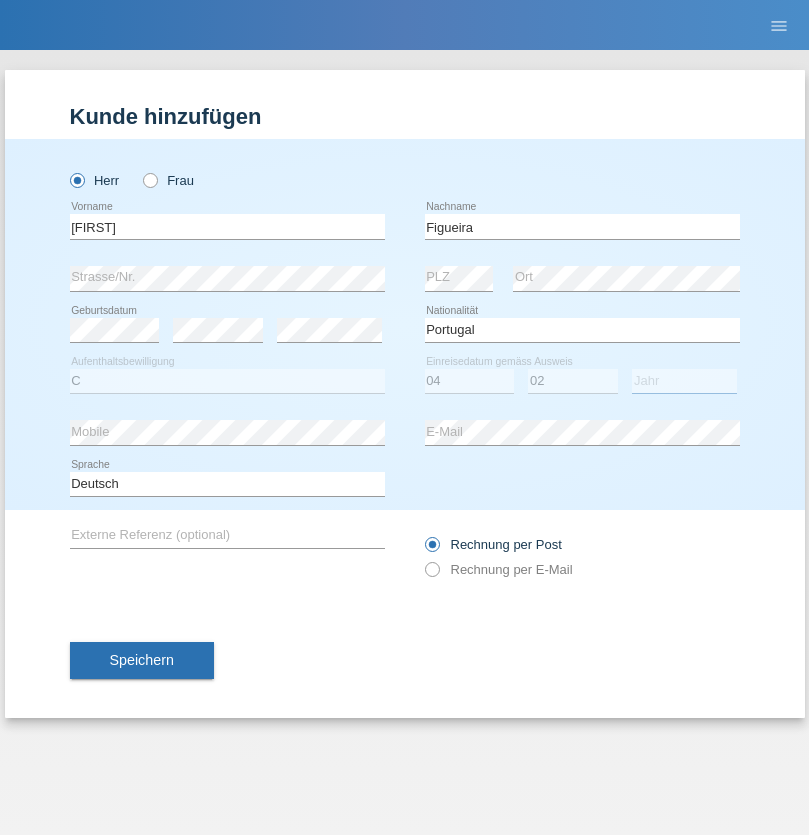 select on "2012" 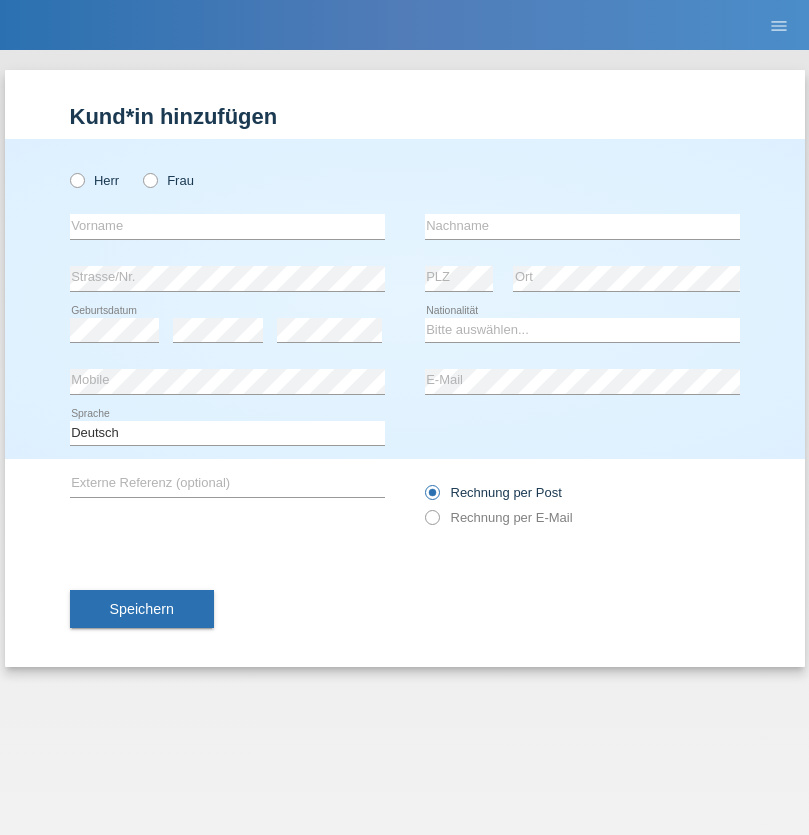 scroll, scrollTop: 0, scrollLeft: 0, axis: both 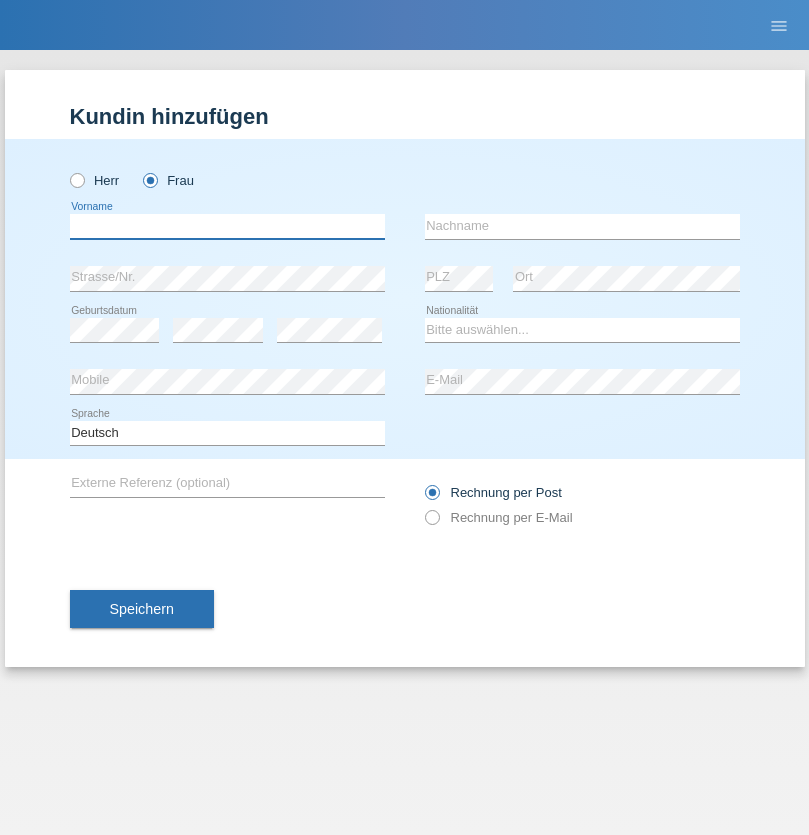 click at bounding box center [227, 226] 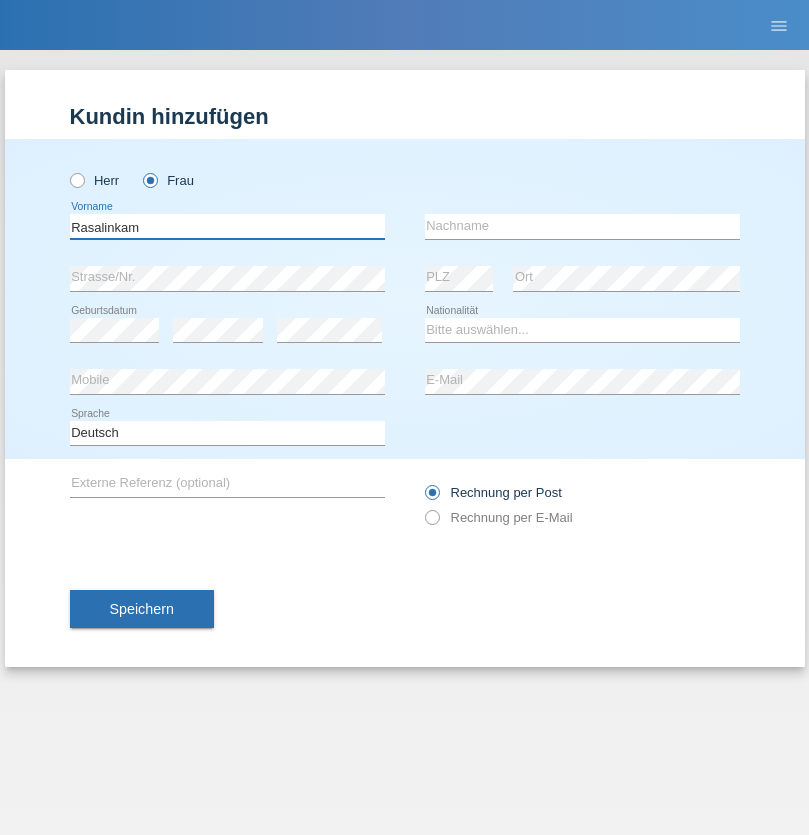 type on "Rasalinkam" 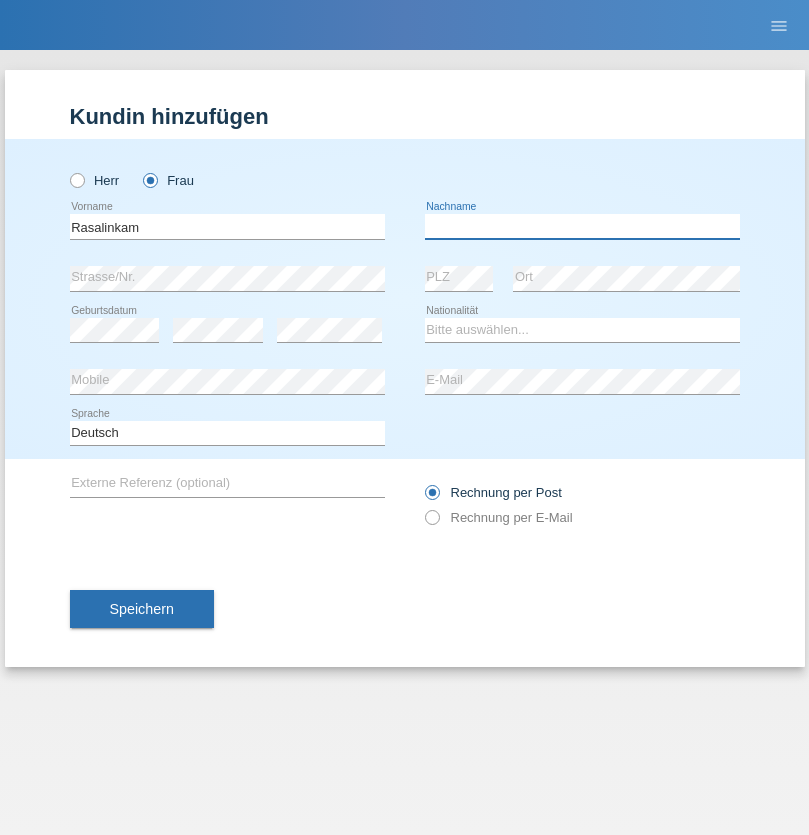 click at bounding box center [582, 226] 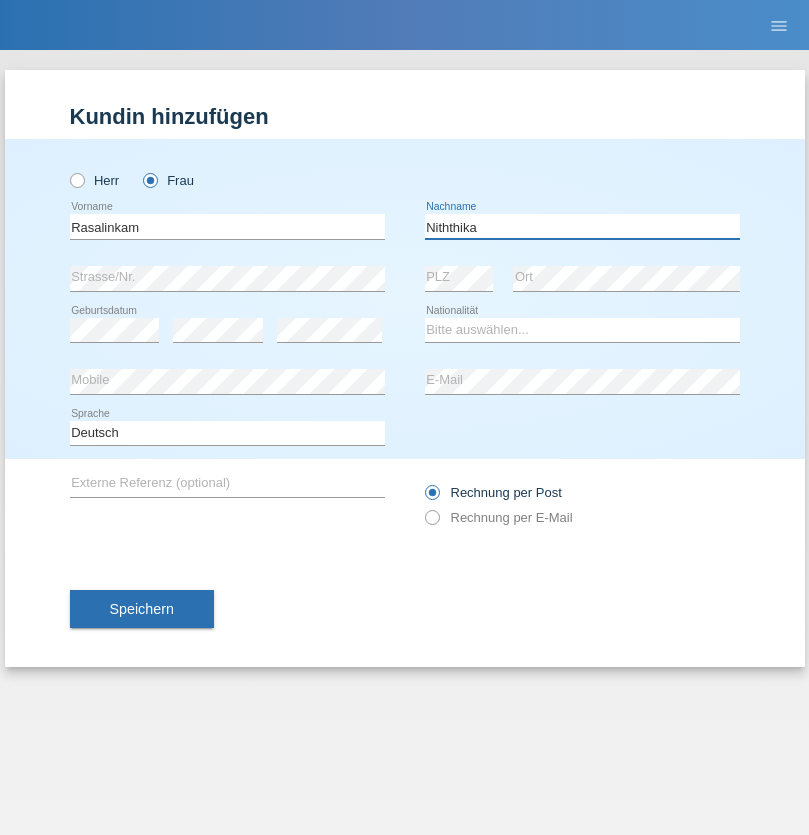 type on "Niththika" 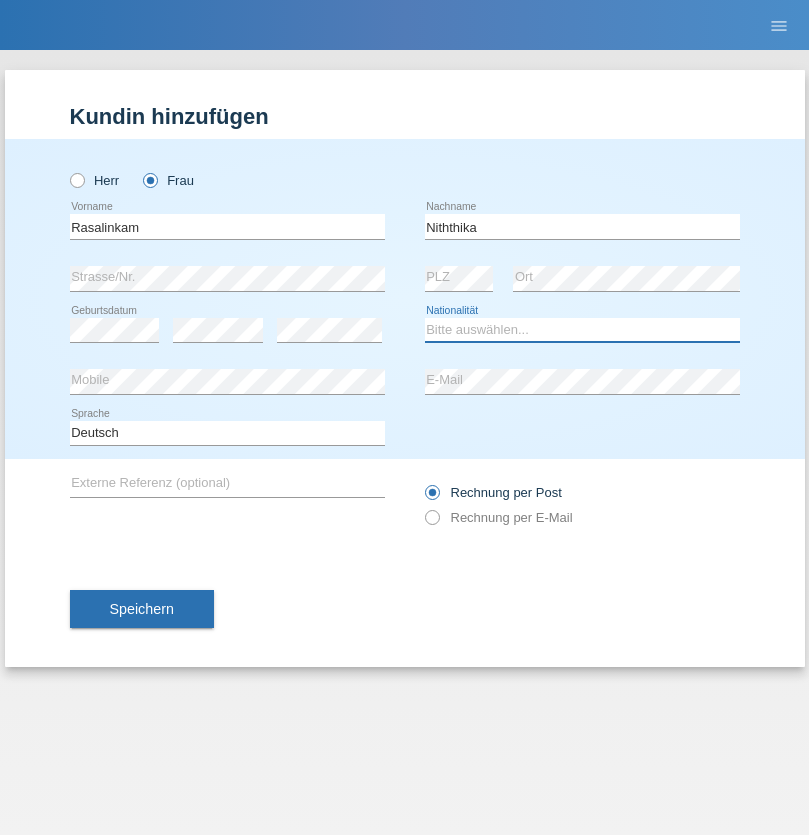 select on "LK" 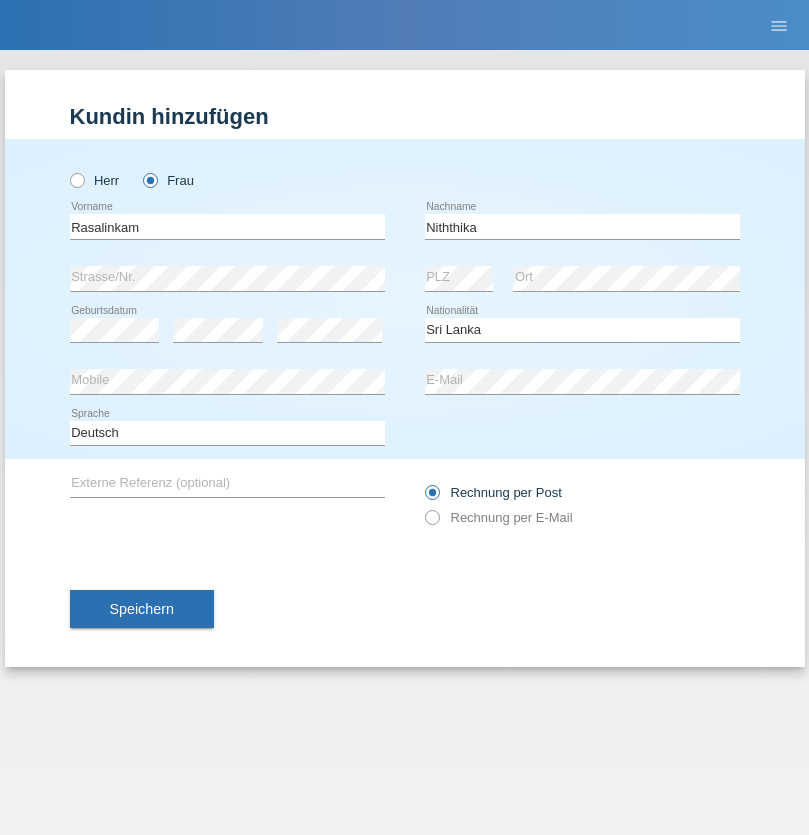 select on "C" 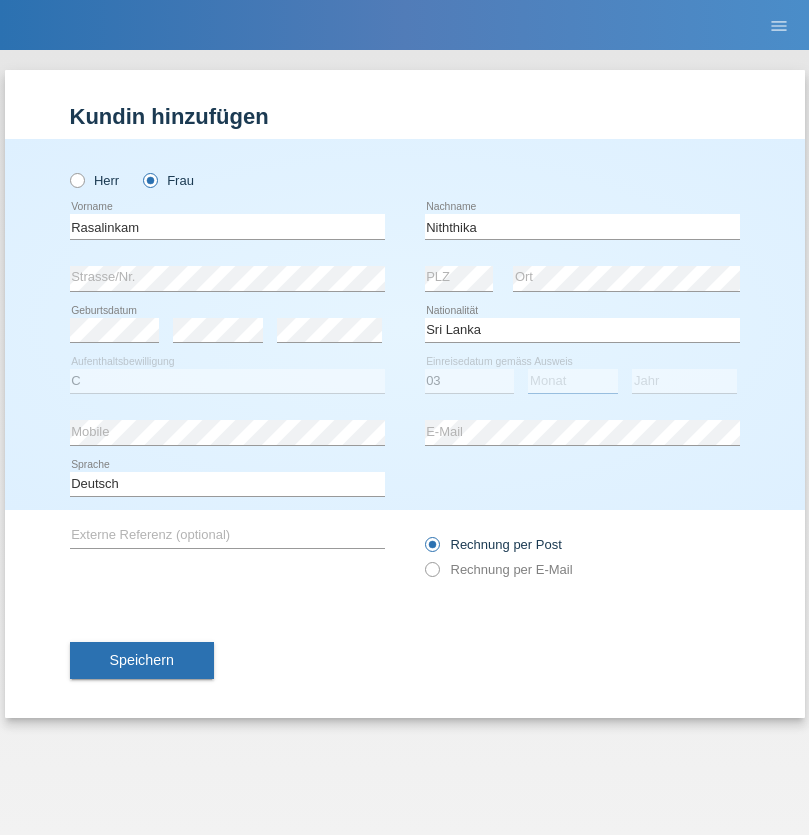 select on "08" 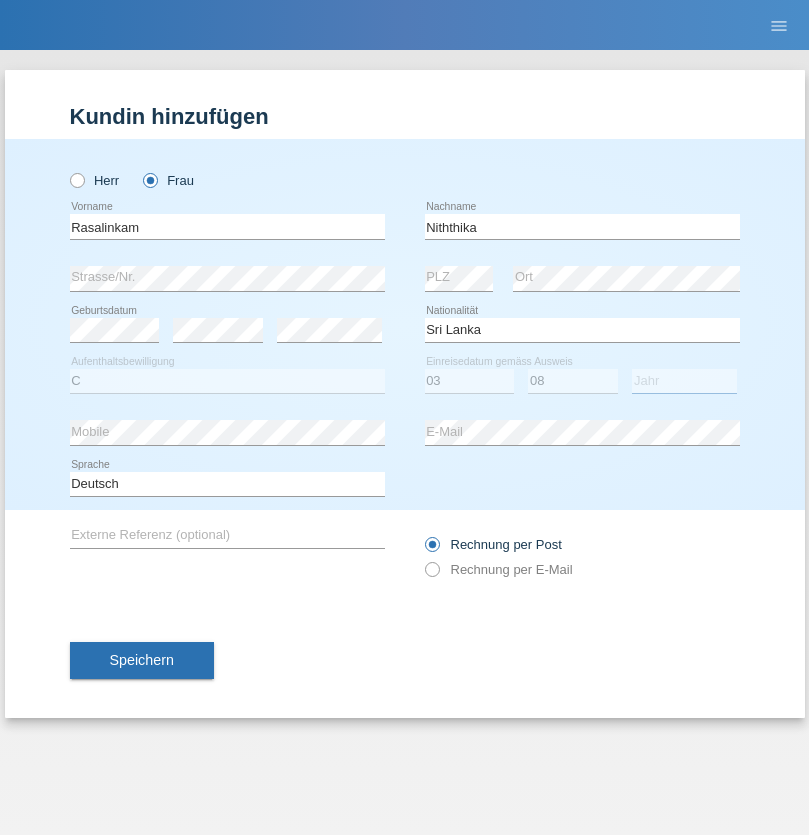 select on "2021" 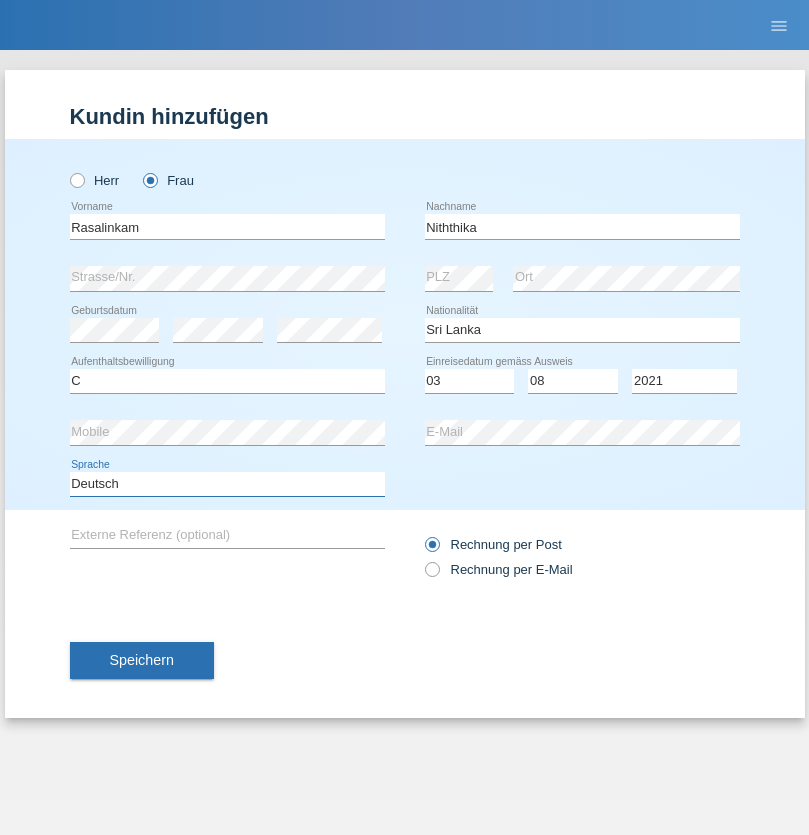 select on "en" 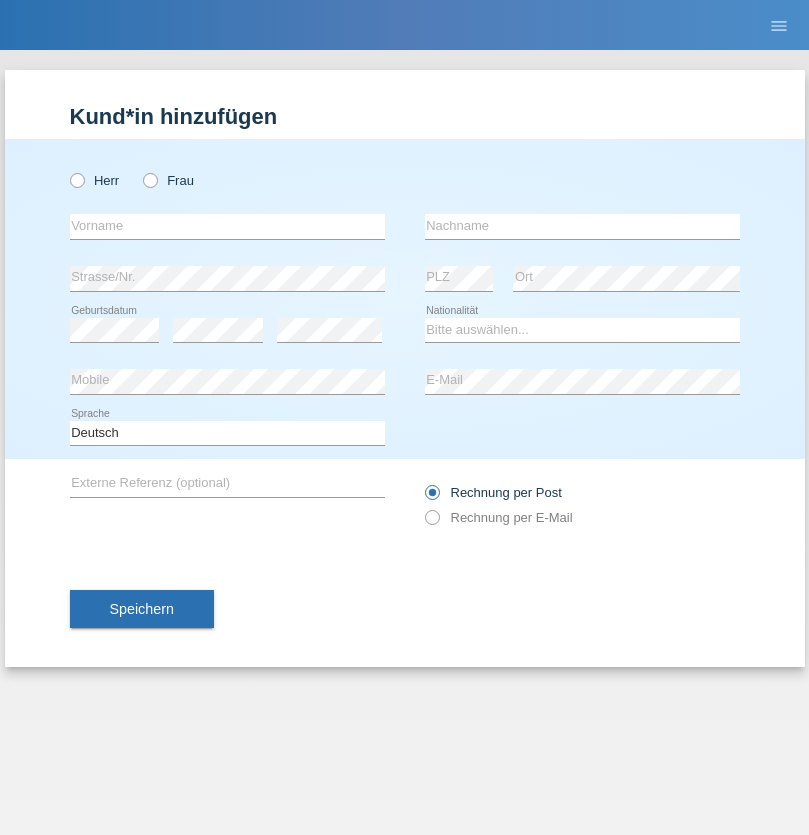 scroll, scrollTop: 0, scrollLeft: 0, axis: both 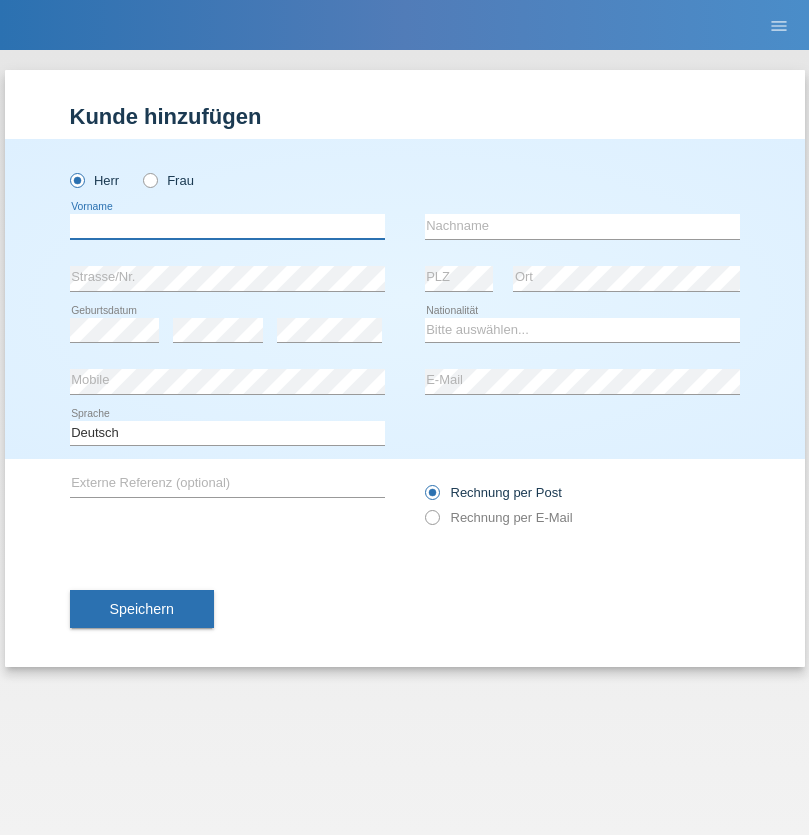 click at bounding box center [227, 226] 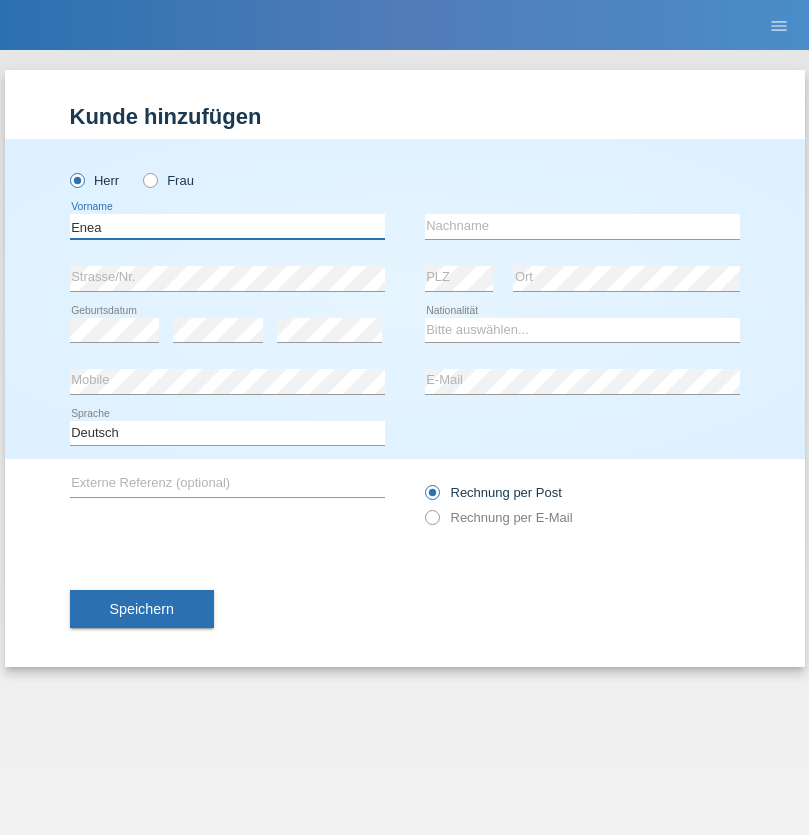 type on "Enea" 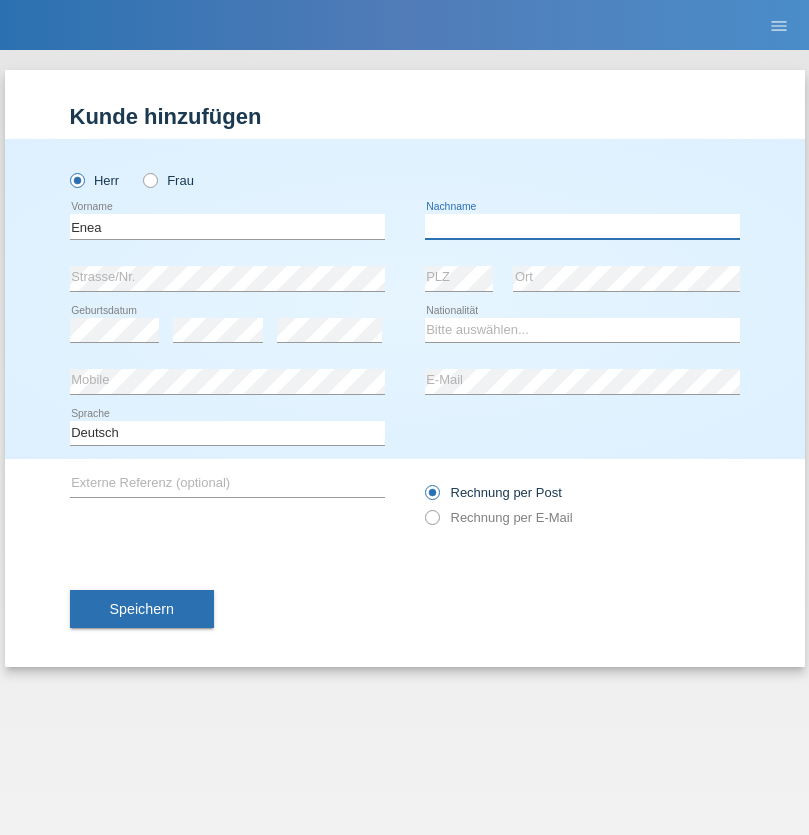click at bounding box center [582, 226] 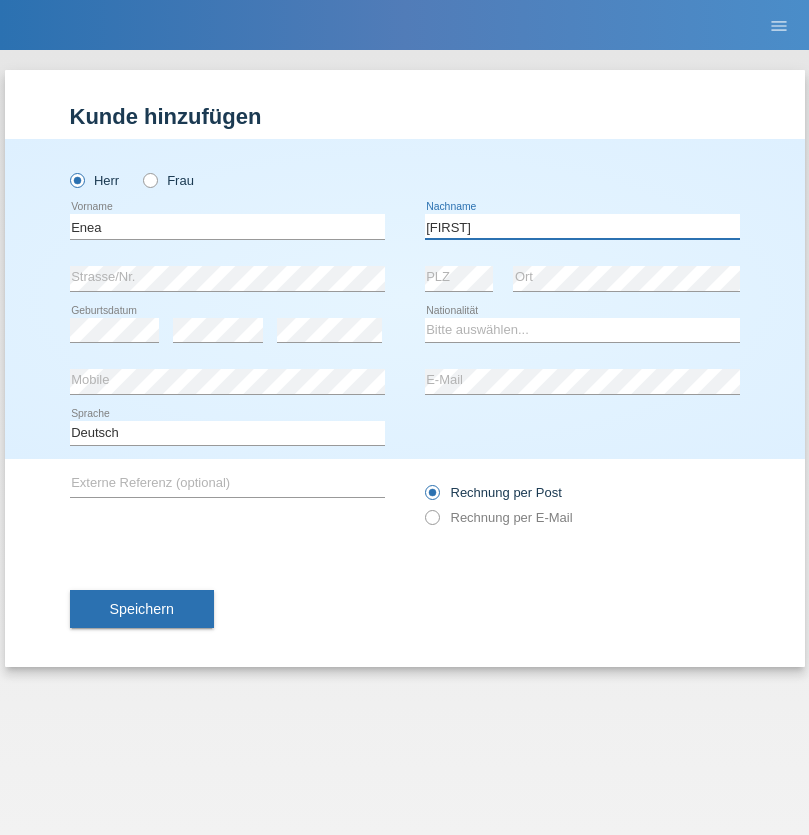 type on "Andrei" 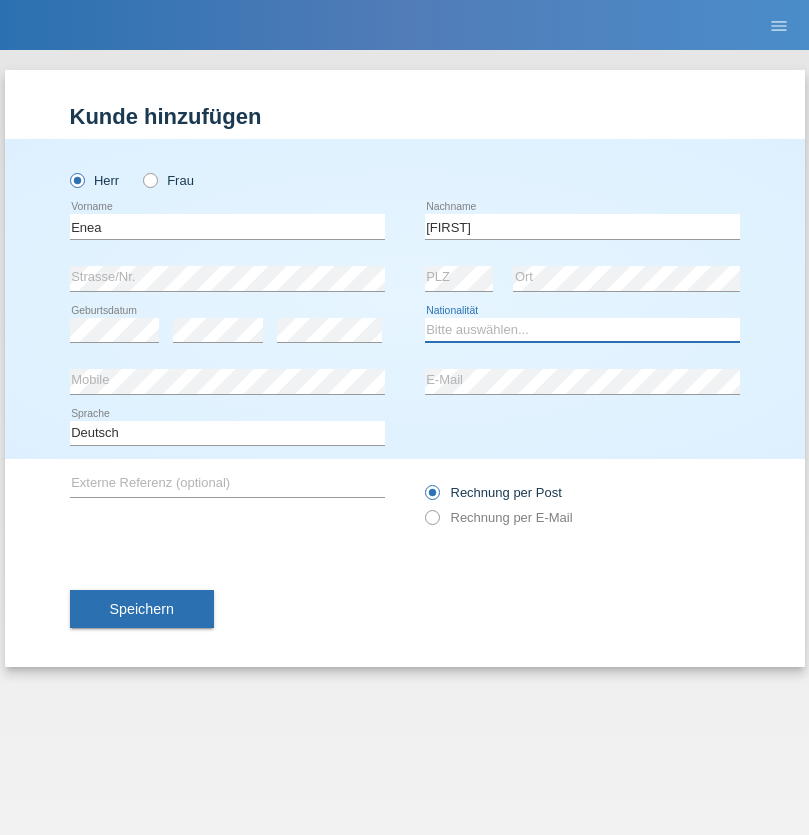 select on "OM" 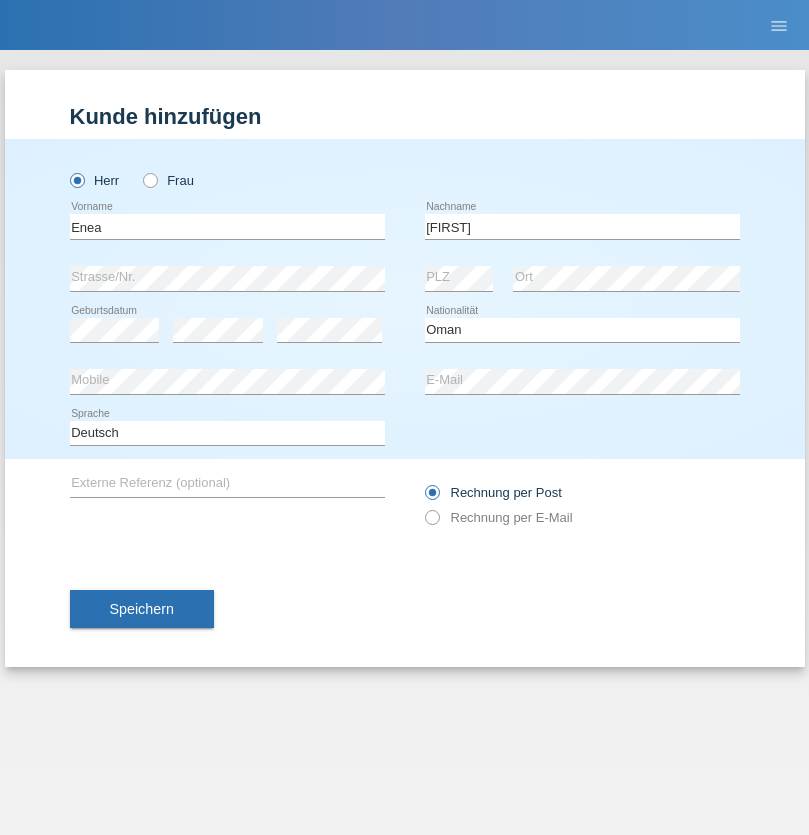 select on "C" 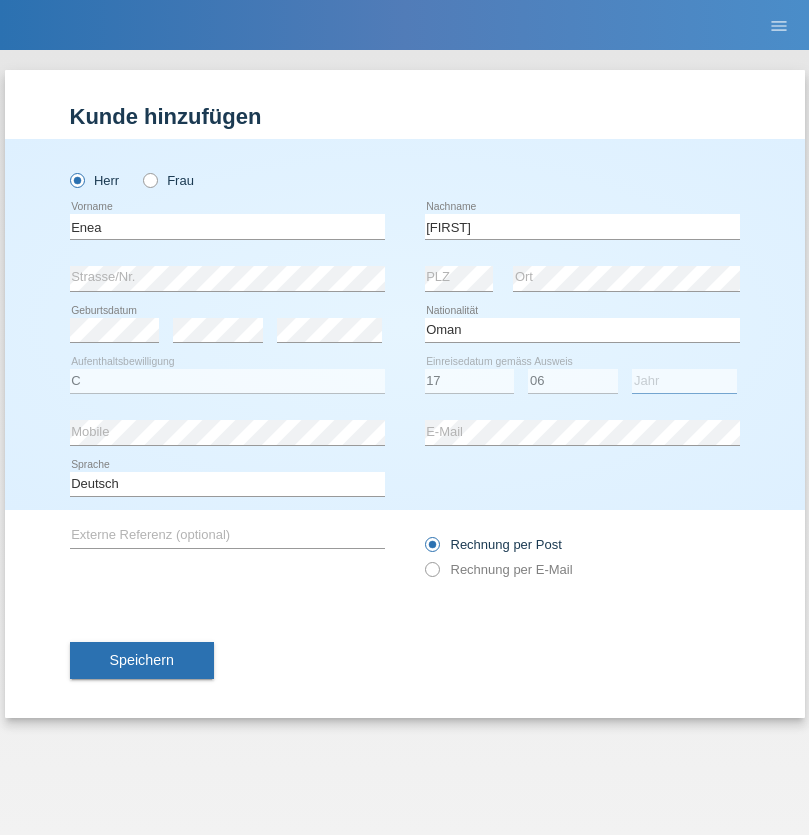 select on "2021" 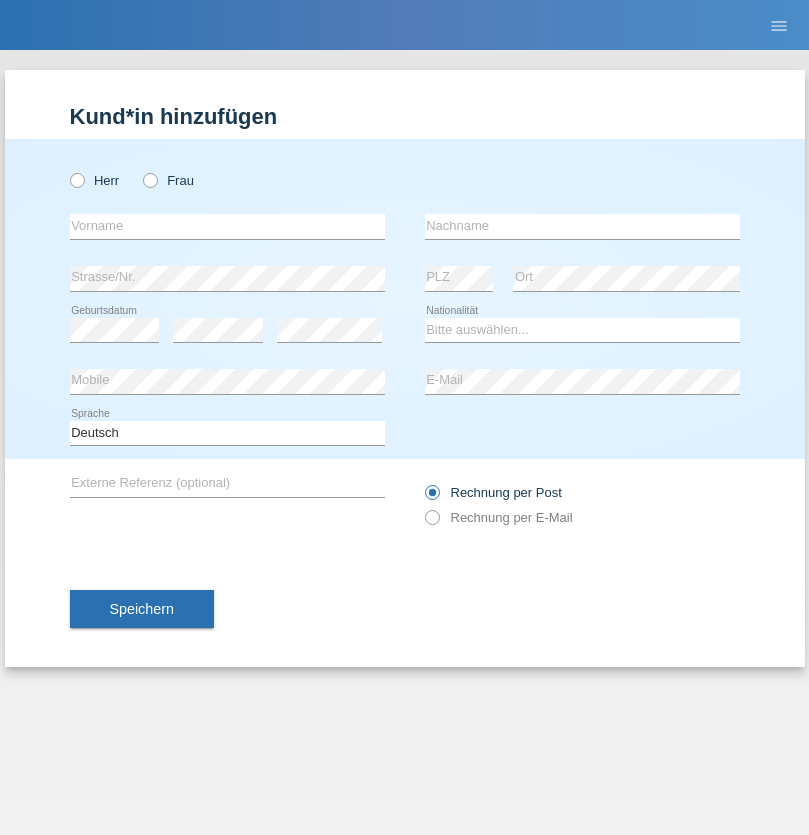 scroll, scrollTop: 0, scrollLeft: 0, axis: both 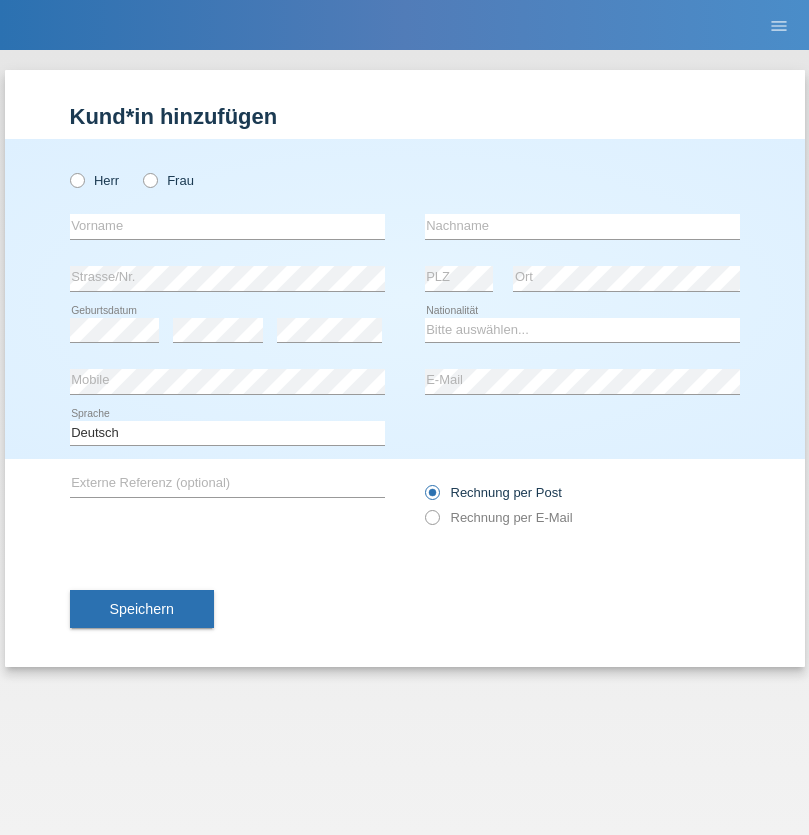 radio on "true" 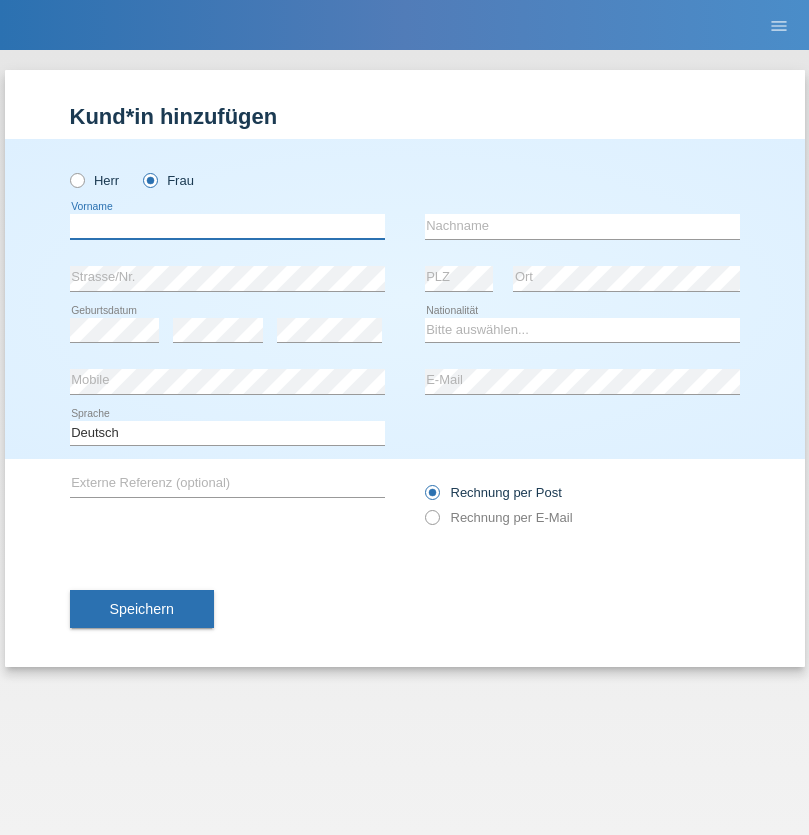 click at bounding box center [227, 226] 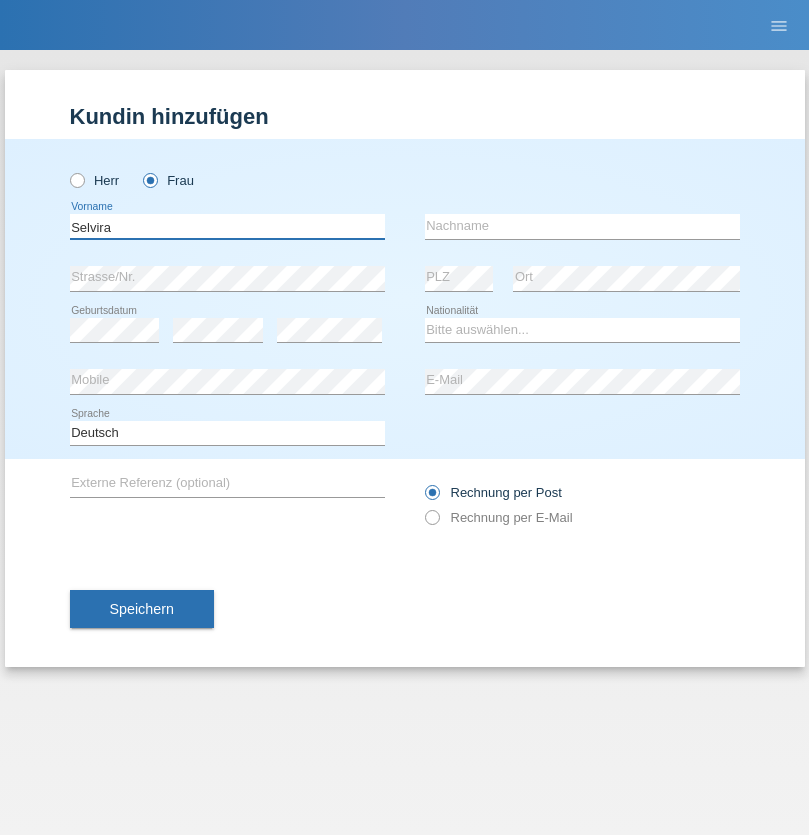 type on "Selvira" 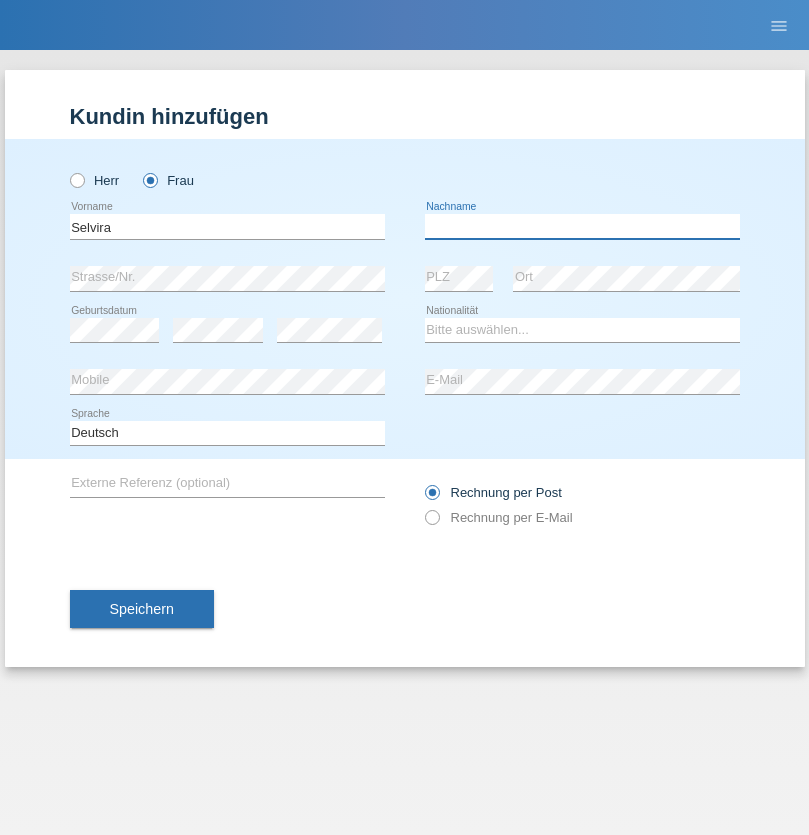 click at bounding box center [582, 226] 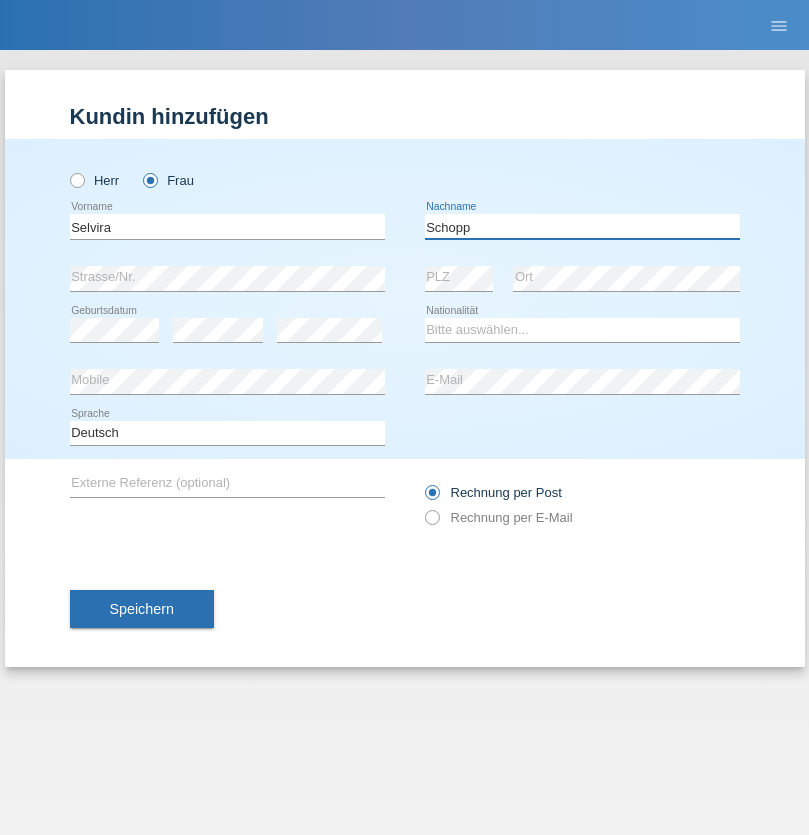 type on "Schopp" 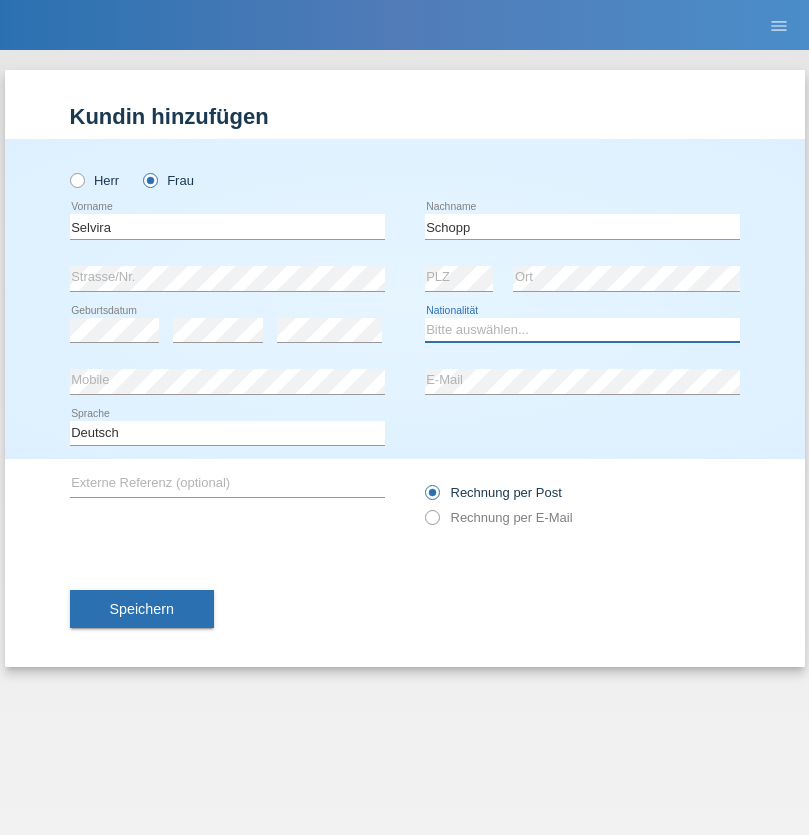 select on "CH" 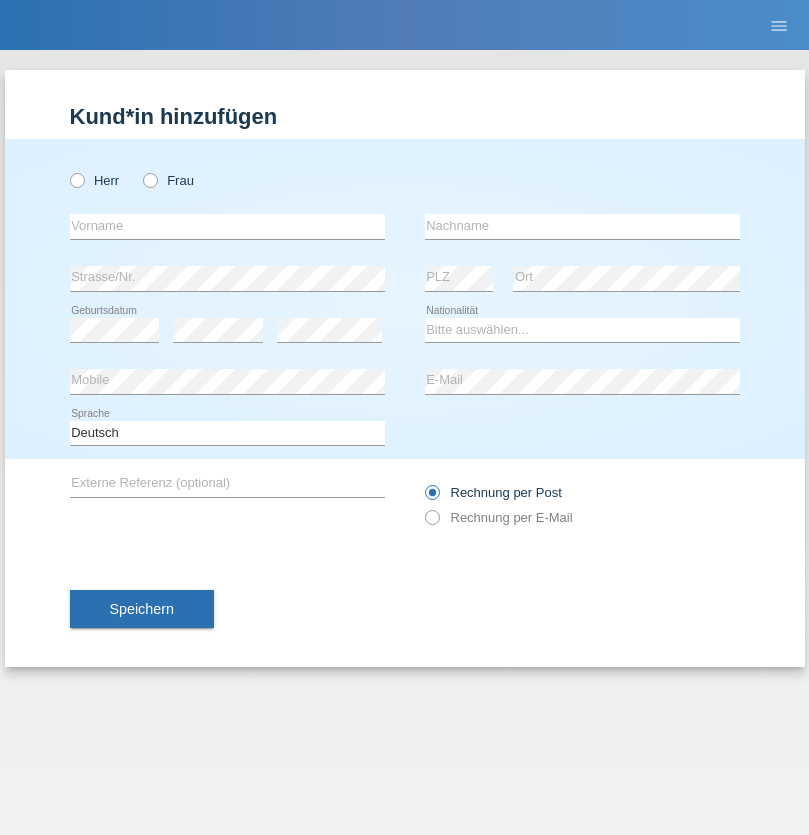 scroll, scrollTop: 0, scrollLeft: 0, axis: both 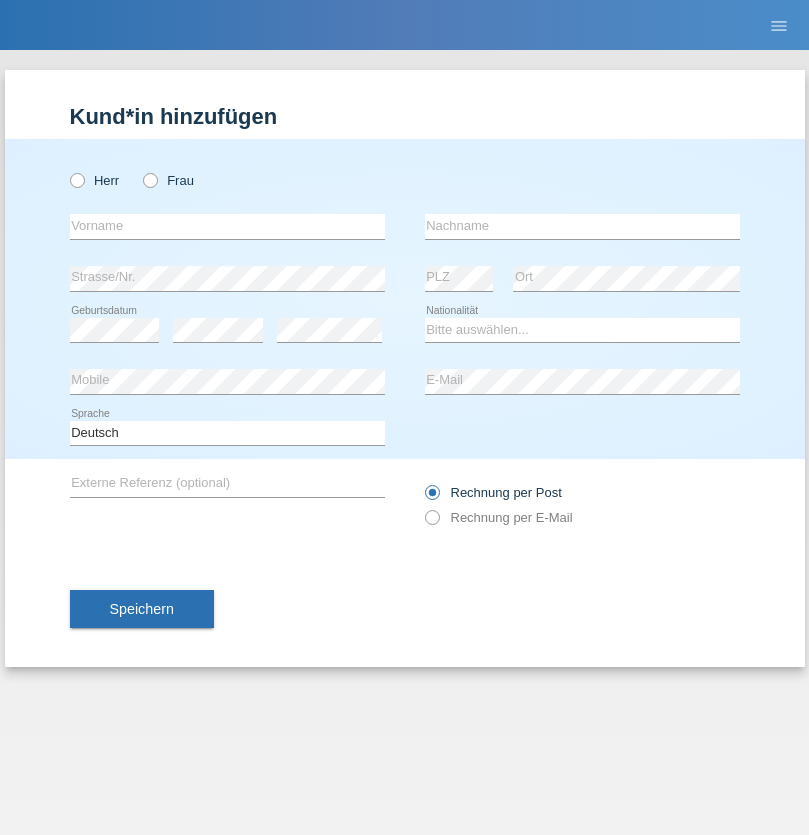radio on "true" 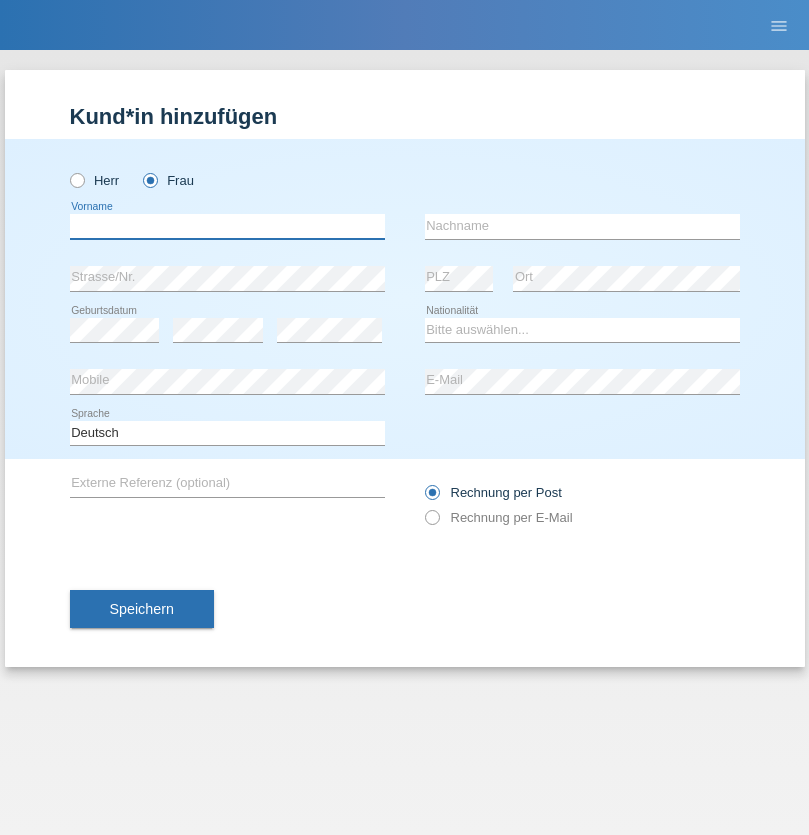 click at bounding box center (227, 226) 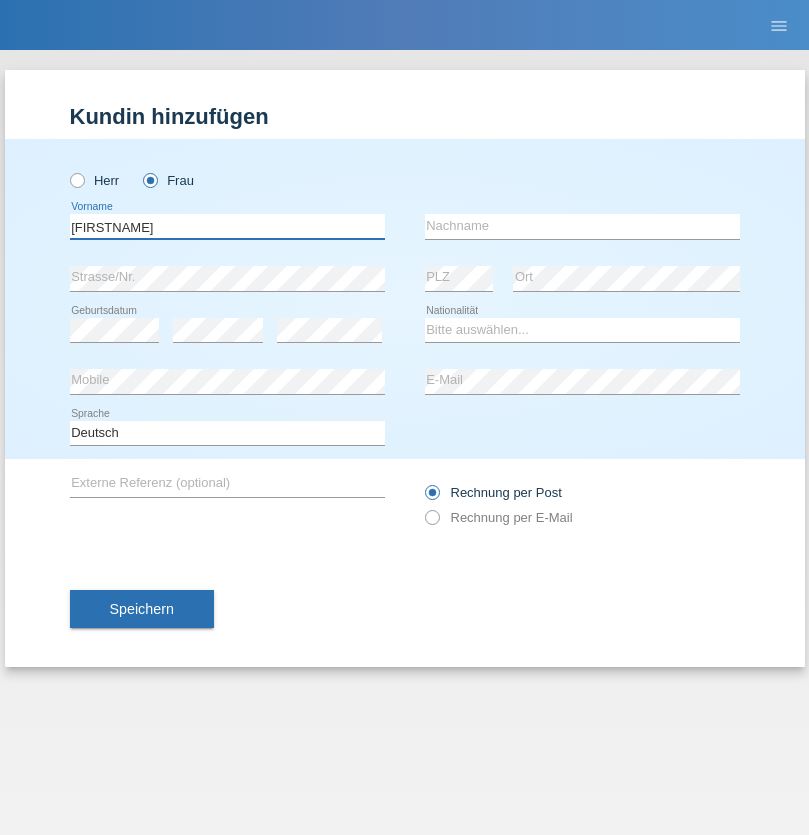 type on "[FIRSTNAME]" 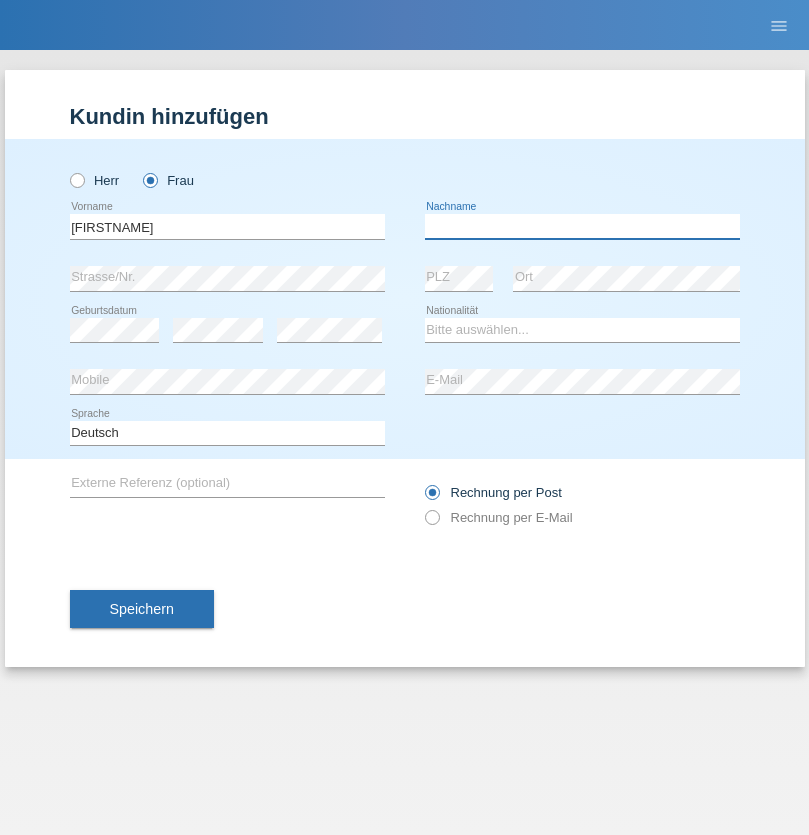 click at bounding box center [582, 226] 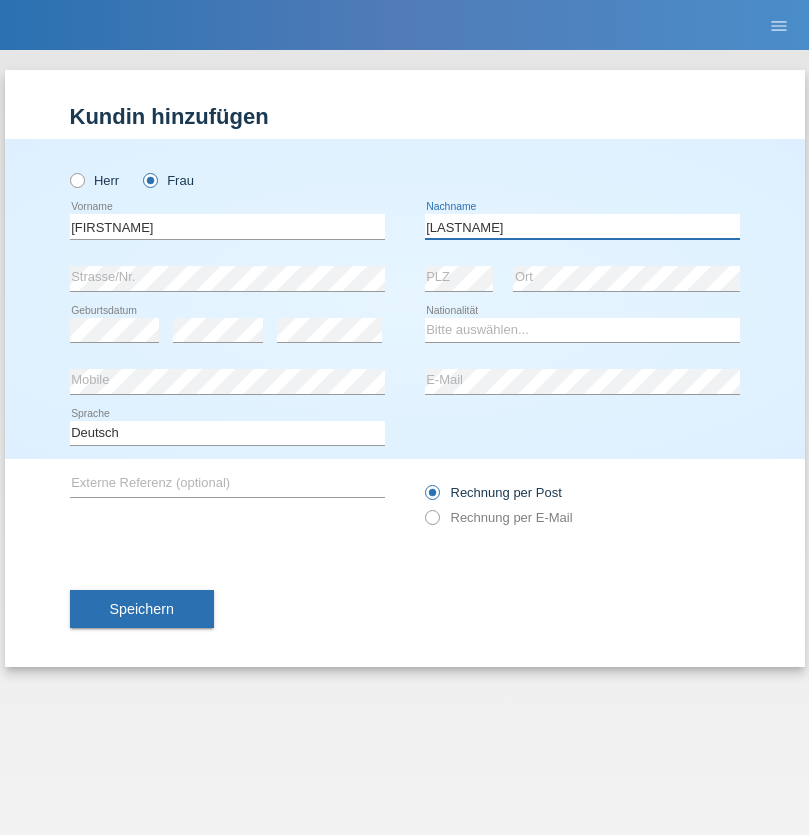type on "BERNATOVA" 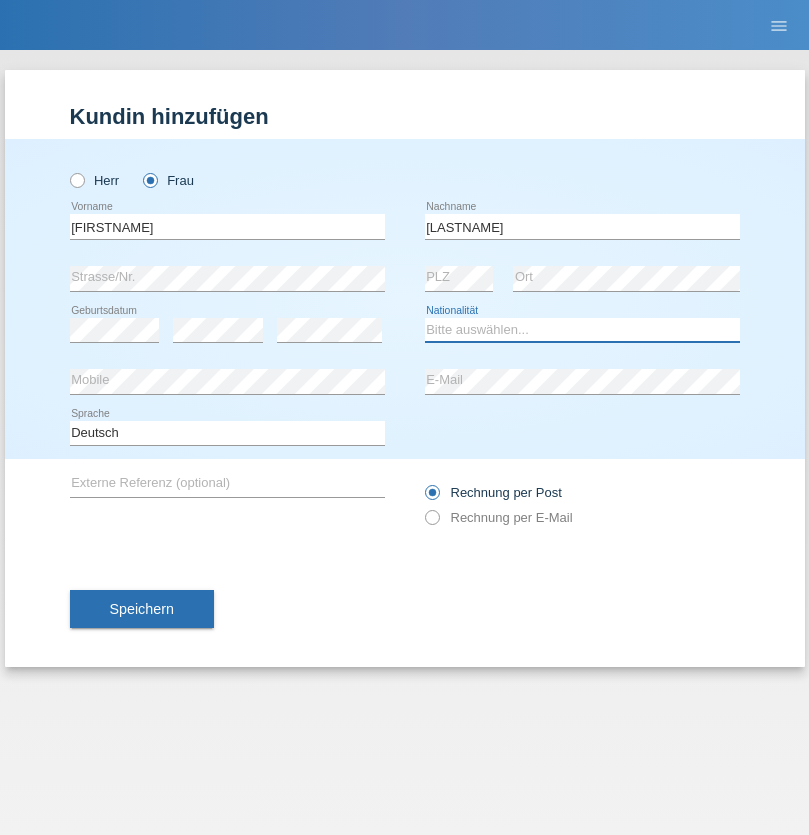 select on "SK" 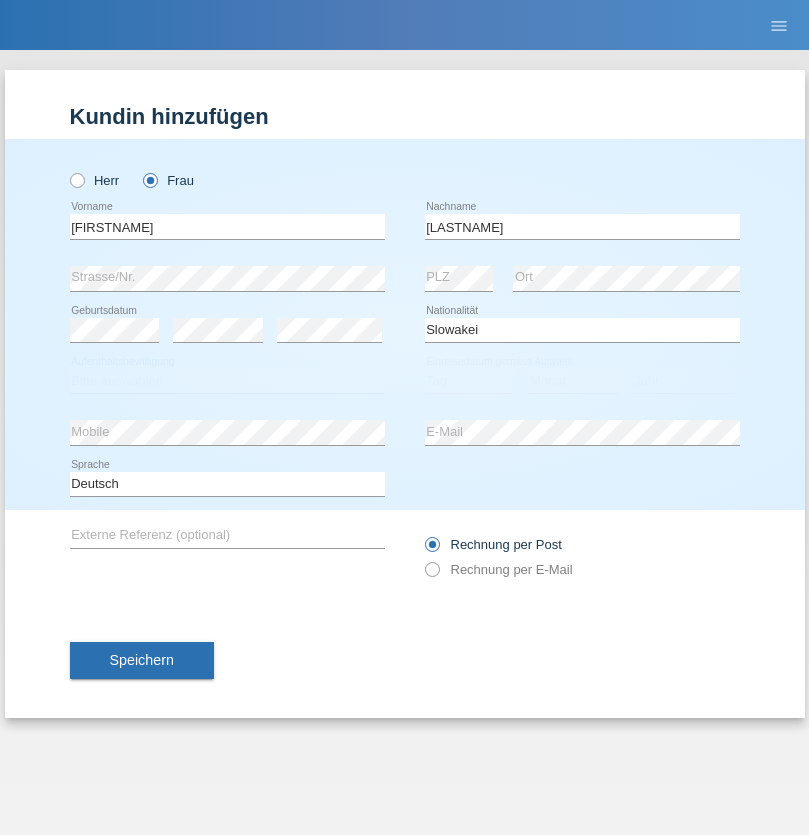select on "C" 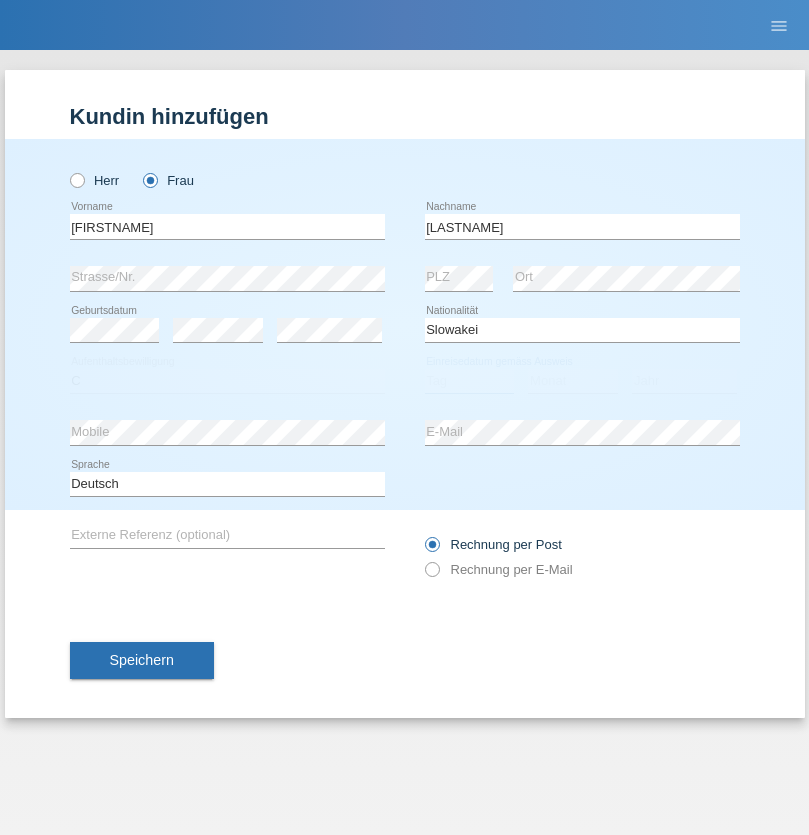 select on "05" 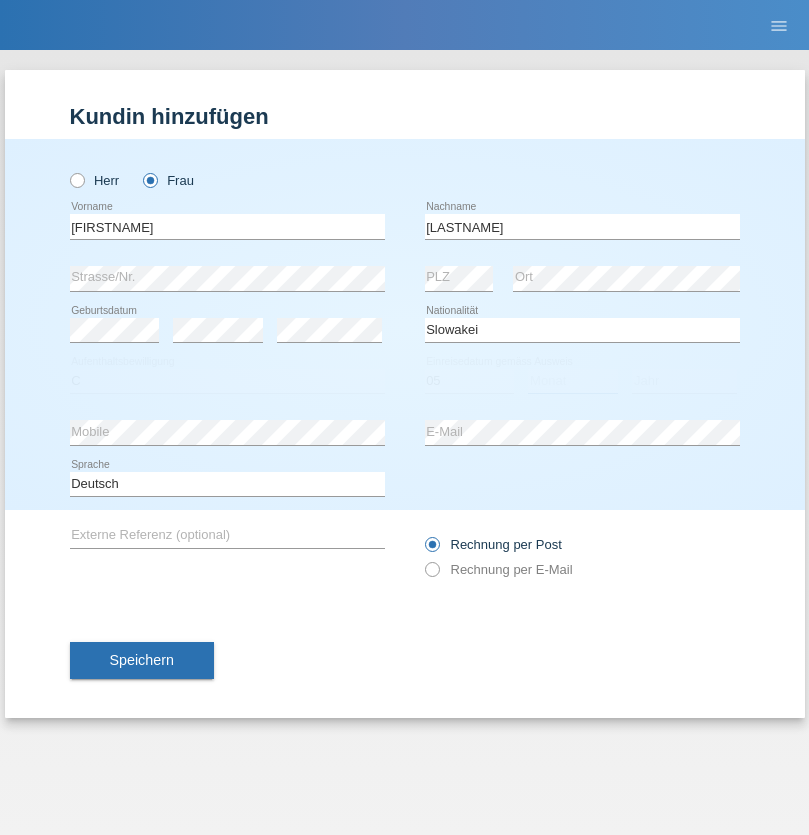select on "04" 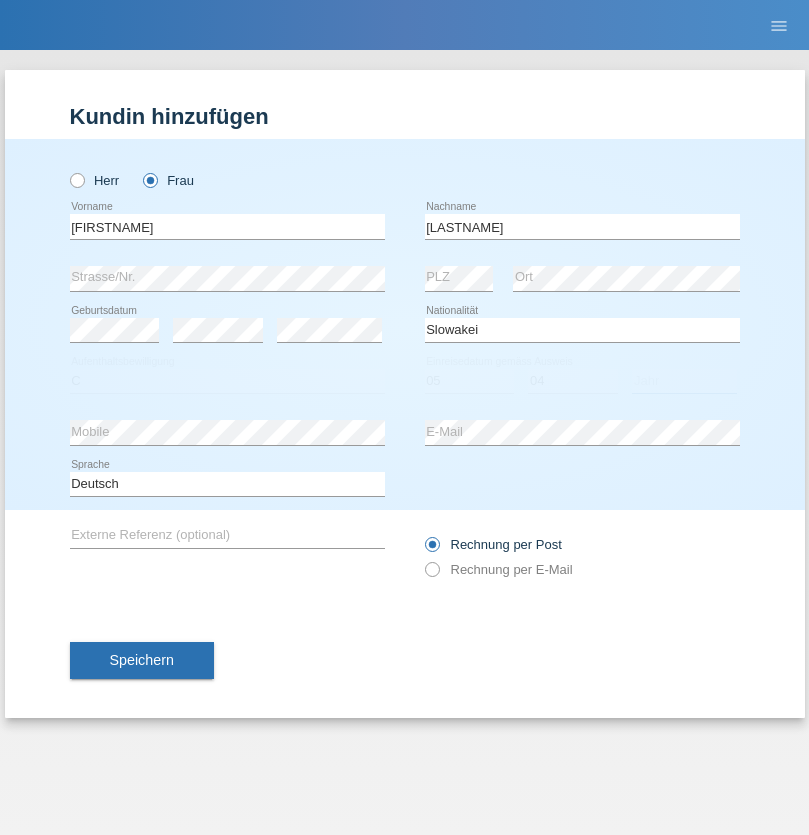 select on "2014" 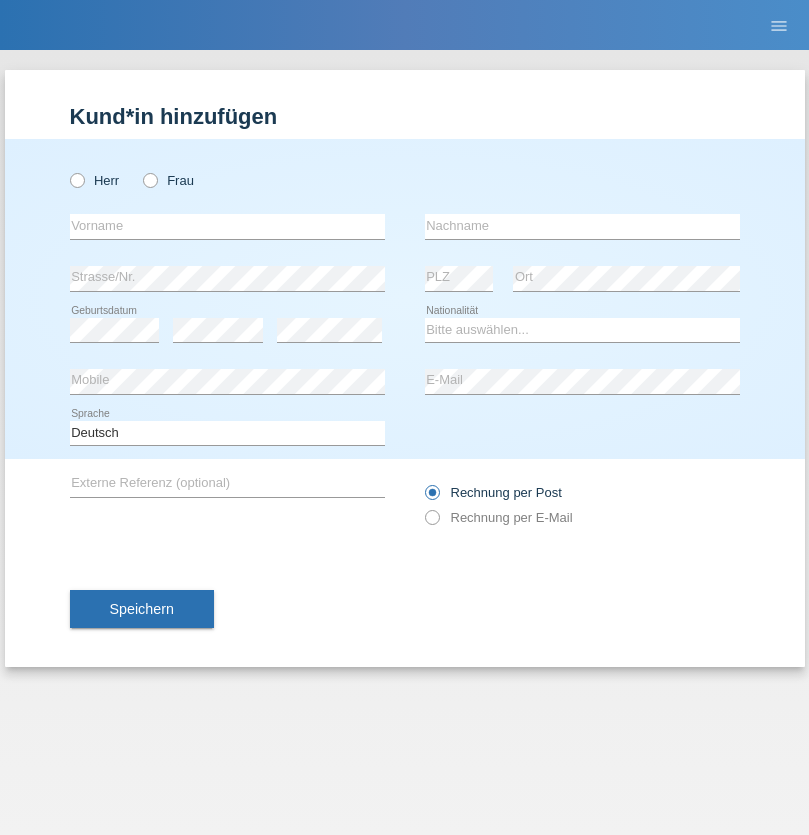 scroll, scrollTop: 0, scrollLeft: 0, axis: both 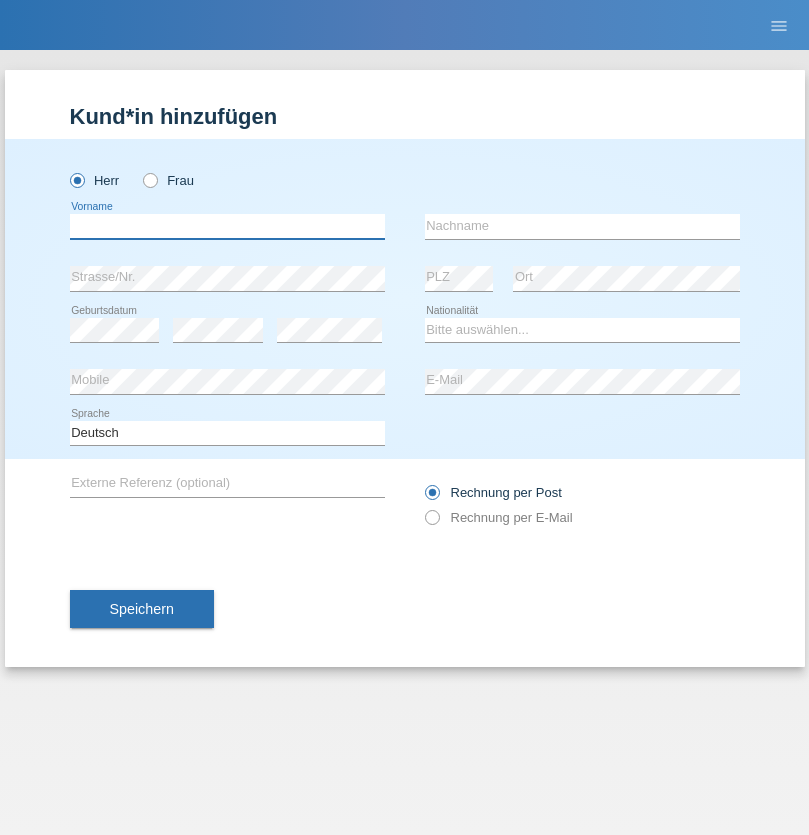 click at bounding box center (227, 226) 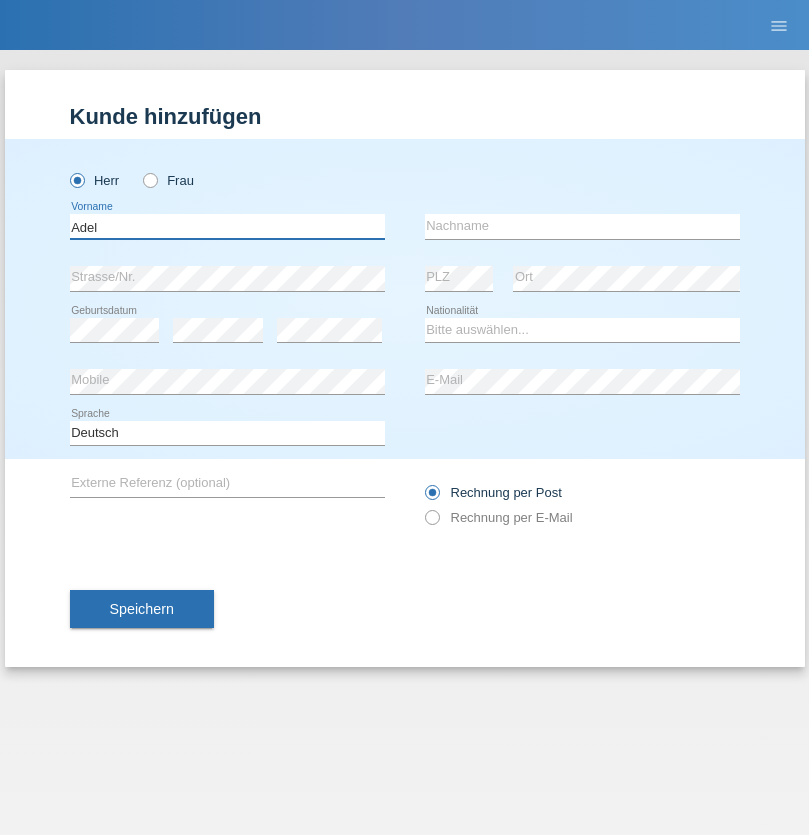 type on "Adel" 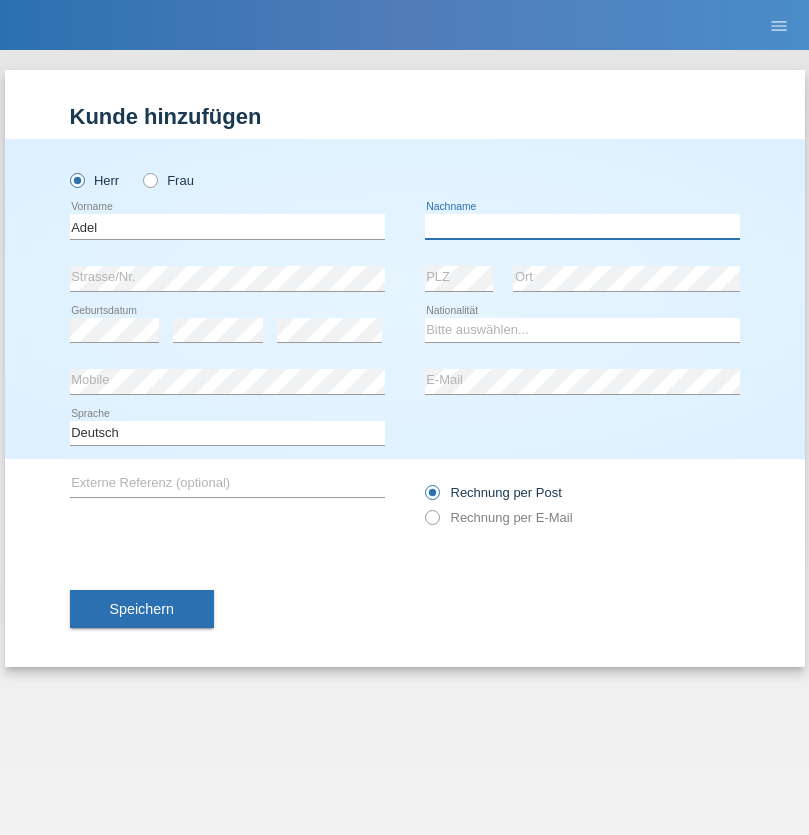 click at bounding box center (582, 226) 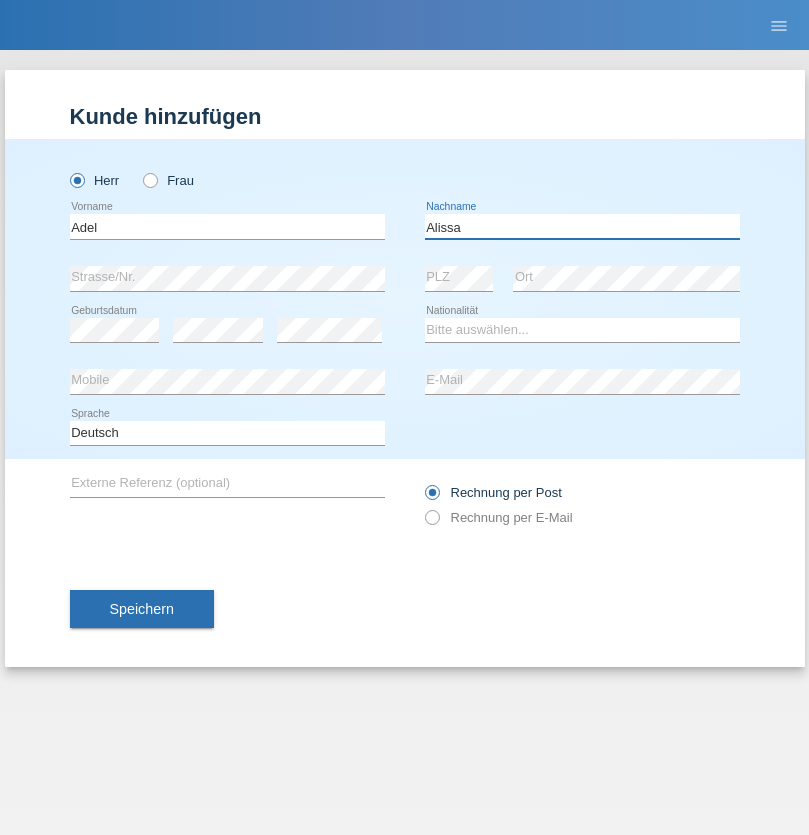 type on "Alissa" 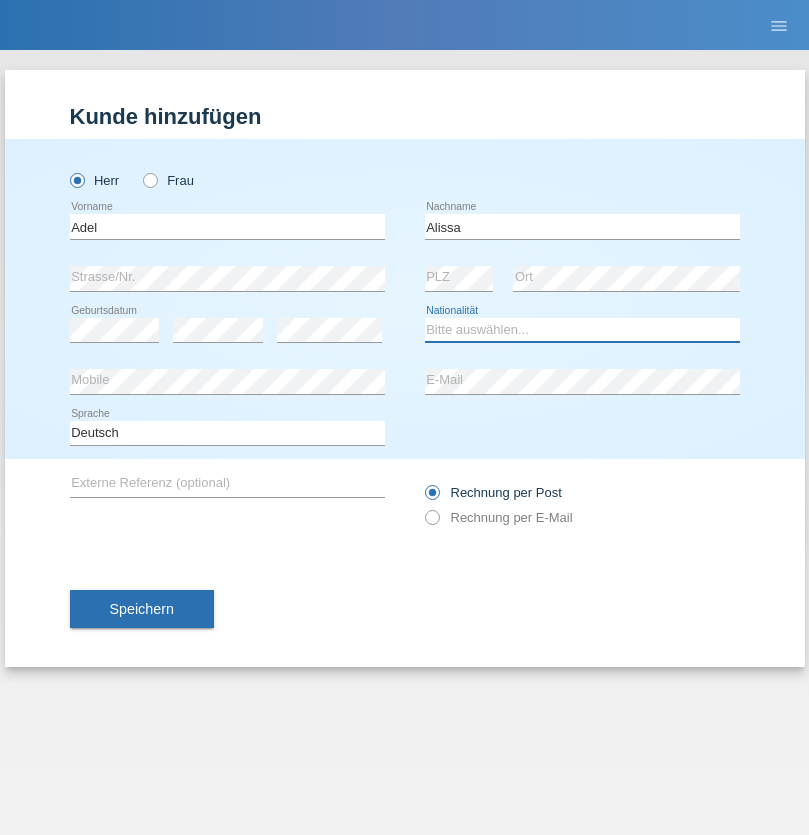 select on "SY" 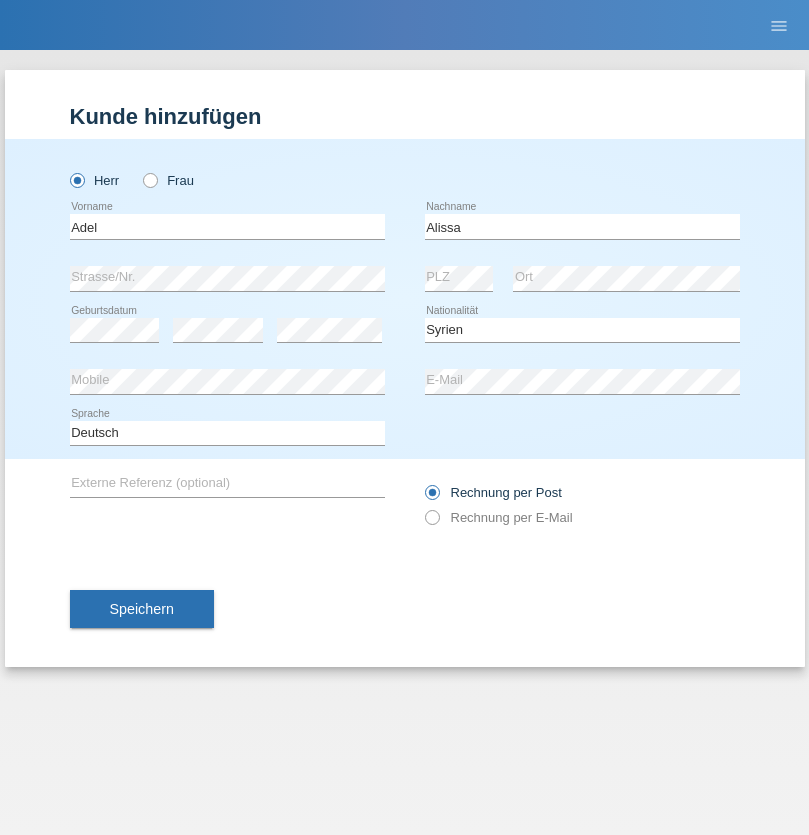 select on "C" 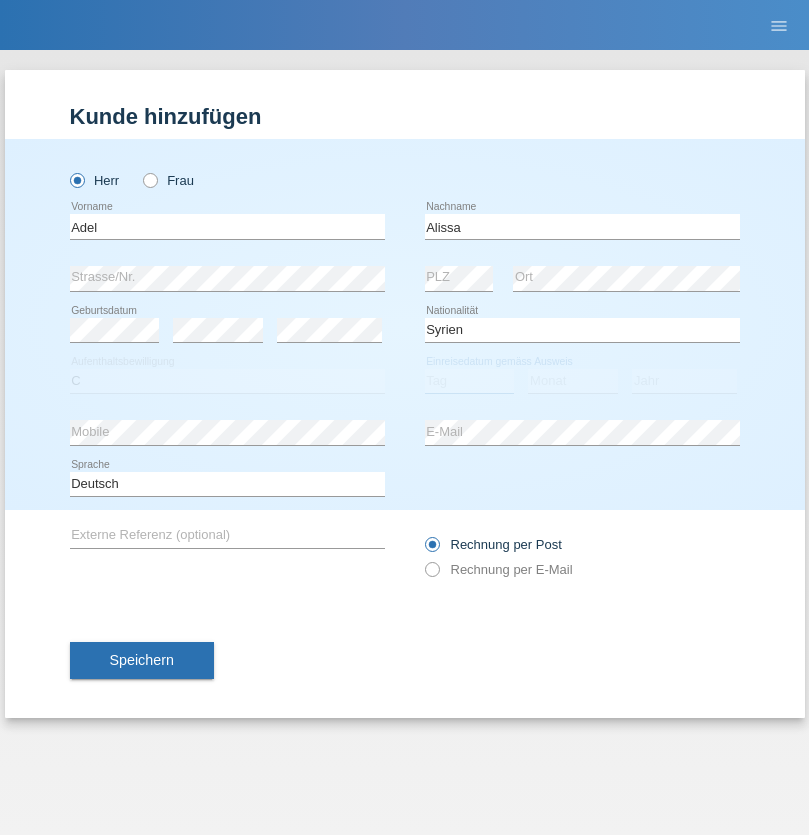 select on "20" 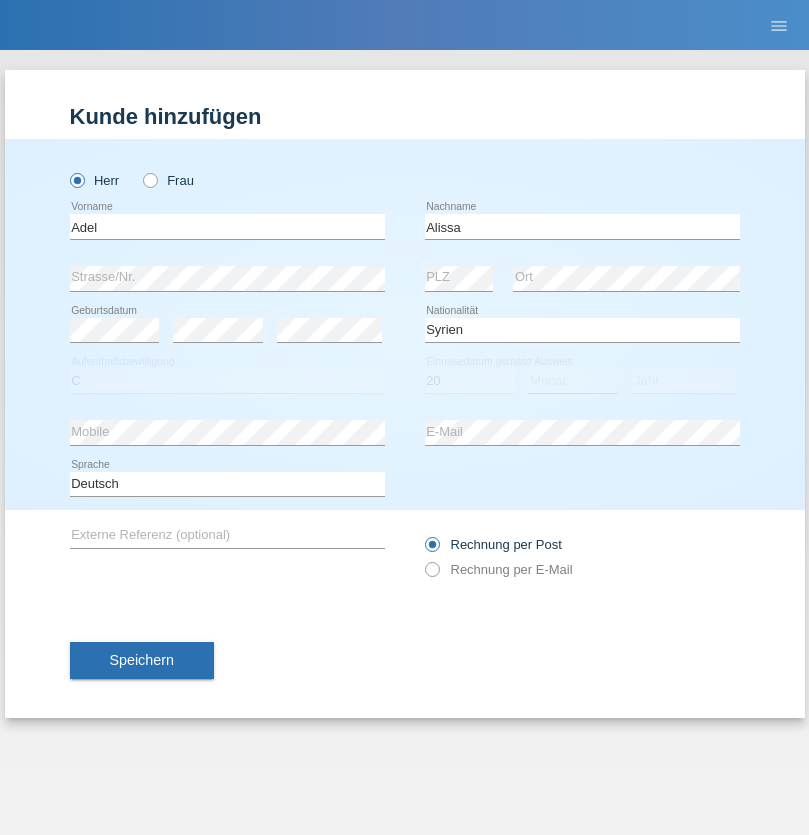 select on "09" 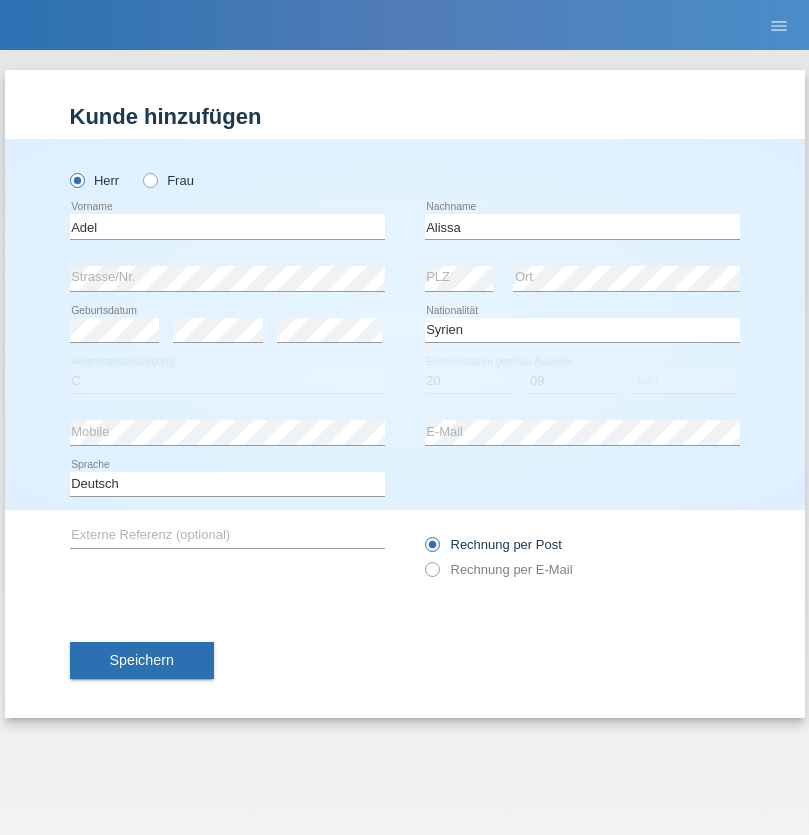 select on "2018" 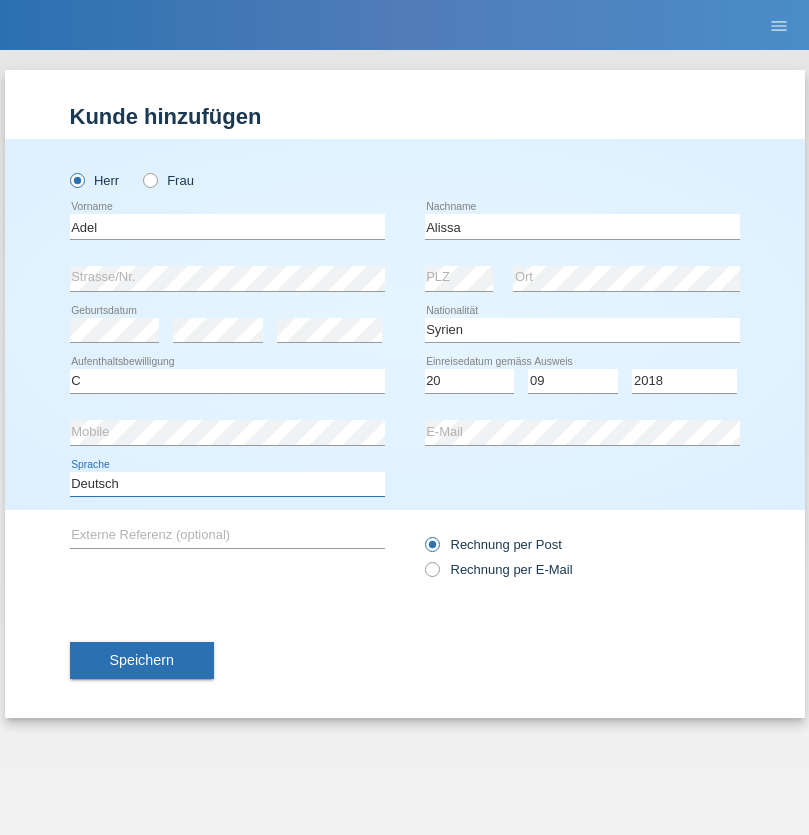 select on "en" 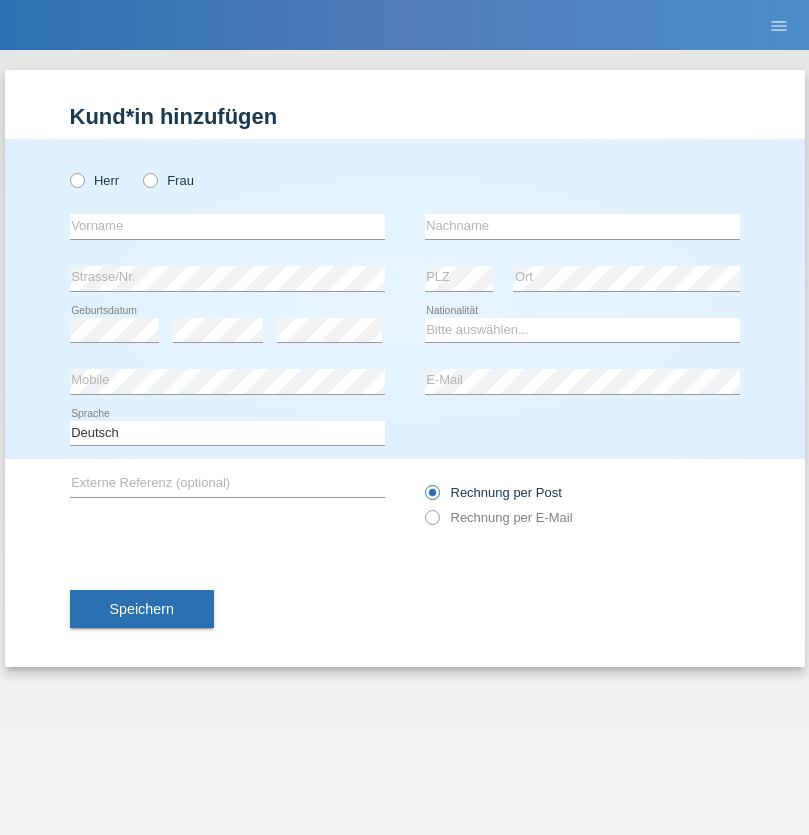 scroll, scrollTop: 0, scrollLeft: 0, axis: both 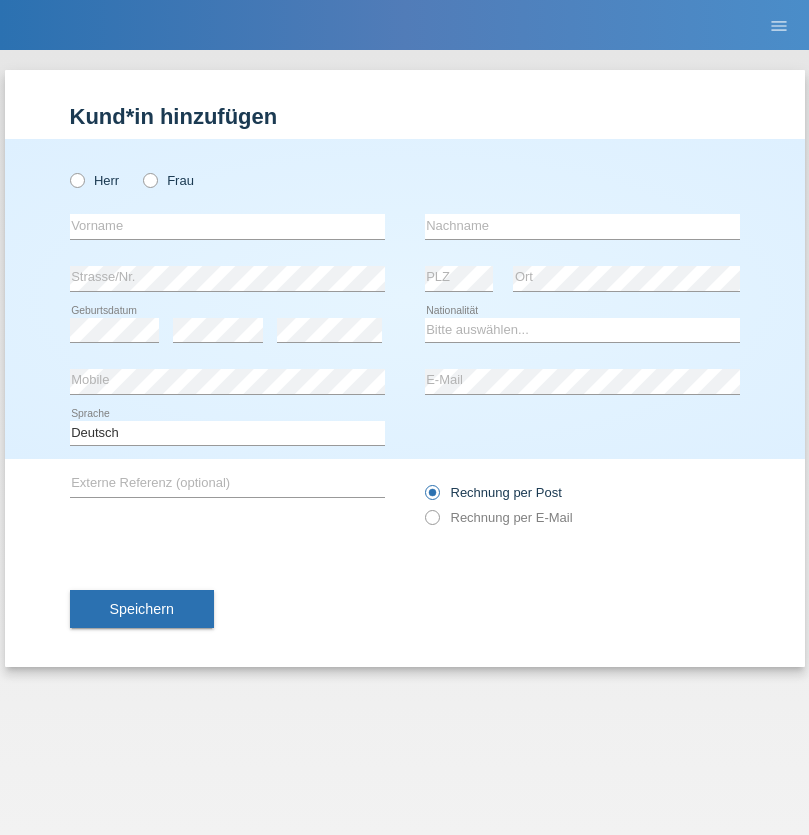 radio on "true" 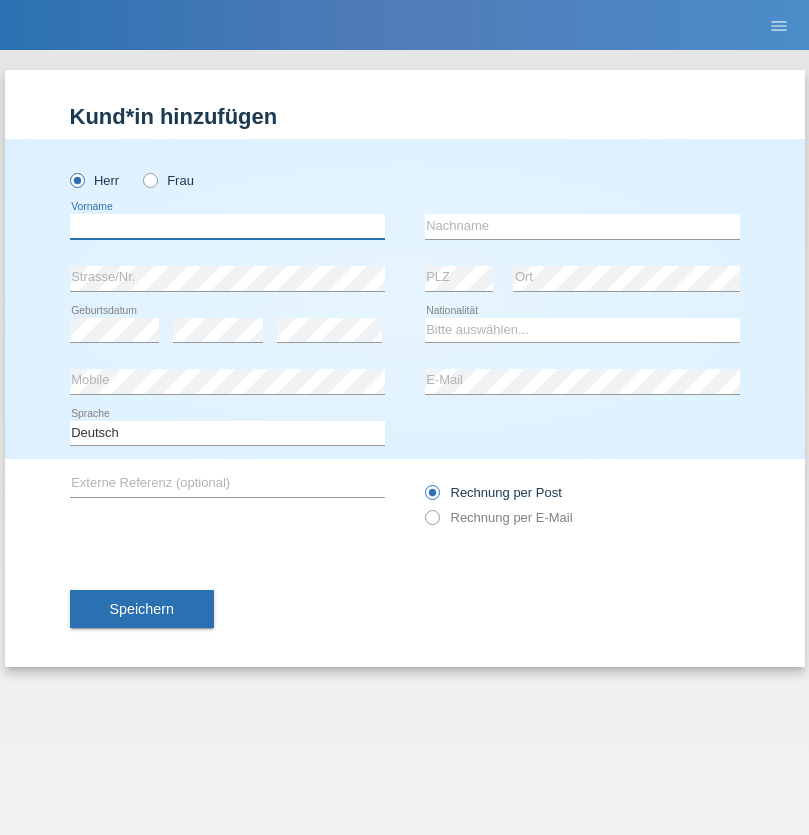 click at bounding box center [227, 226] 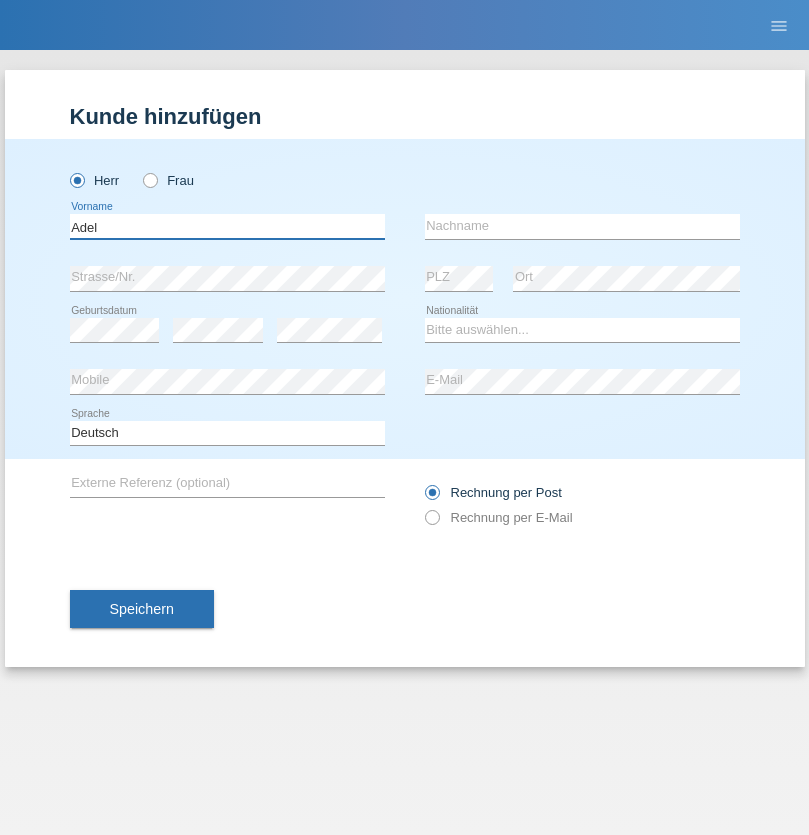 type on "Adel" 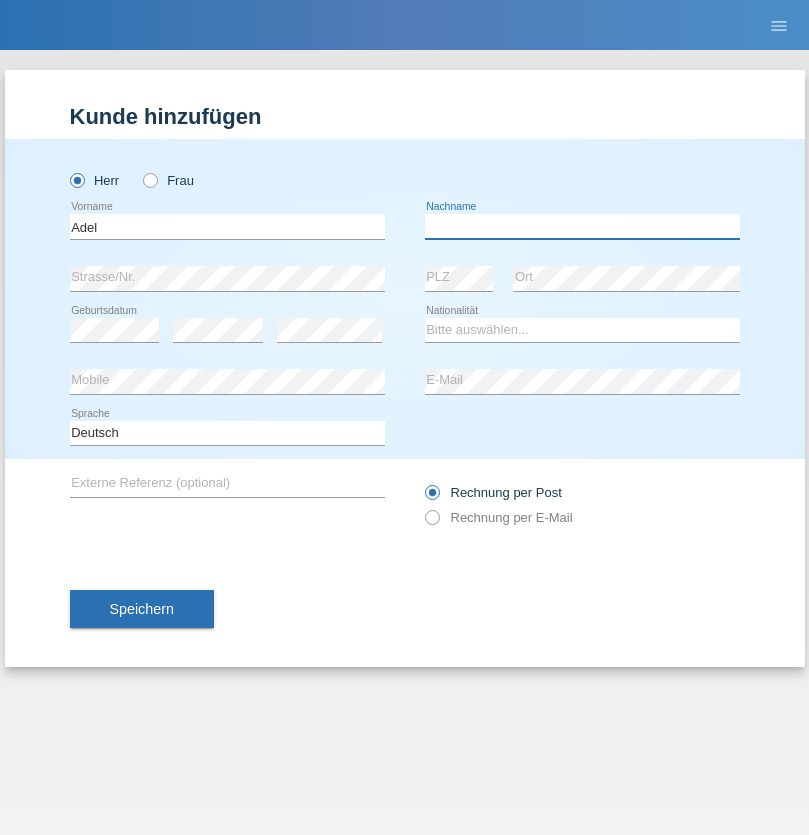 click at bounding box center [582, 226] 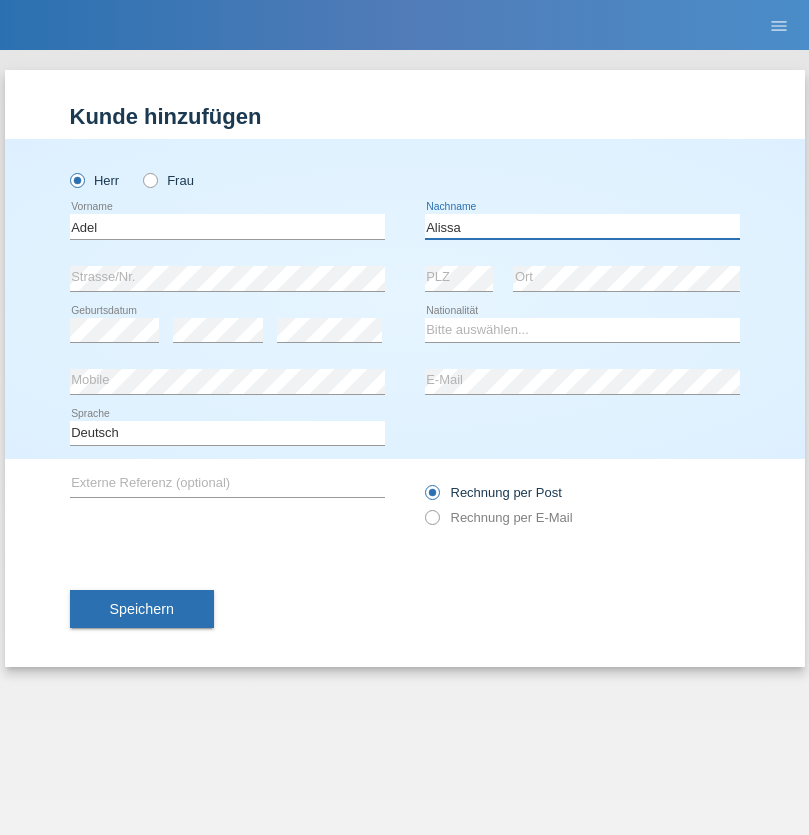 type on "Alissa" 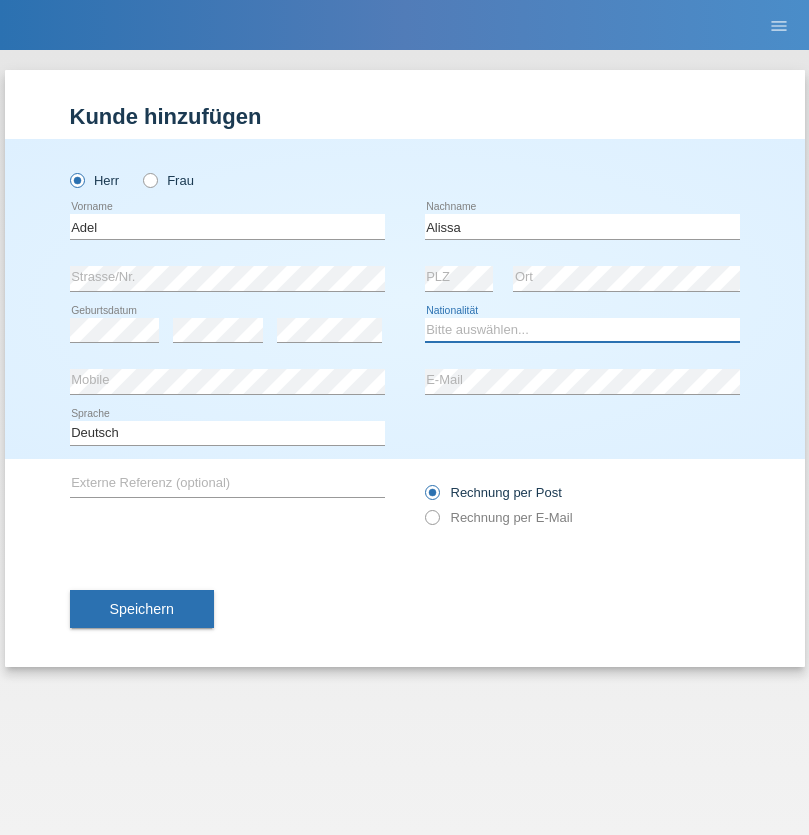 select on "SY" 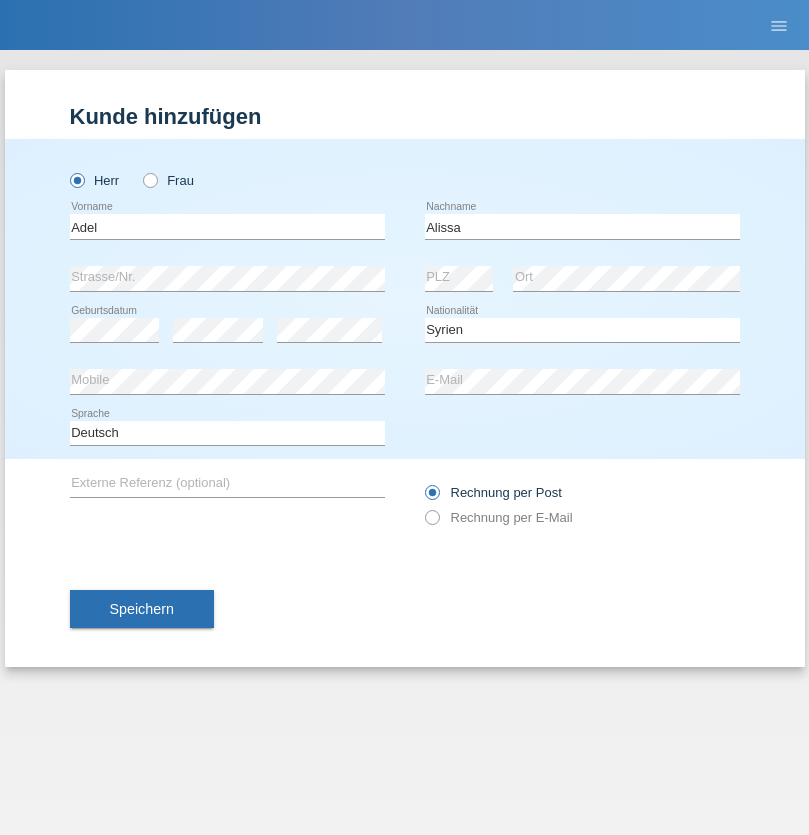 select on "C" 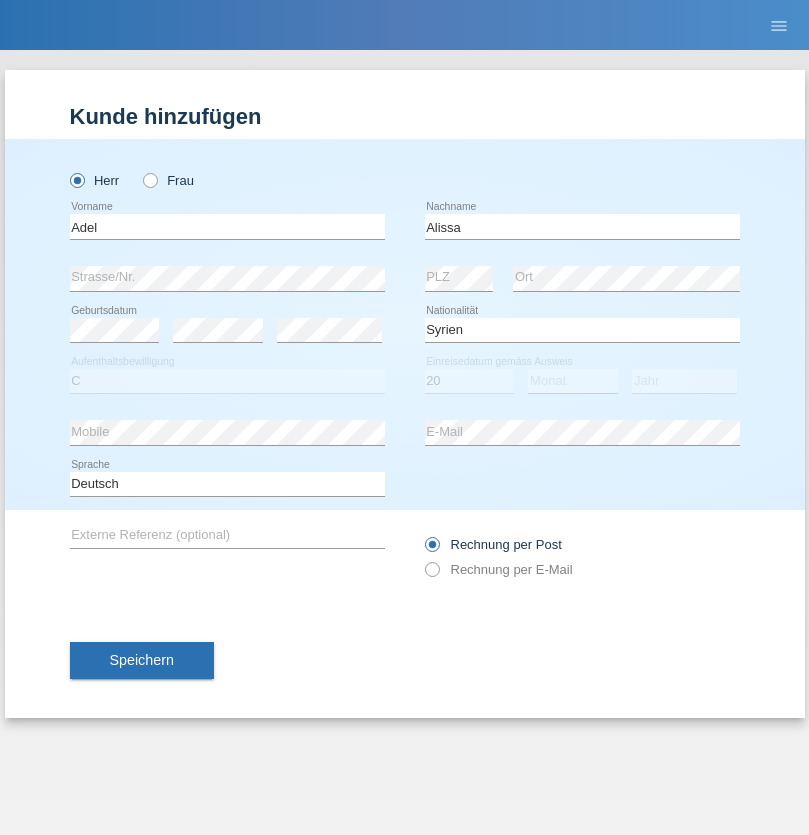 select on "09" 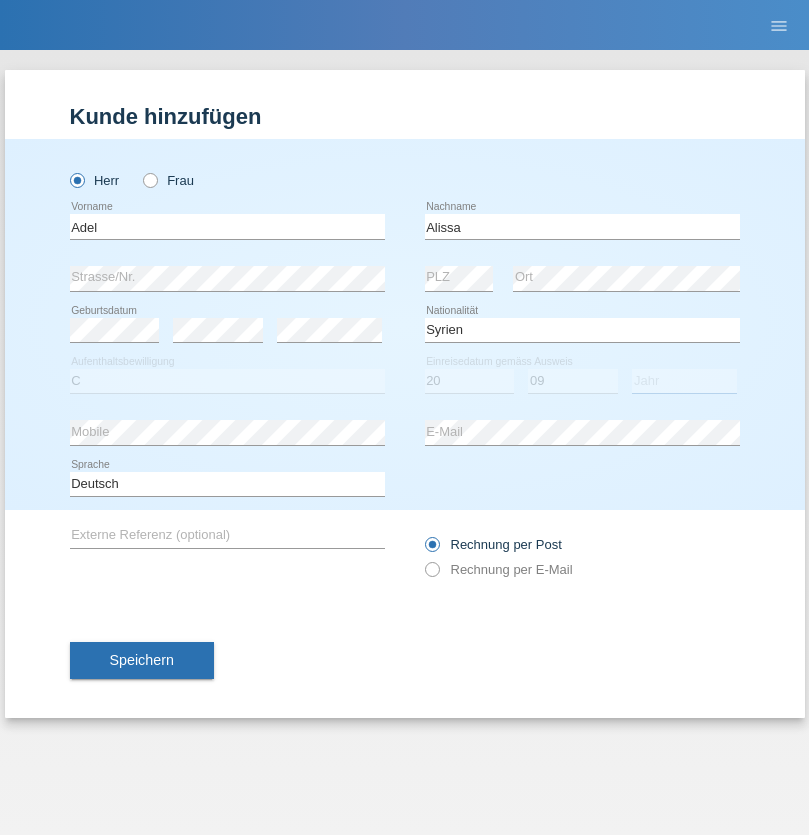 select on "2018" 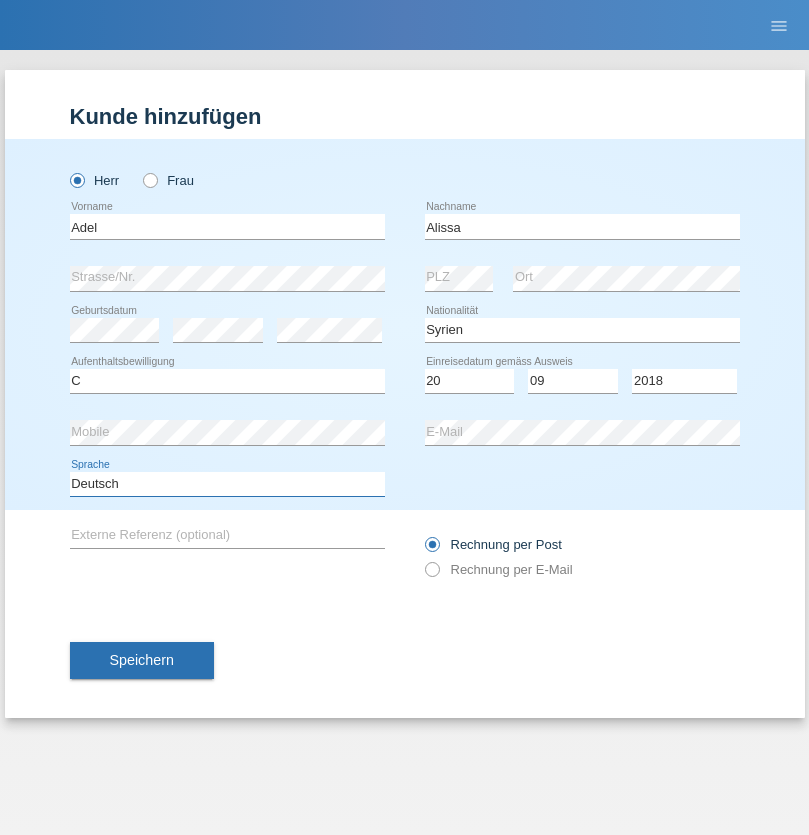select on "en" 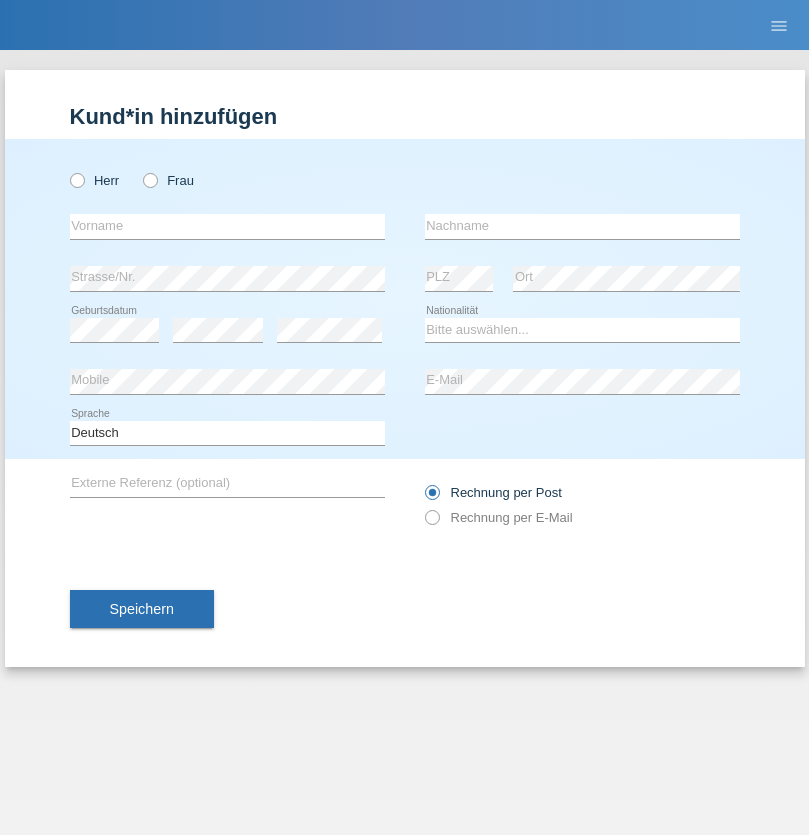 scroll, scrollTop: 0, scrollLeft: 0, axis: both 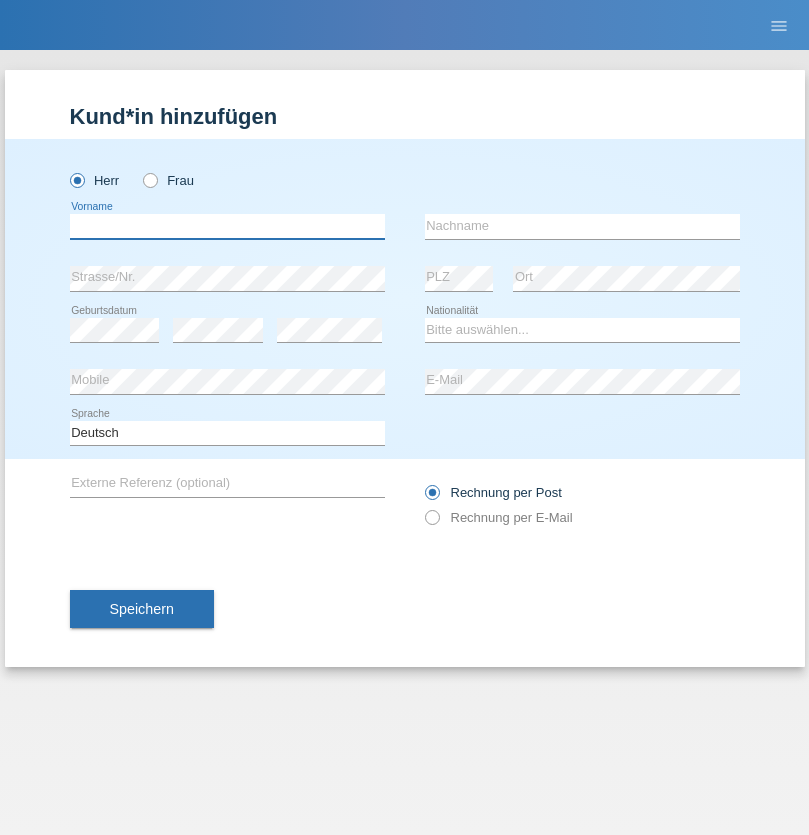click at bounding box center [227, 226] 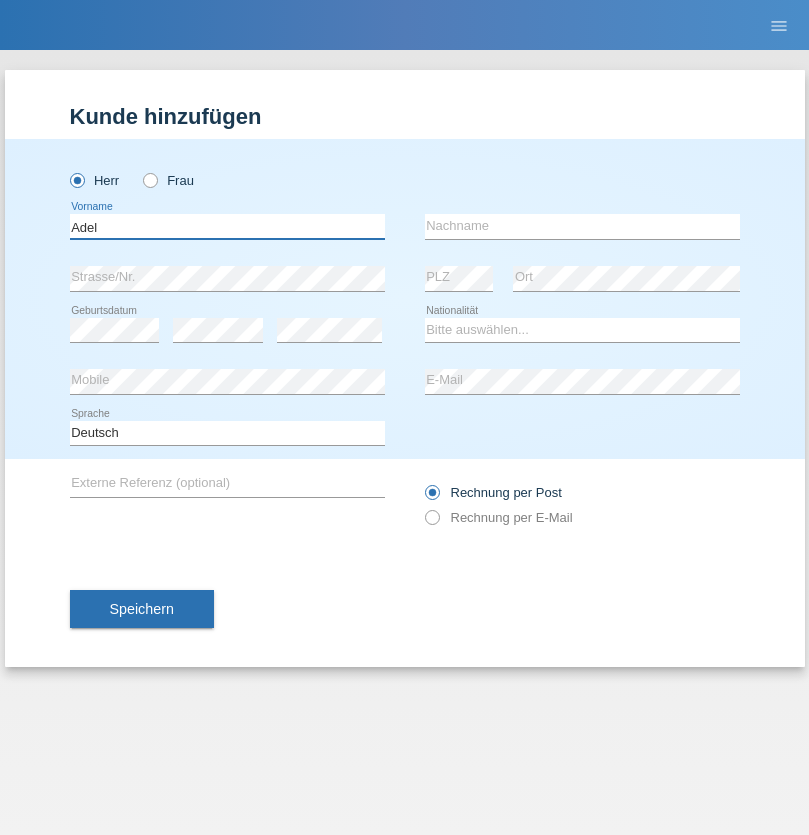 type on "Adel" 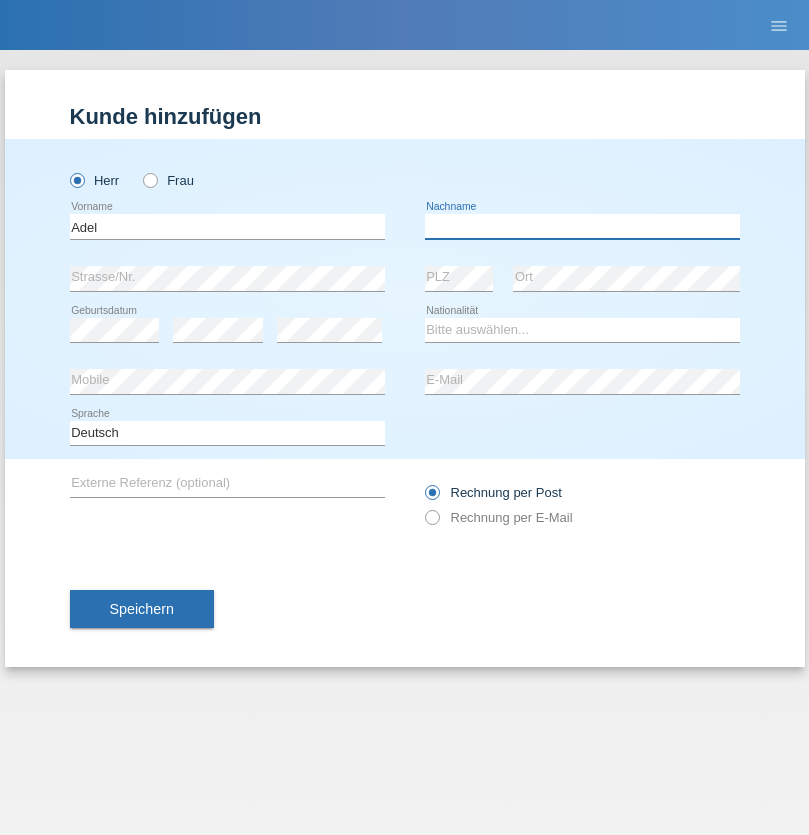 click at bounding box center (582, 226) 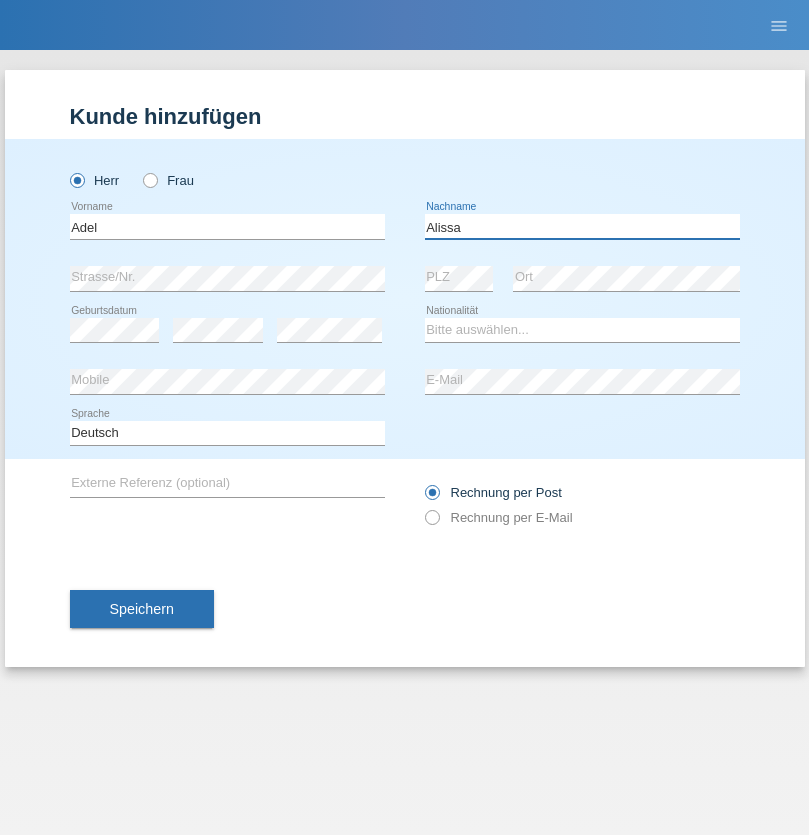type on "Alissa" 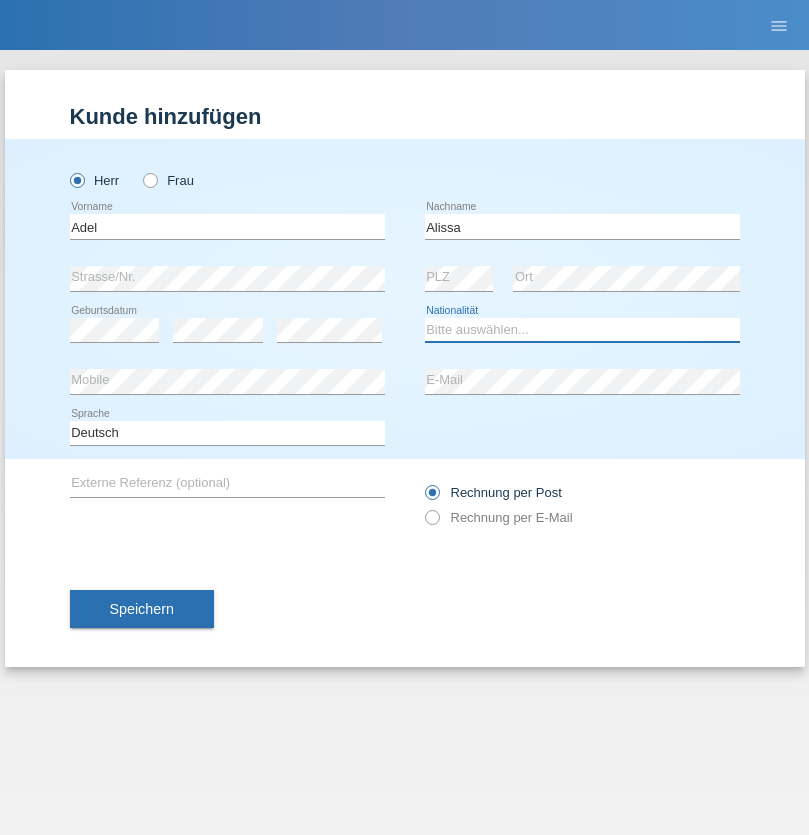 select on "SY" 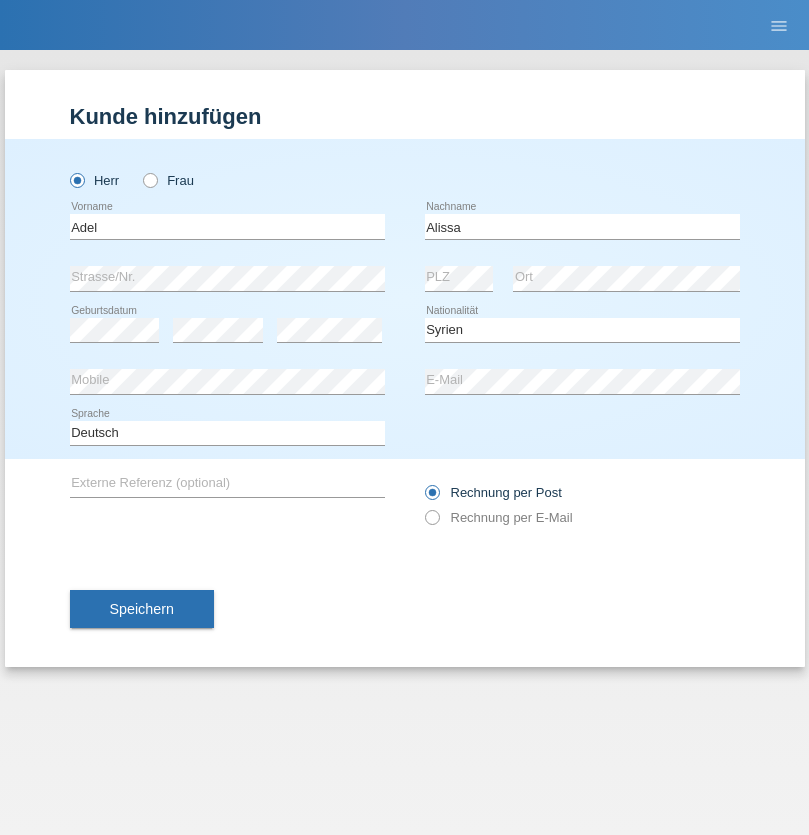 select on "C" 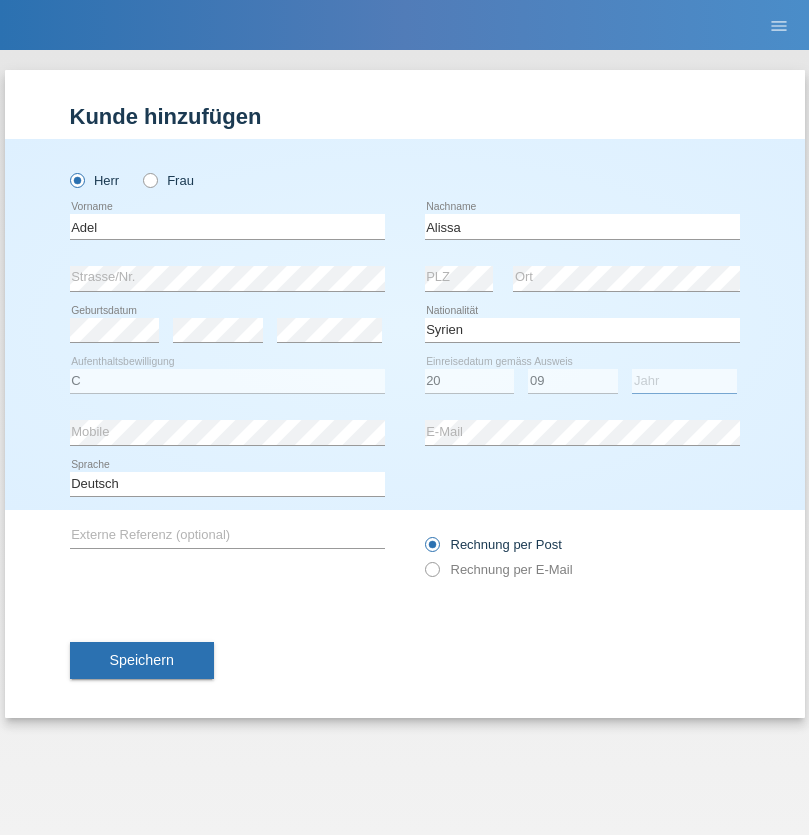 select on "2018" 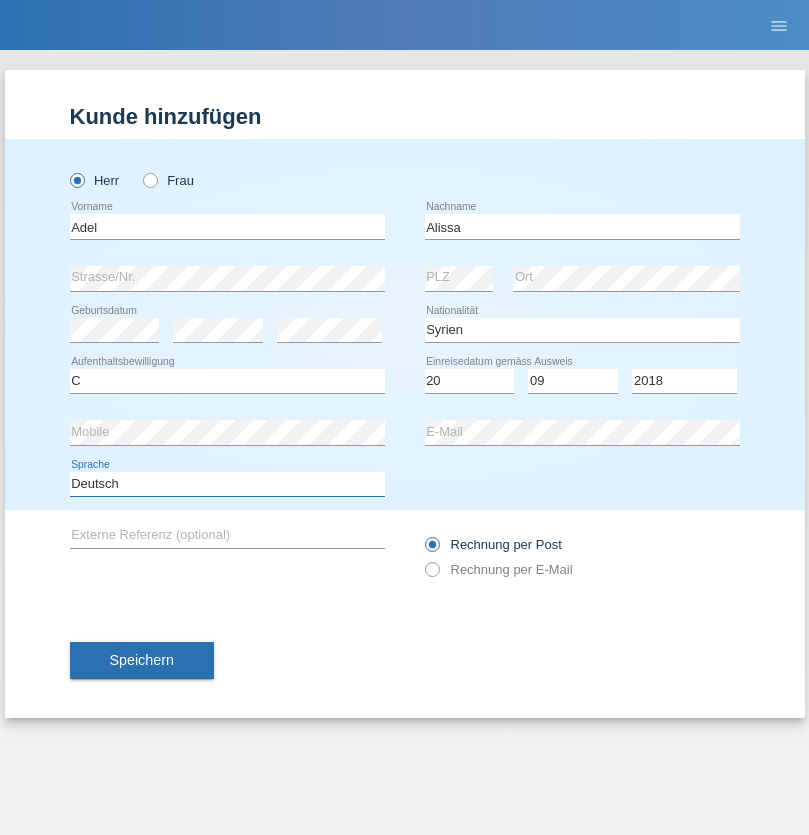 select on "en" 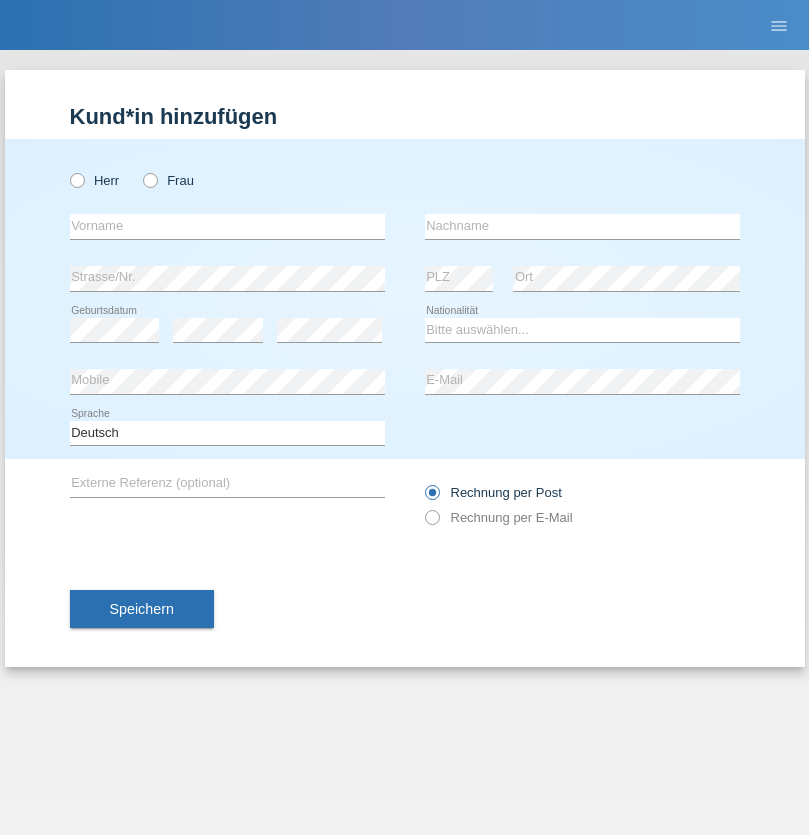 scroll, scrollTop: 0, scrollLeft: 0, axis: both 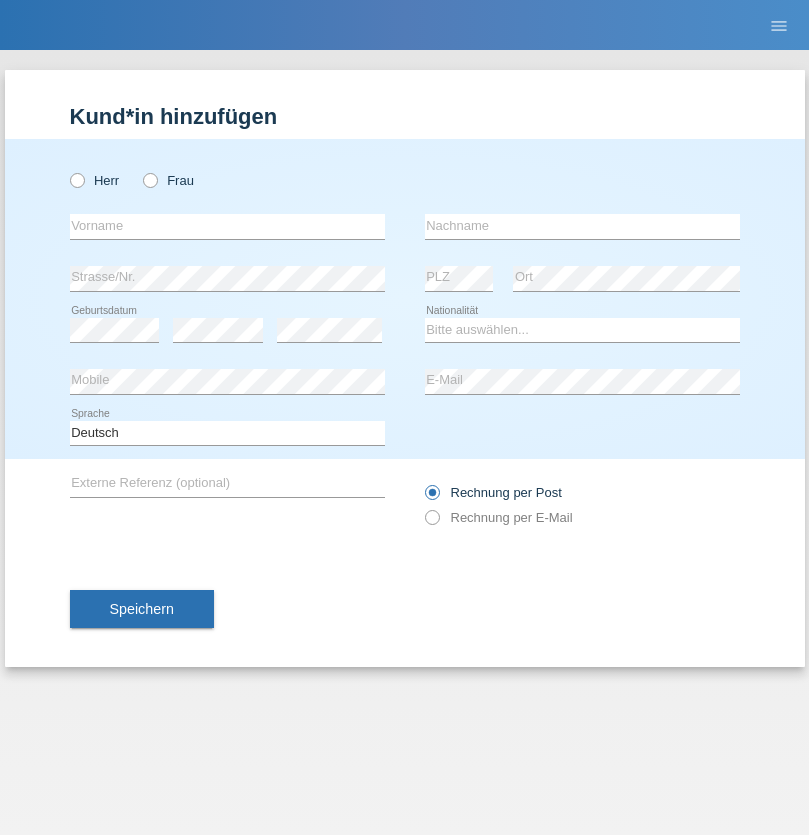radio on "true" 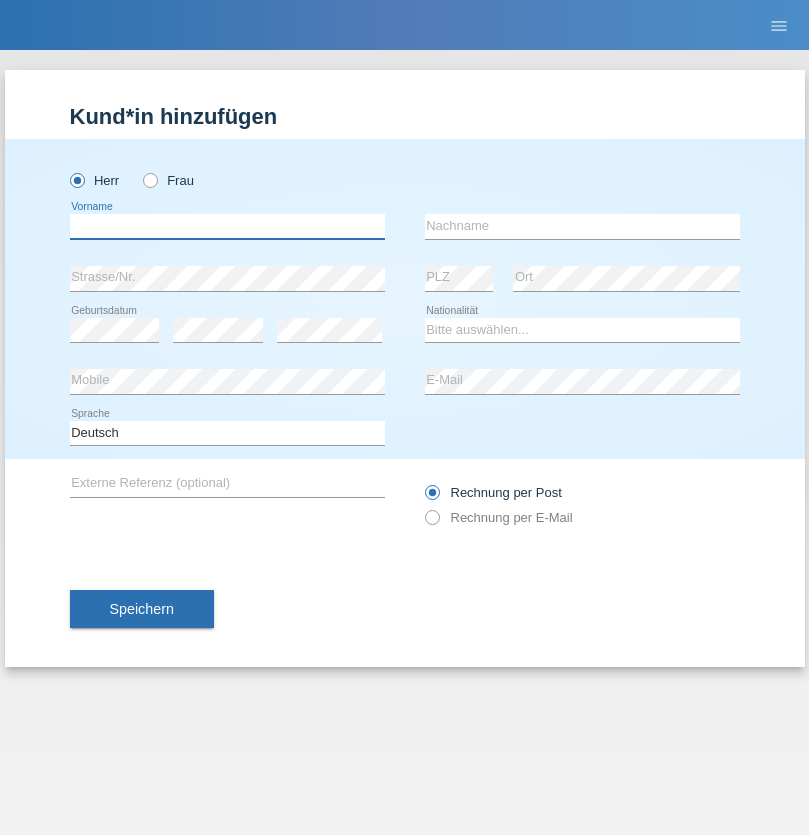 click at bounding box center [227, 226] 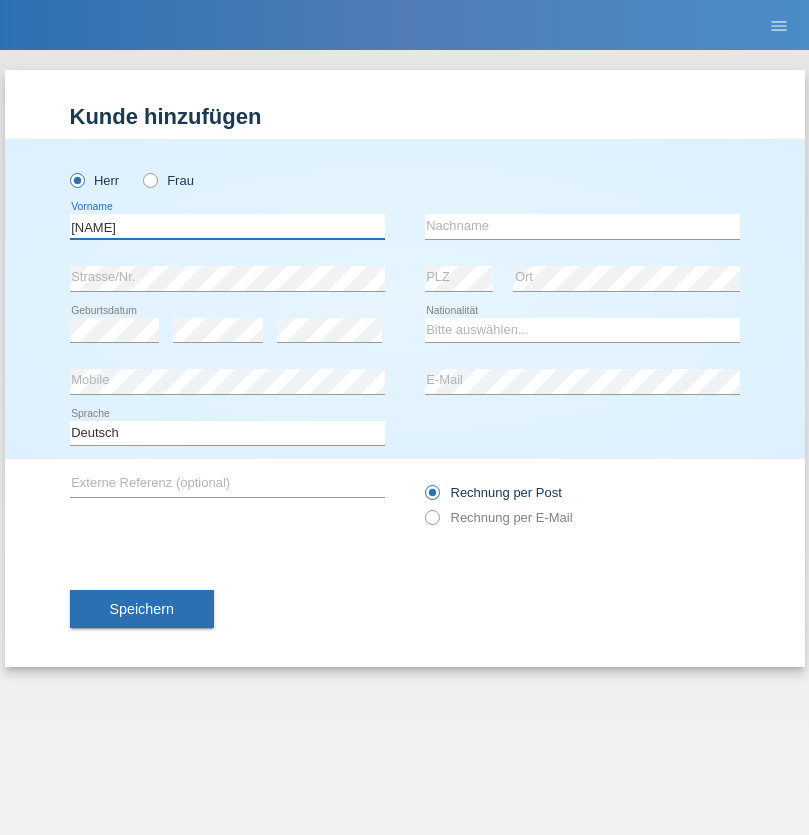 type on "[NAME]" 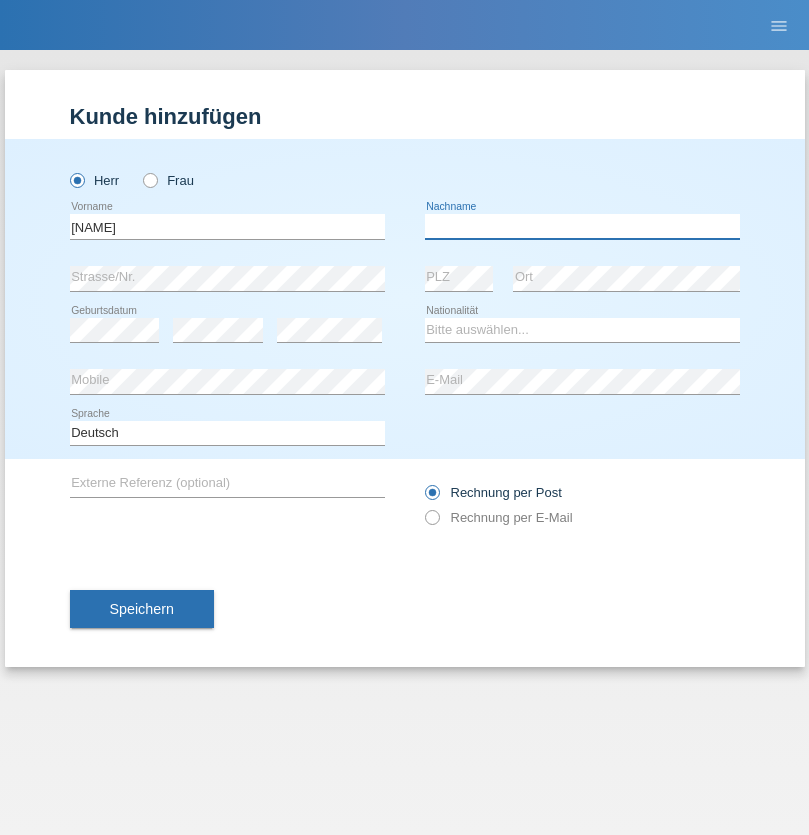 click at bounding box center [582, 226] 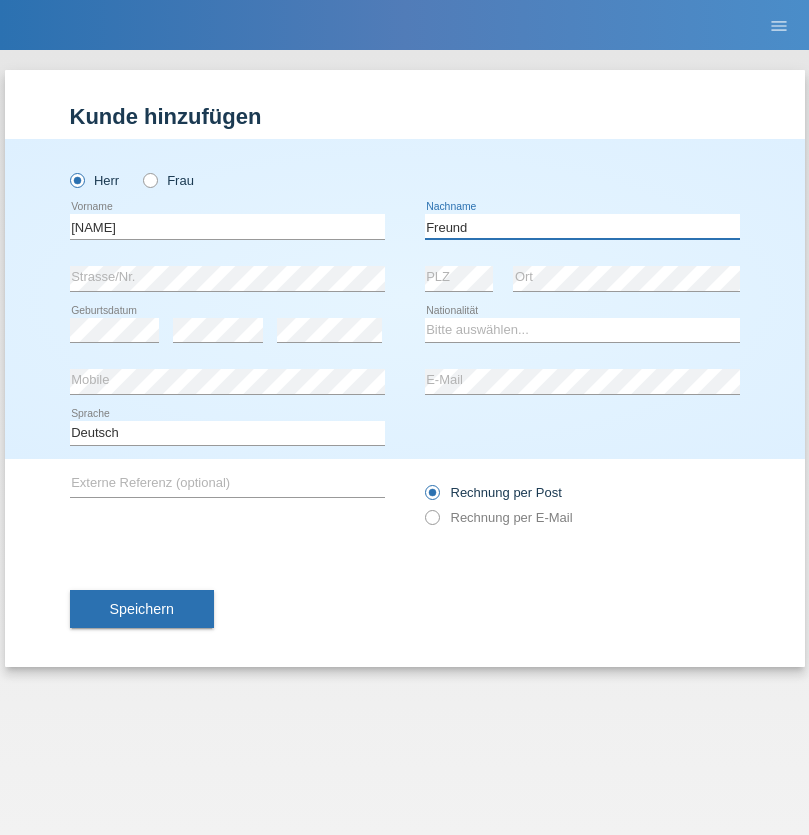 type on "Freund" 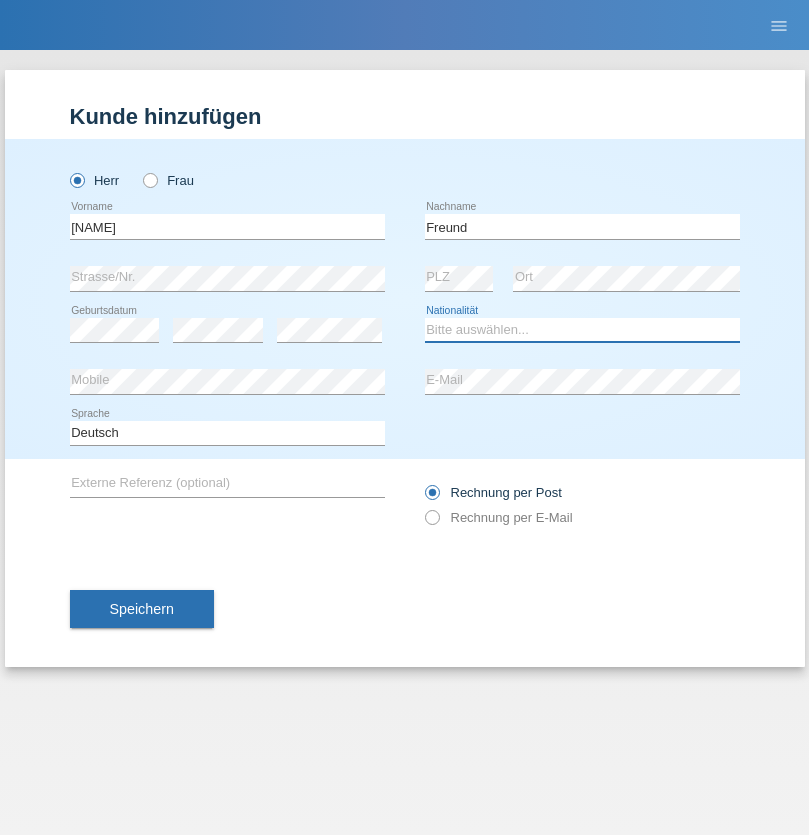select on "CH" 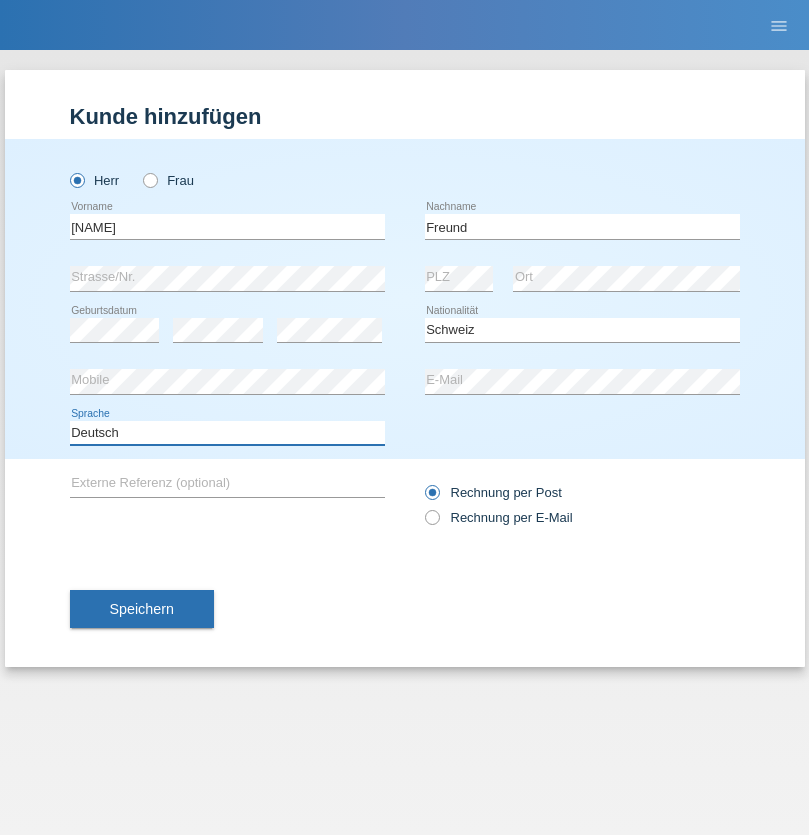 select on "en" 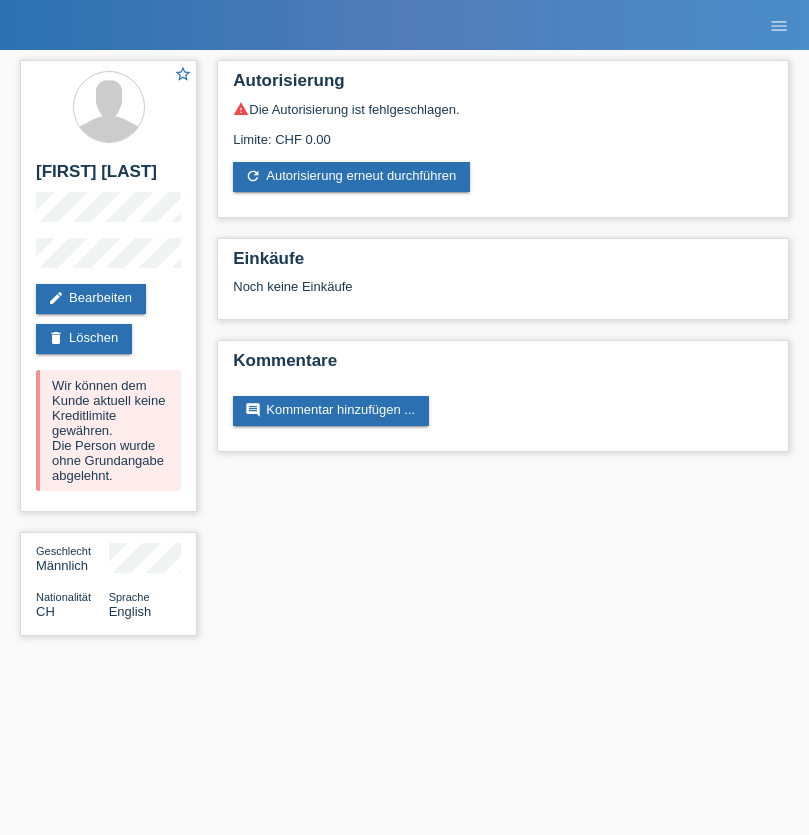 scroll, scrollTop: 0, scrollLeft: 0, axis: both 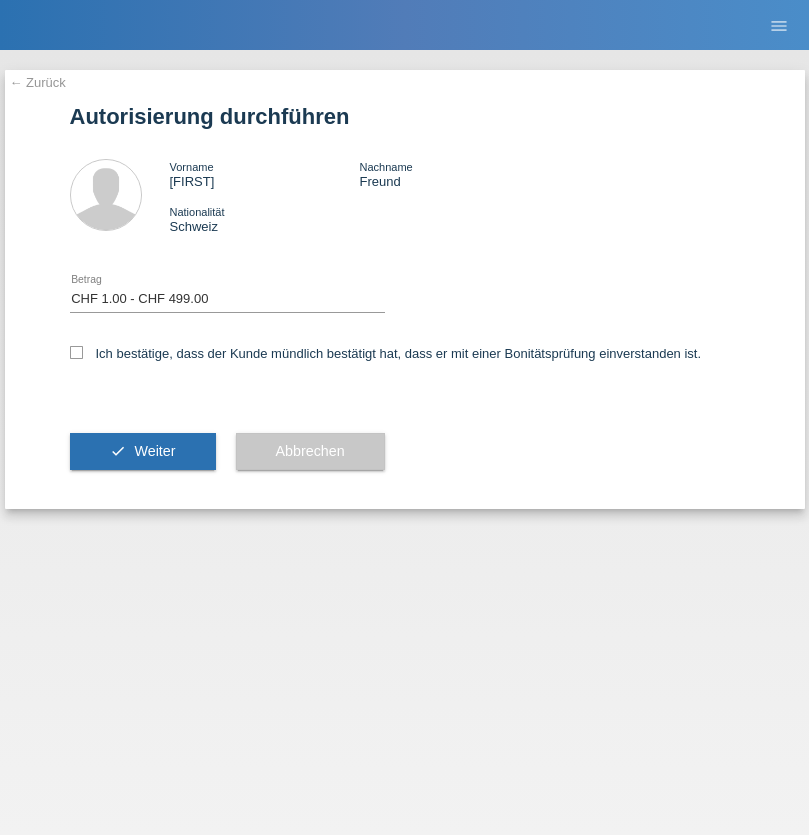 select on "1" 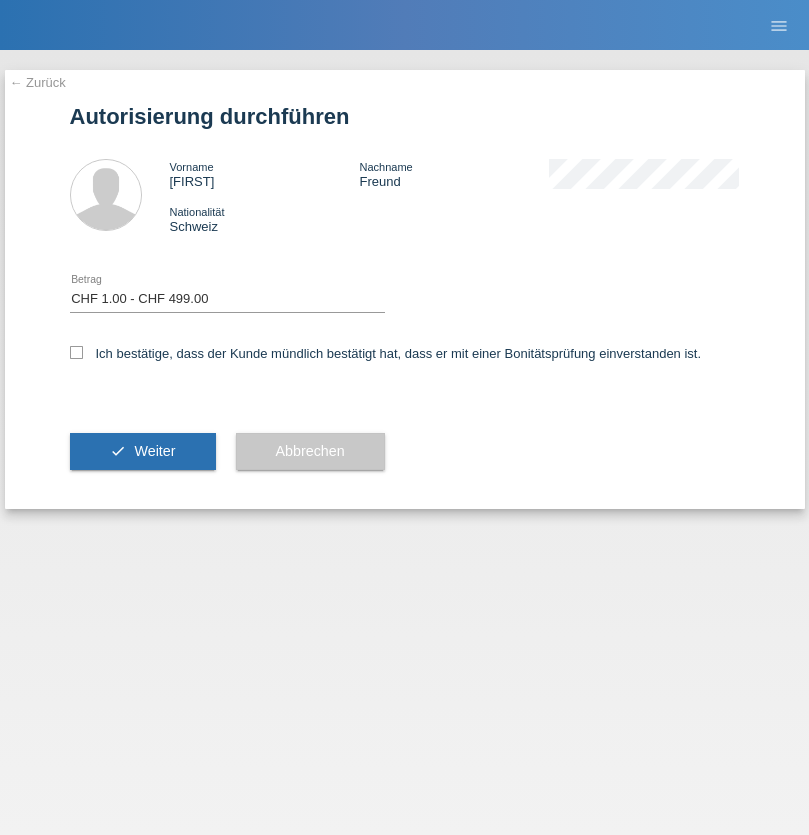 checkbox on "true" 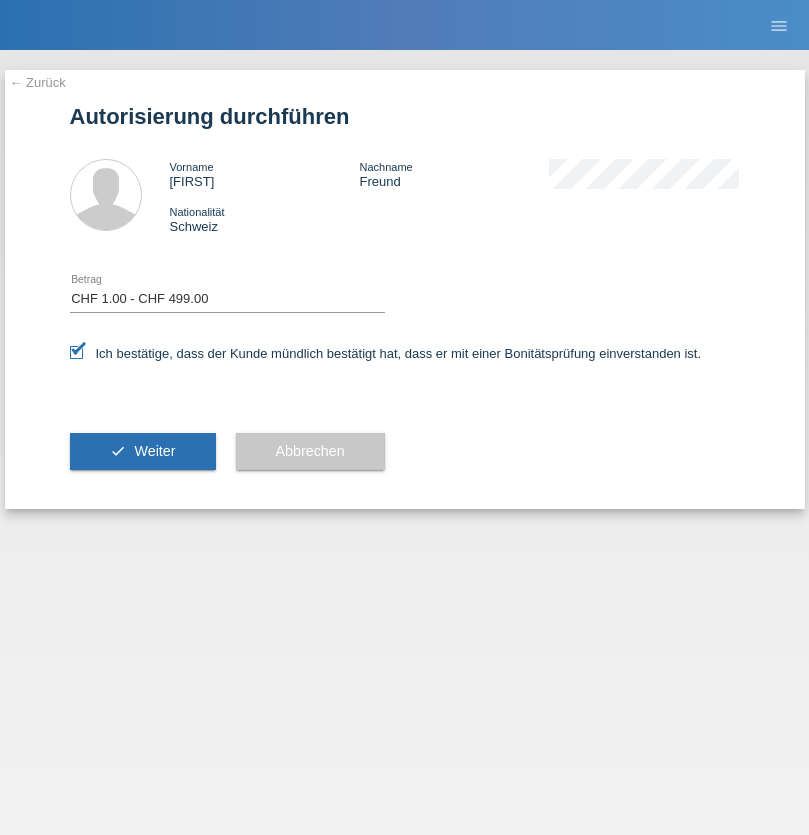 scroll, scrollTop: 0, scrollLeft: 0, axis: both 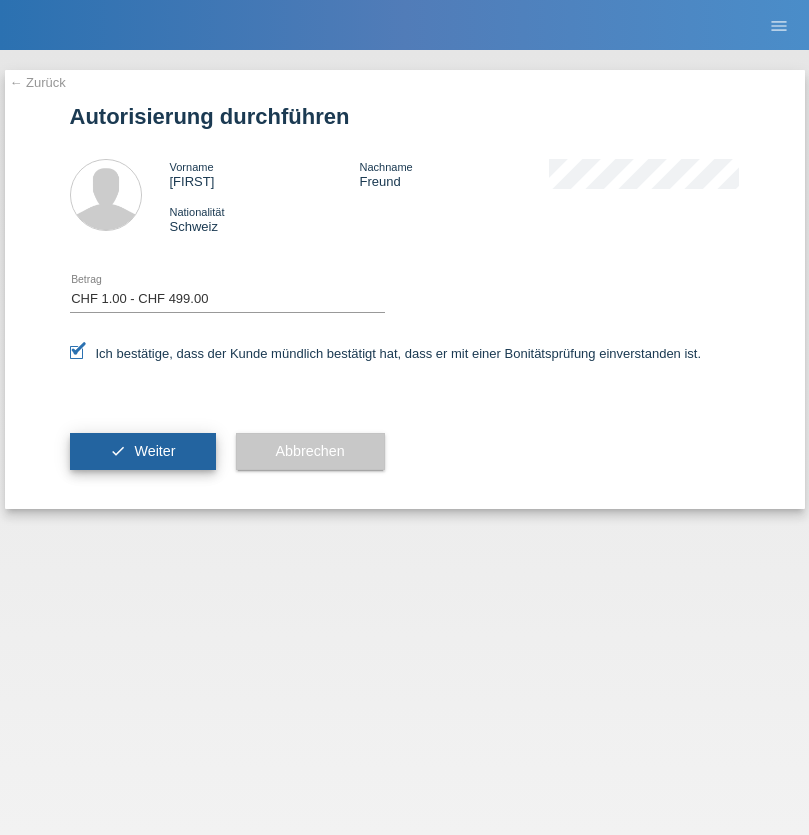 click on "Weiter" at bounding box center [154, 451] 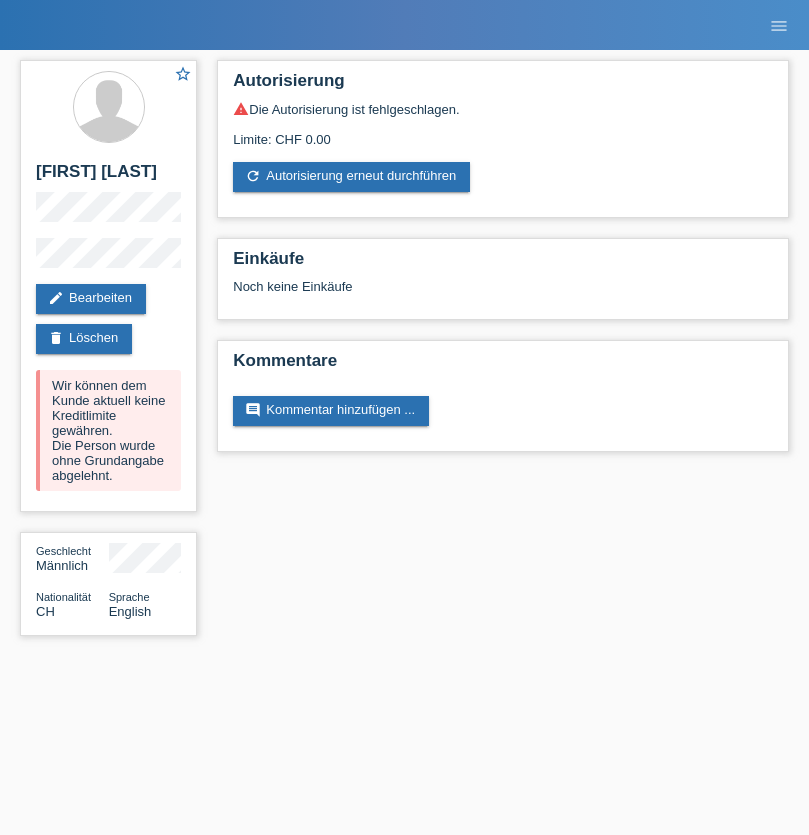 scroll, scrollTop: 0, scrollLeft: 0, axis: both 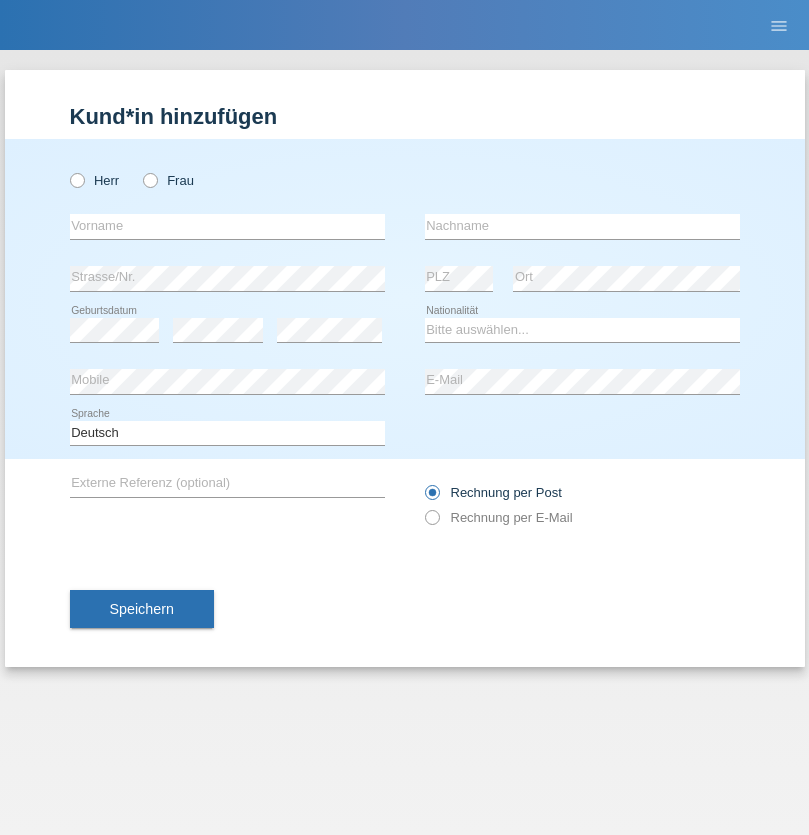 radio on "true" 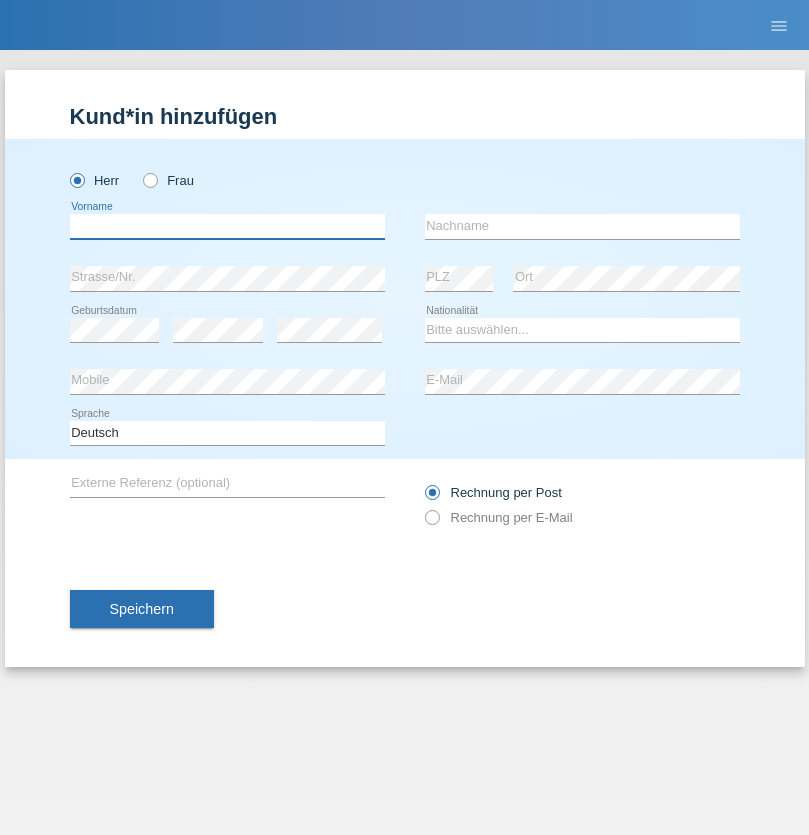 click at bounding box center [227, 226] 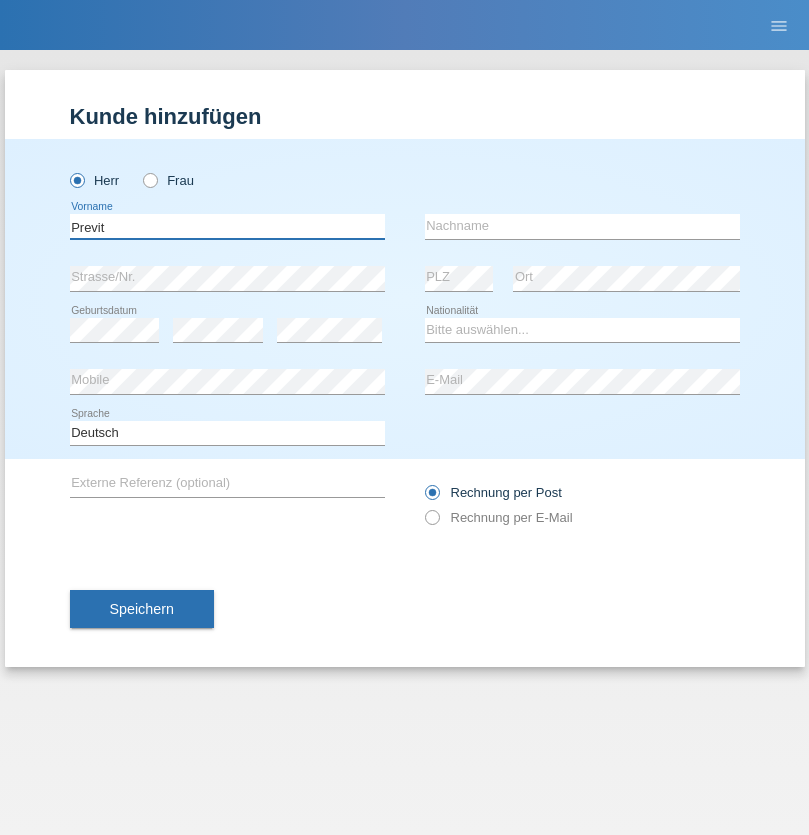 type on "[LAST]" 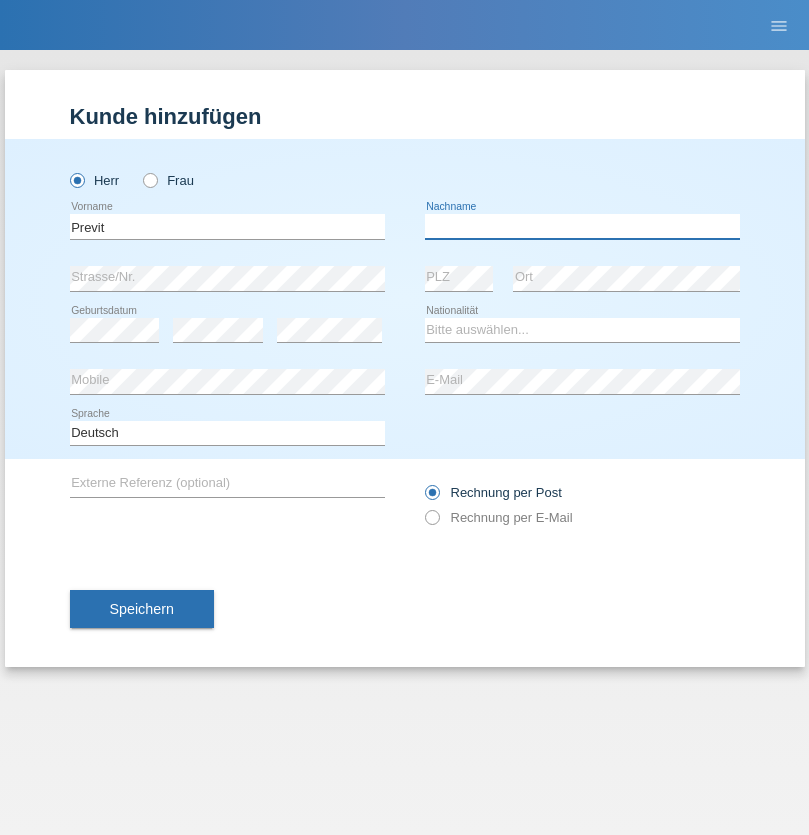click at bounding box center [582, 226] 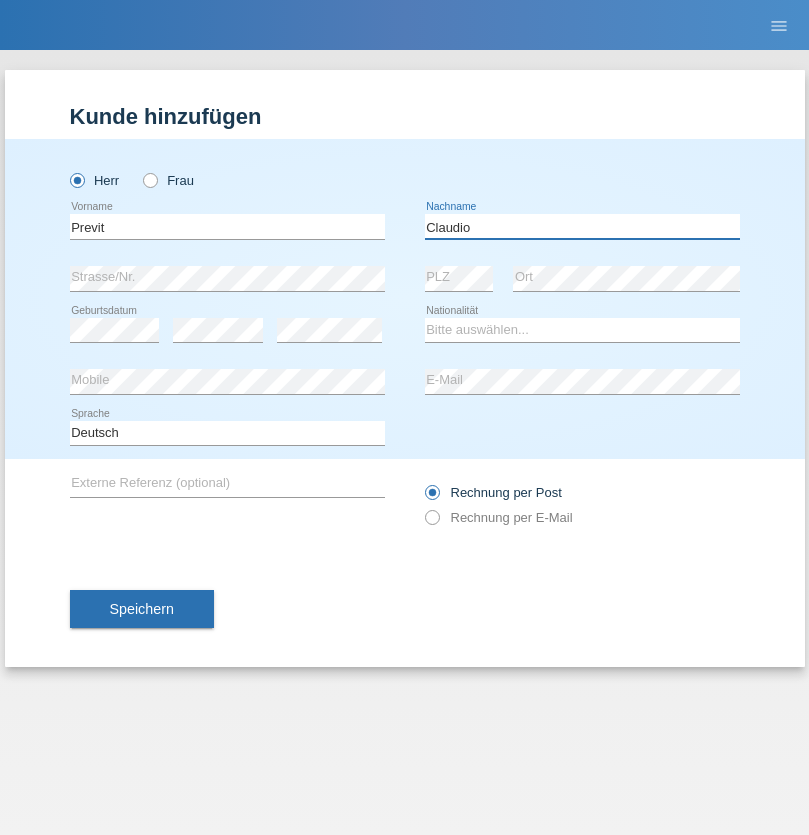 type on "[FIRST]" 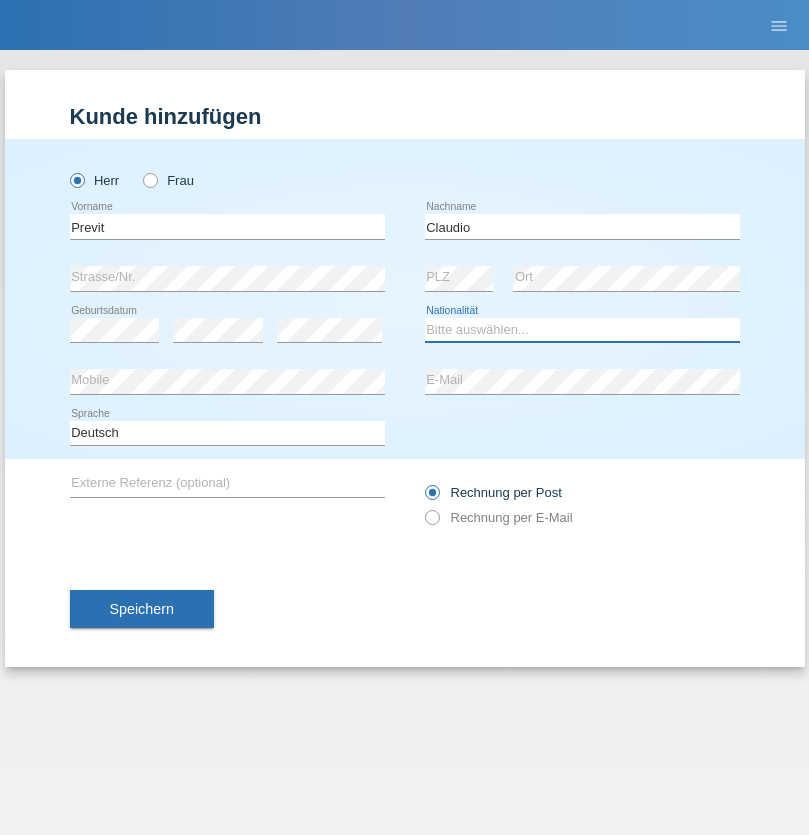 select on "CH" 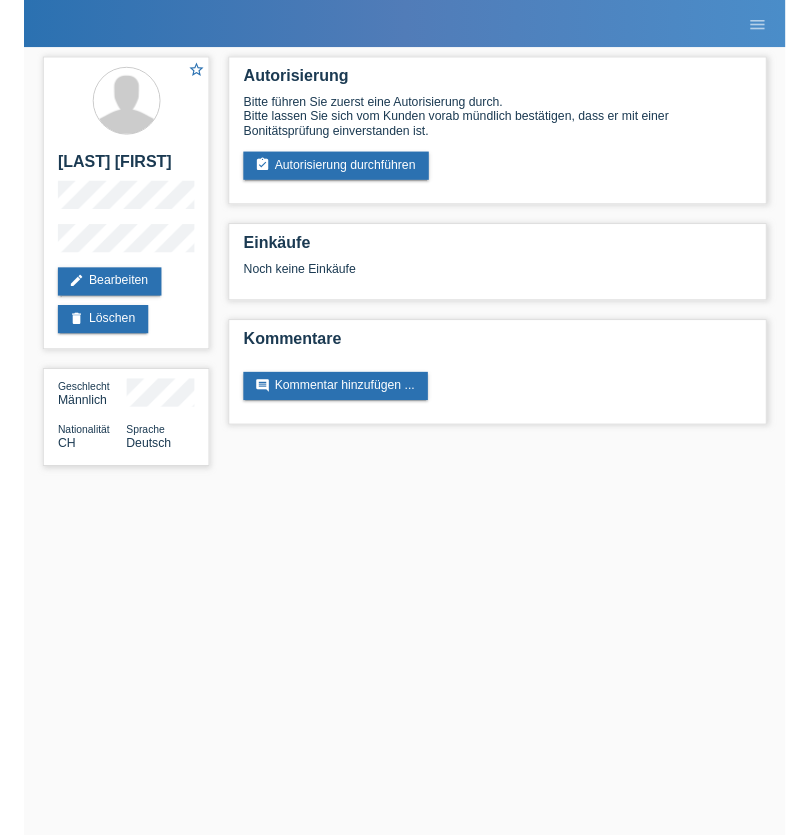 scroll, scrollTop: 0, scrollLeft: 0, axis: both 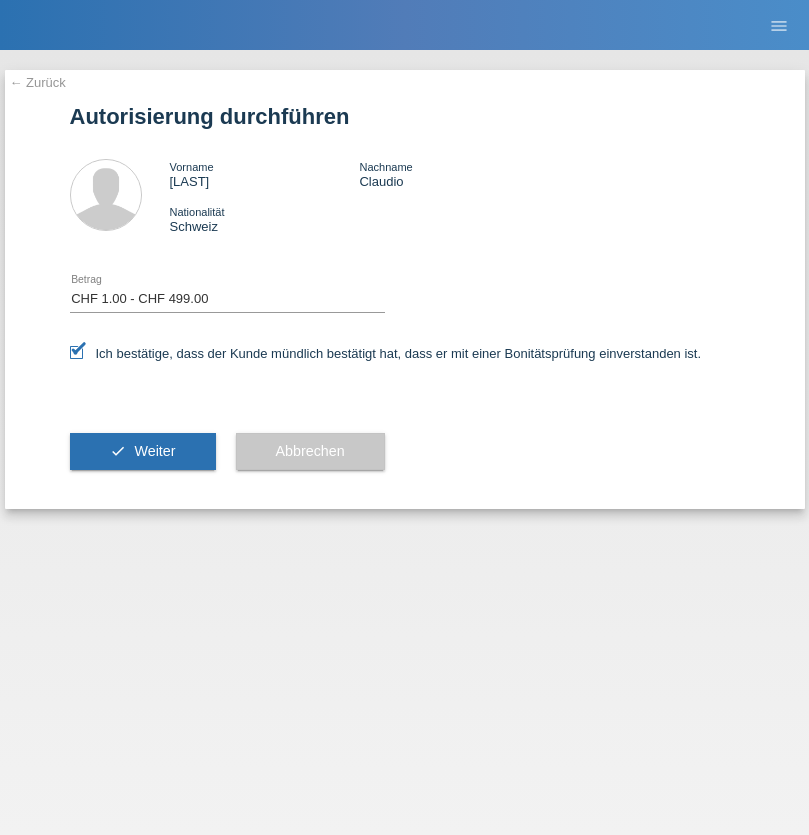 select on "1" 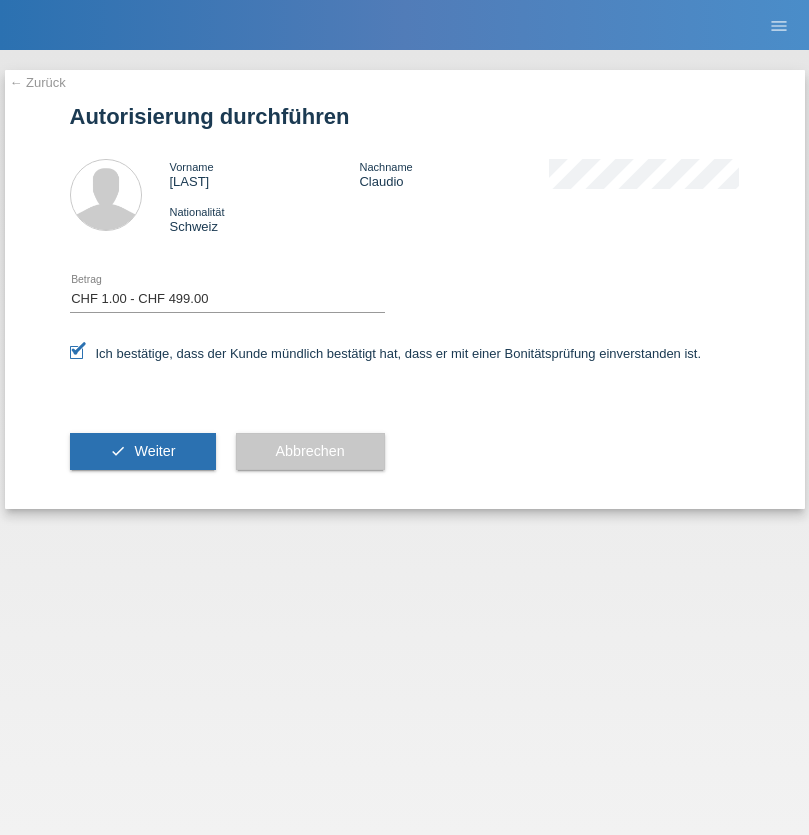 scroll, scrollTop: 0, scrollLeft: 0, axis: both 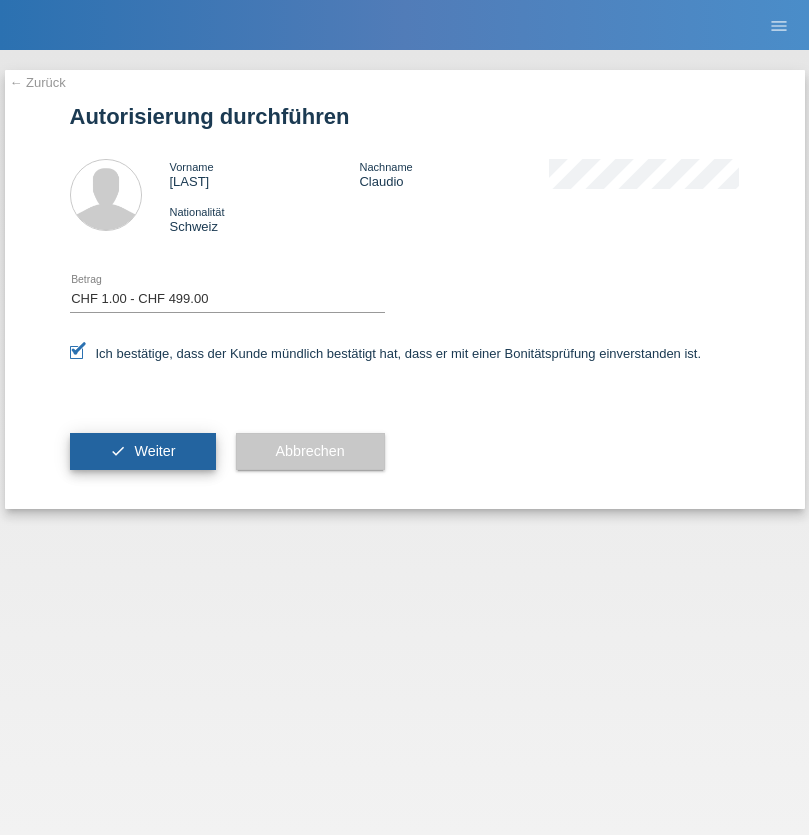 click on "Weiter" at bounding box center (154, 451) 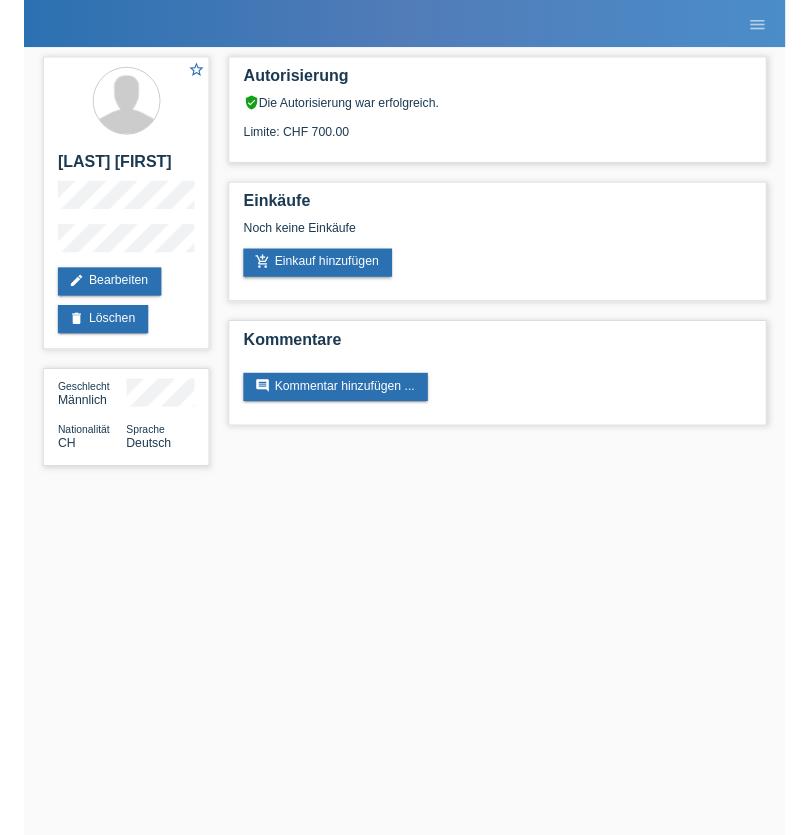 scroll, scrollTop: 0, scrollLeft: 0, axis: both 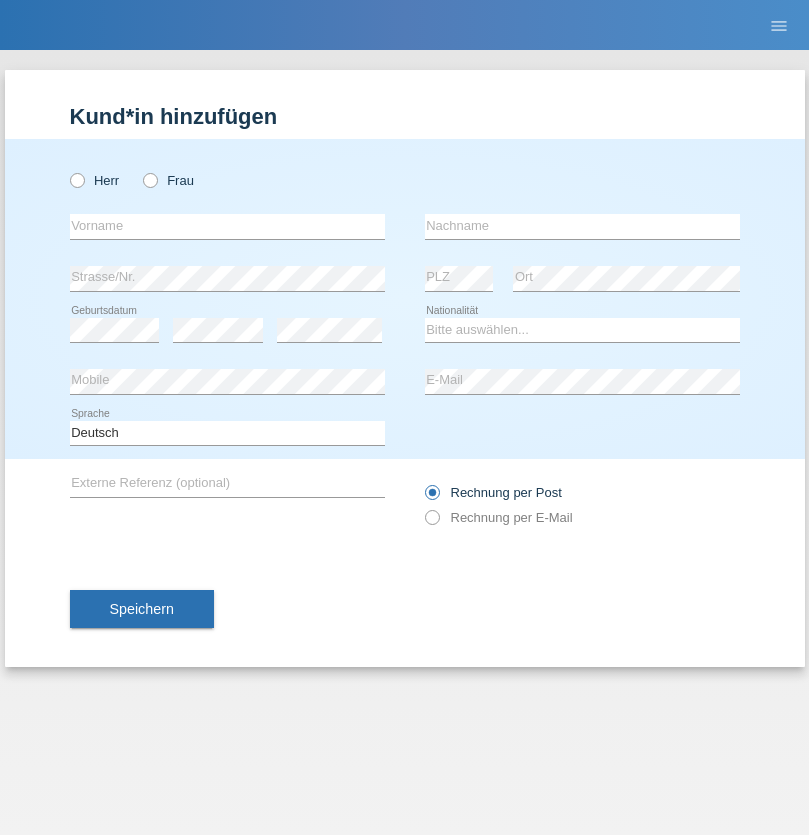 radio on "true" 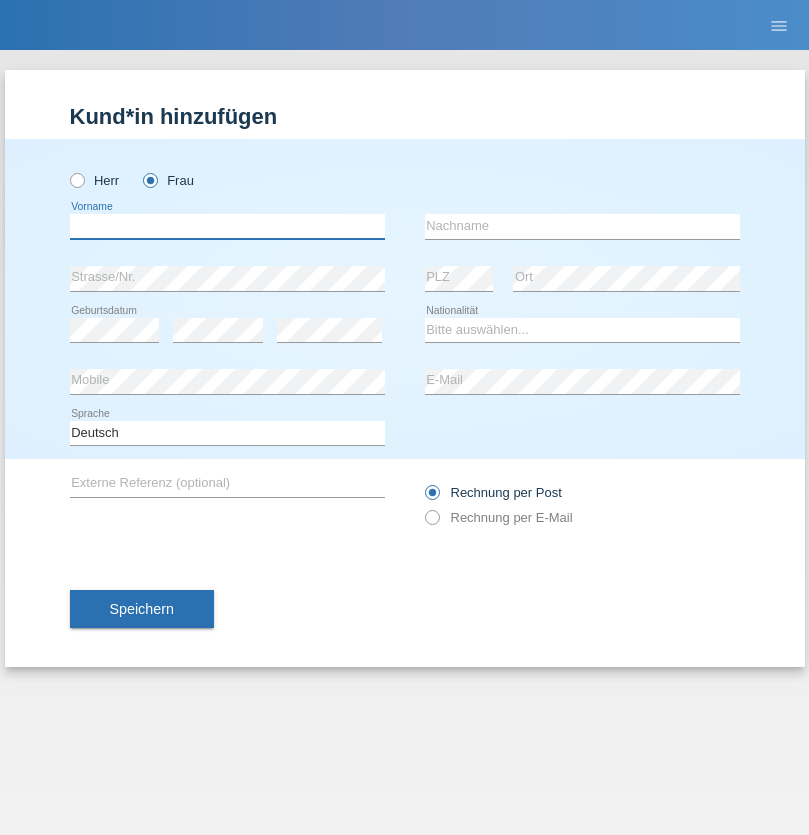 click at bounding box center (227, 226) 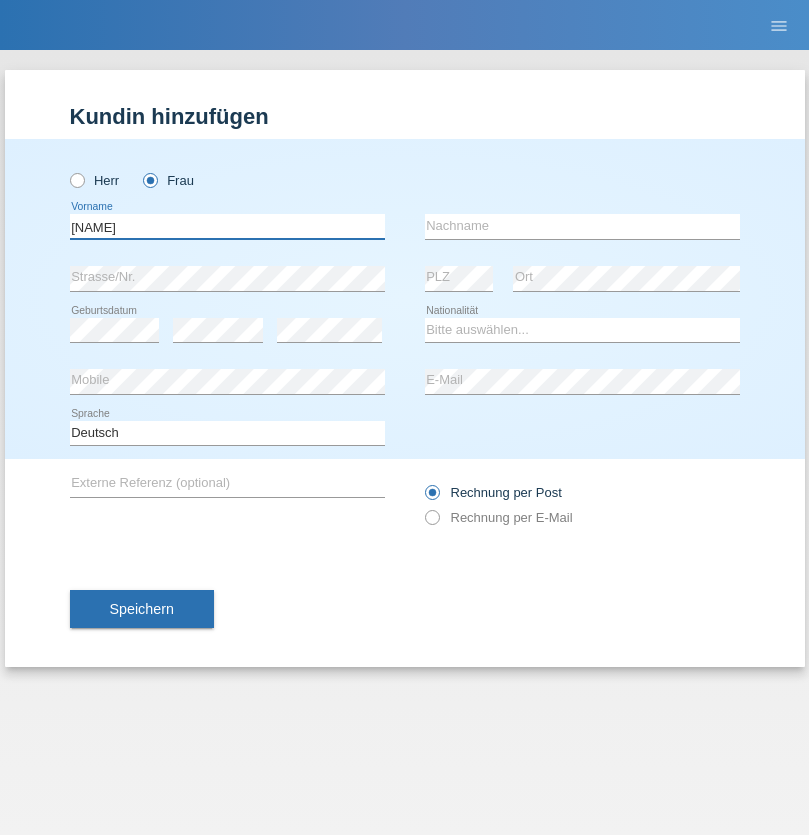 type on "[NAME]" 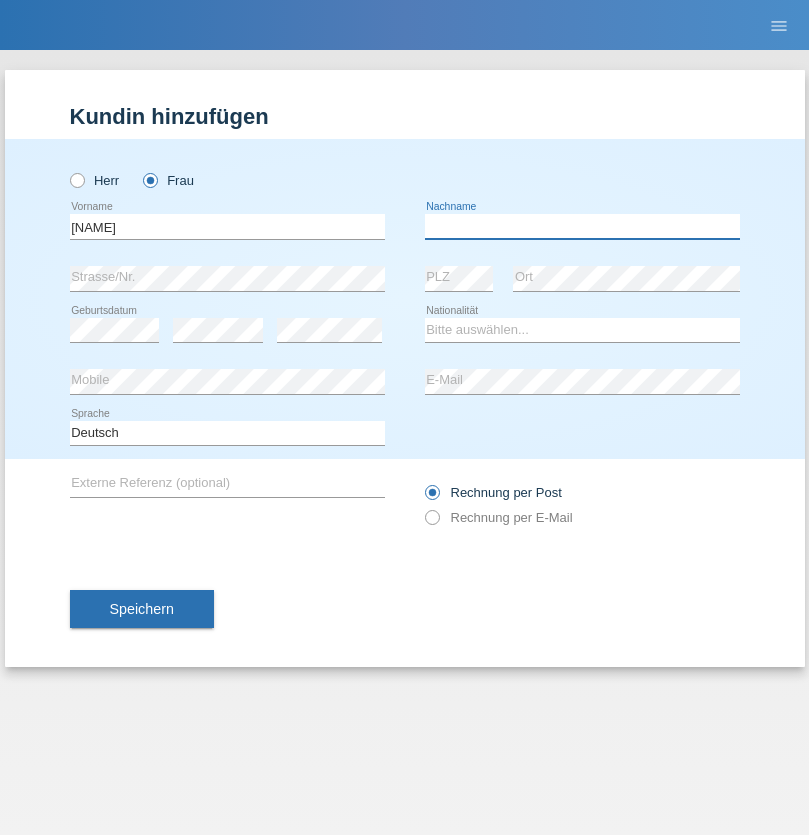 click at bounding box center (582, 226) 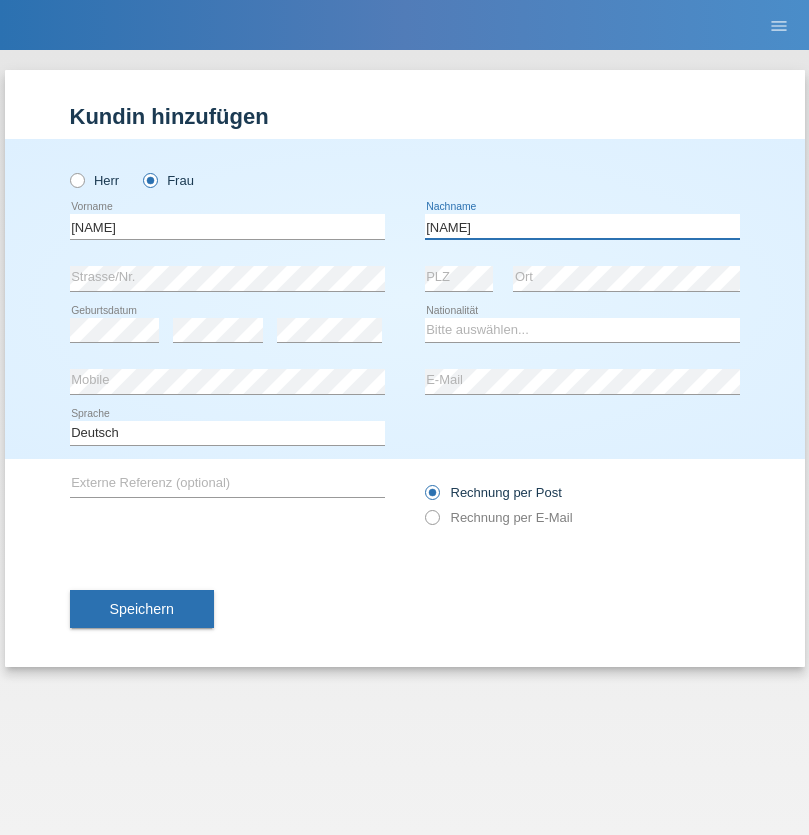 type on "Rashiti" 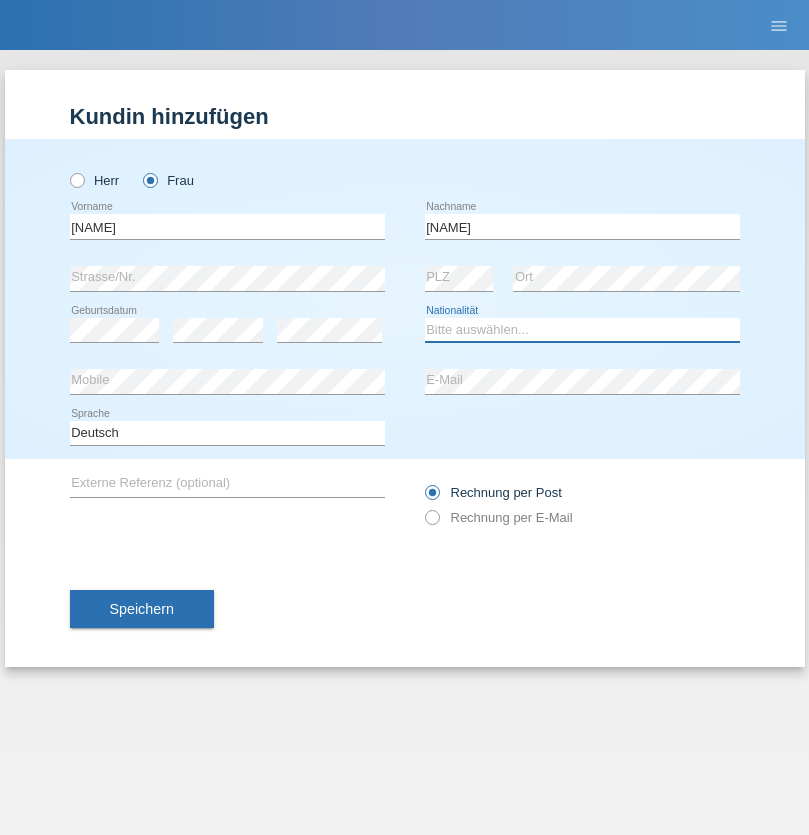 select on "CH" 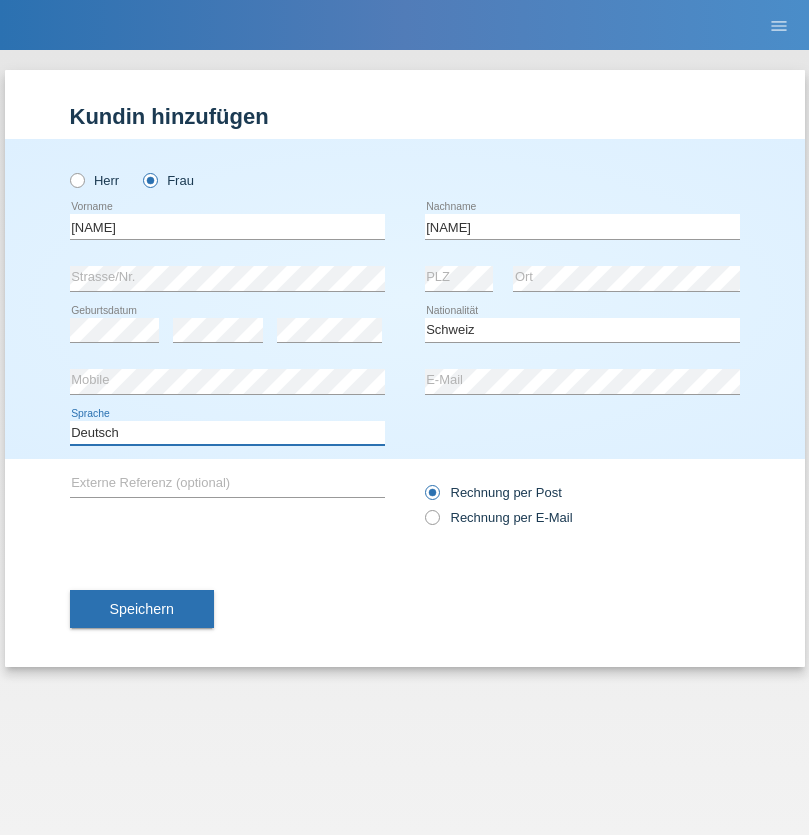 select on "en" 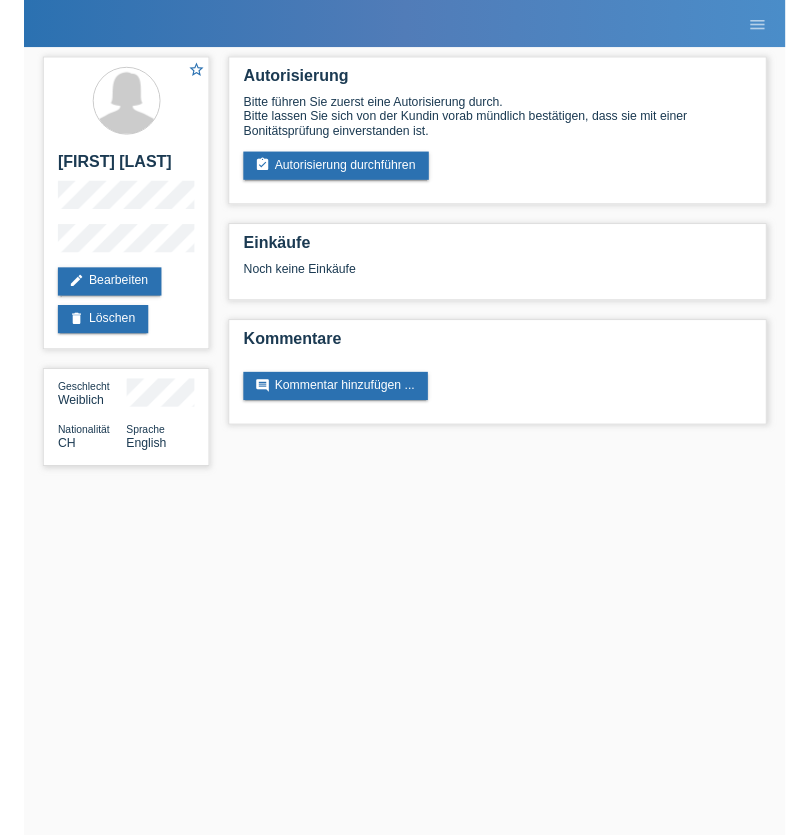 scroll, scrollTop: 0, scrollLeft: 0, axis: both 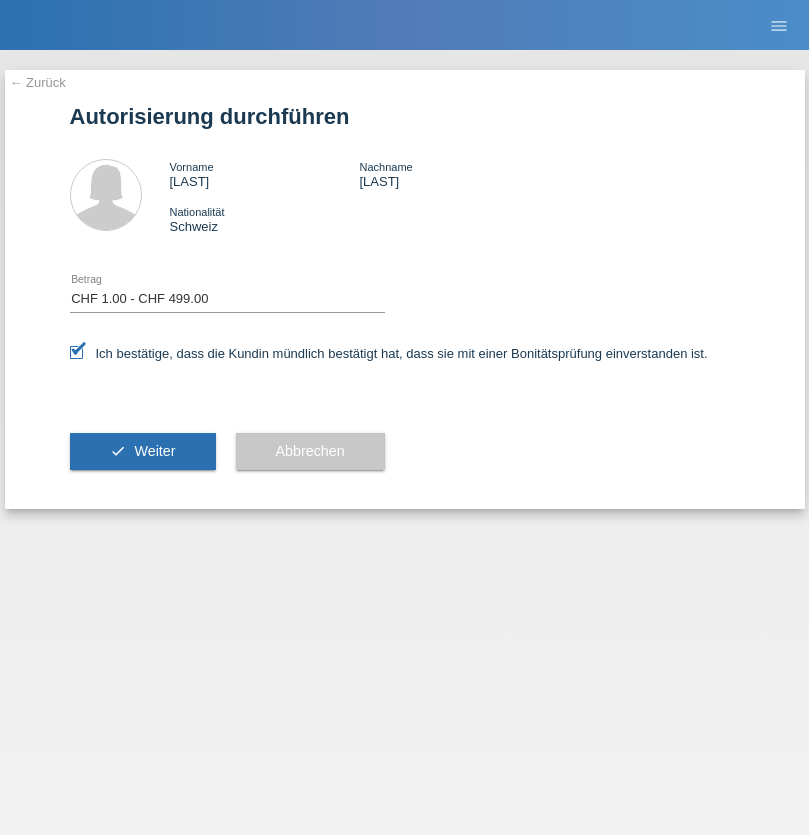 select on "1" 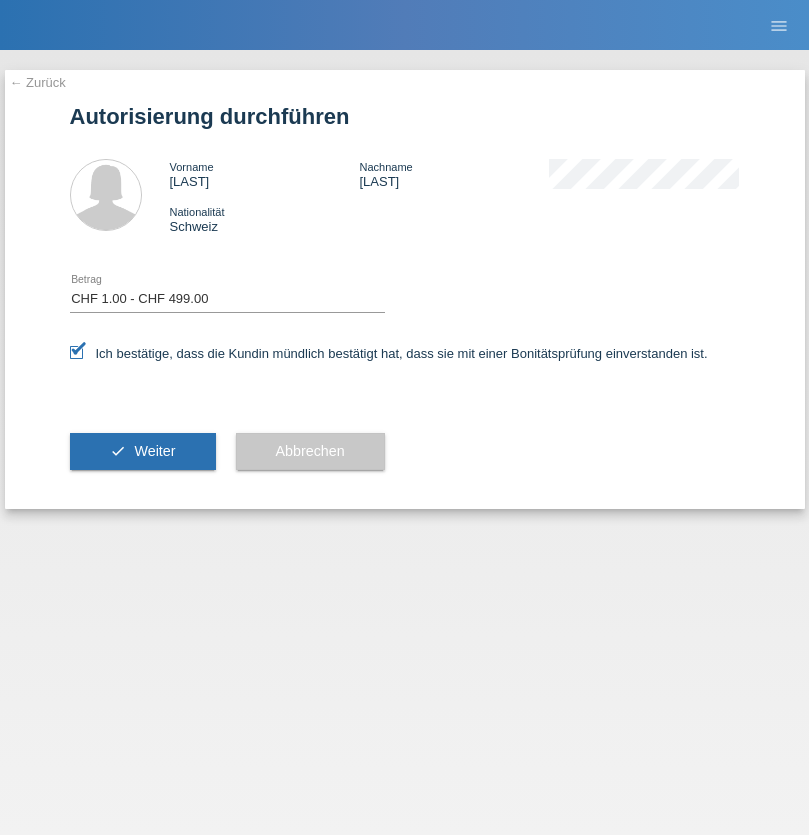 scroll, scrollTop: 0, scrollLeft: 0, axis: both 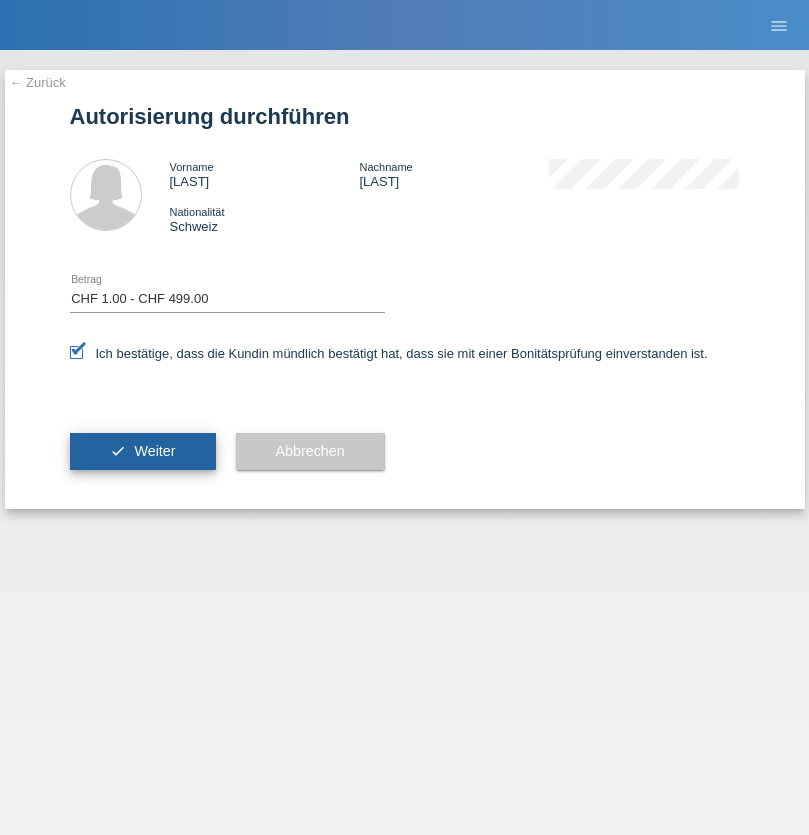 click on "Weiter" at bounding box center (154, 451) 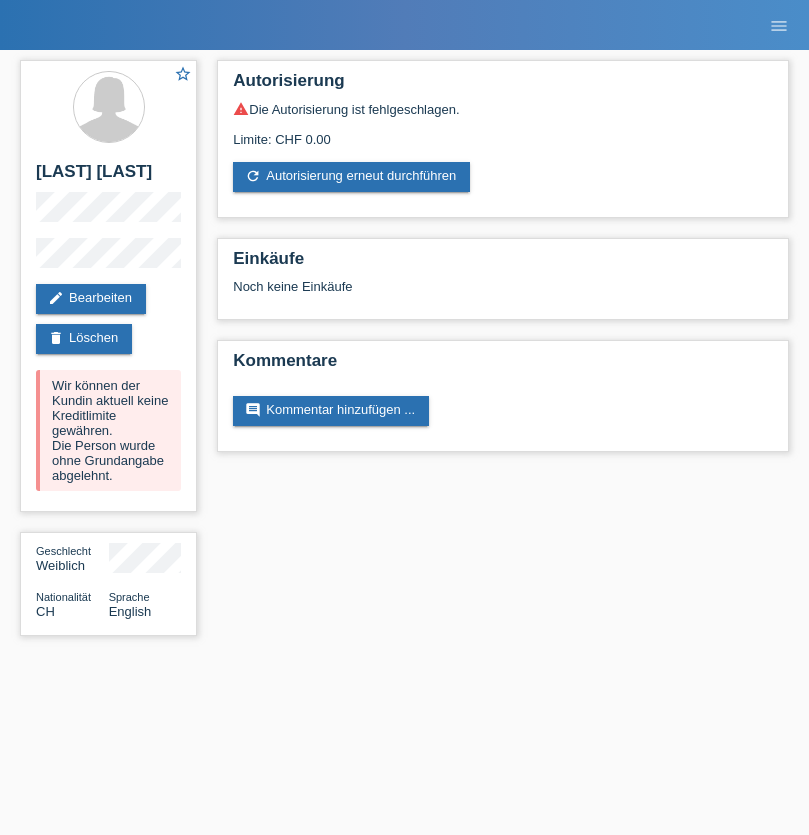 scroll, scrollTop: 0, scrollLeft: 0, axis: both 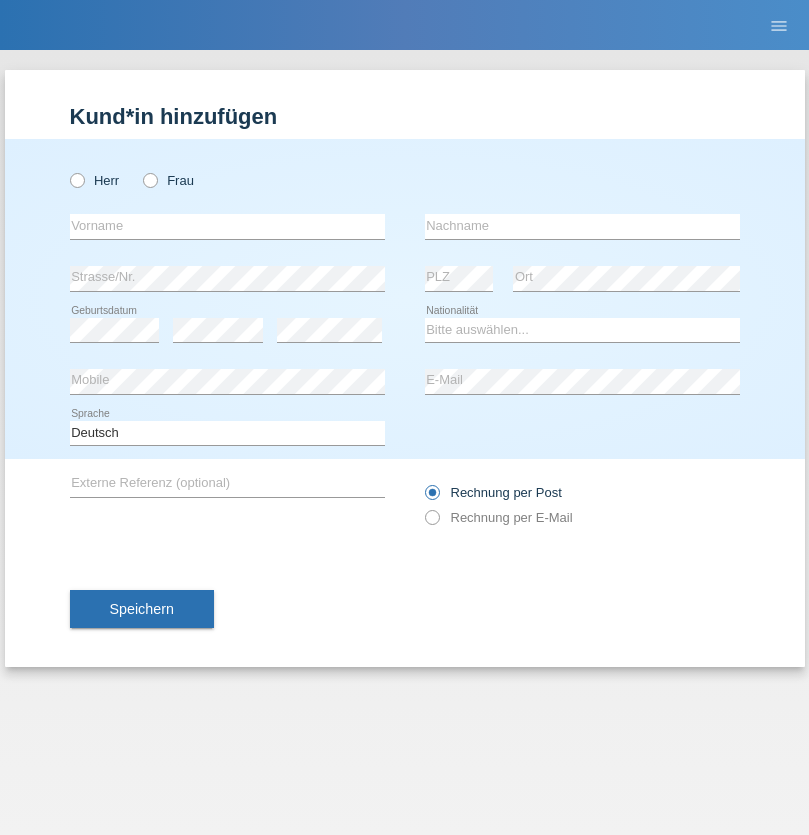 radio on "true" 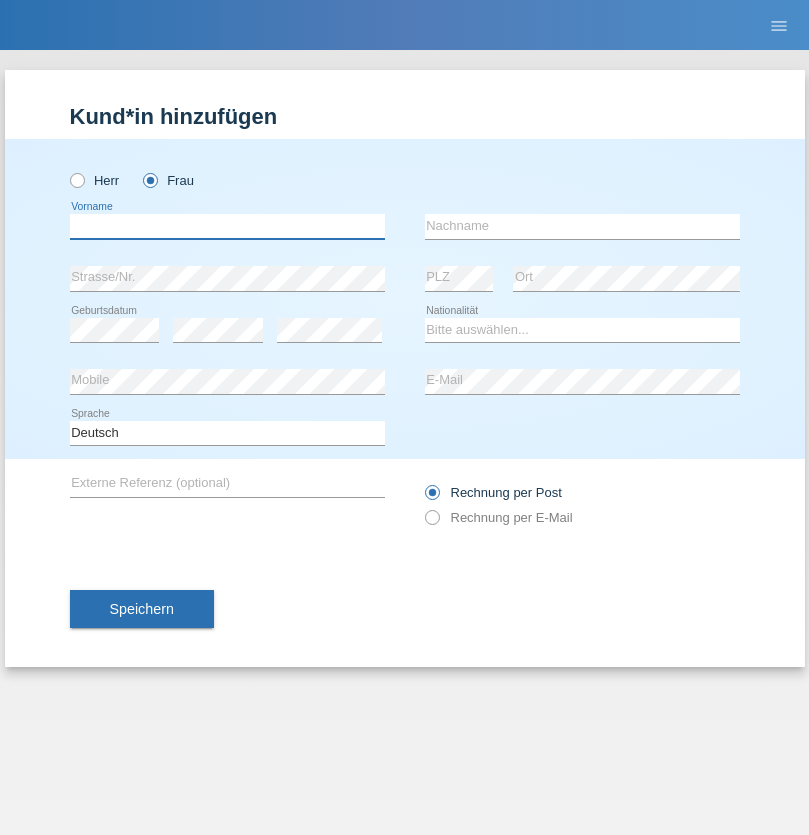 click at bounding box center [227, 226] 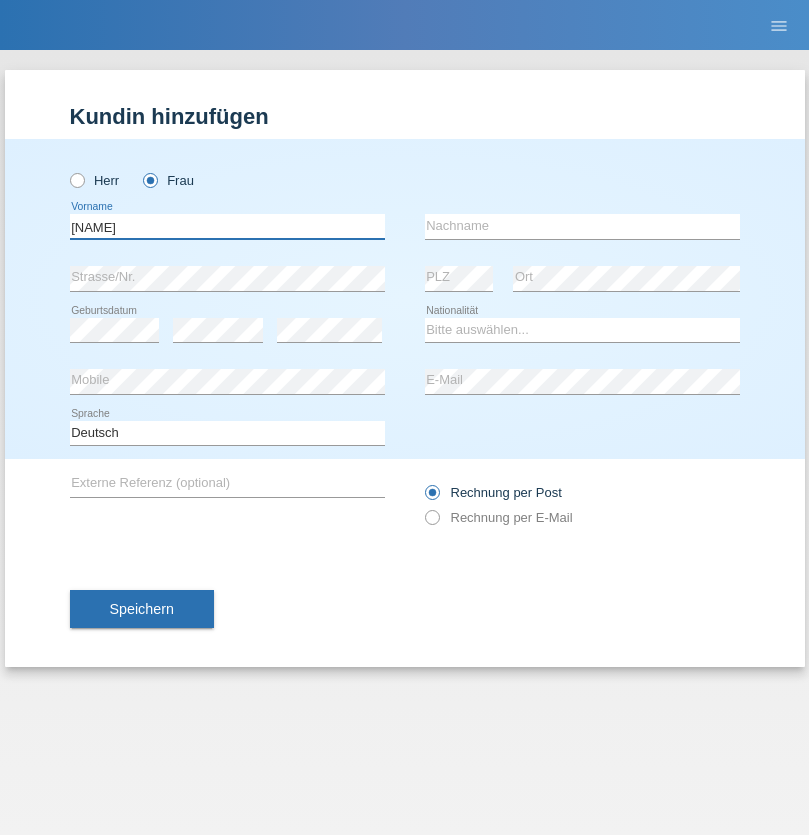 type on "[FIRST]" 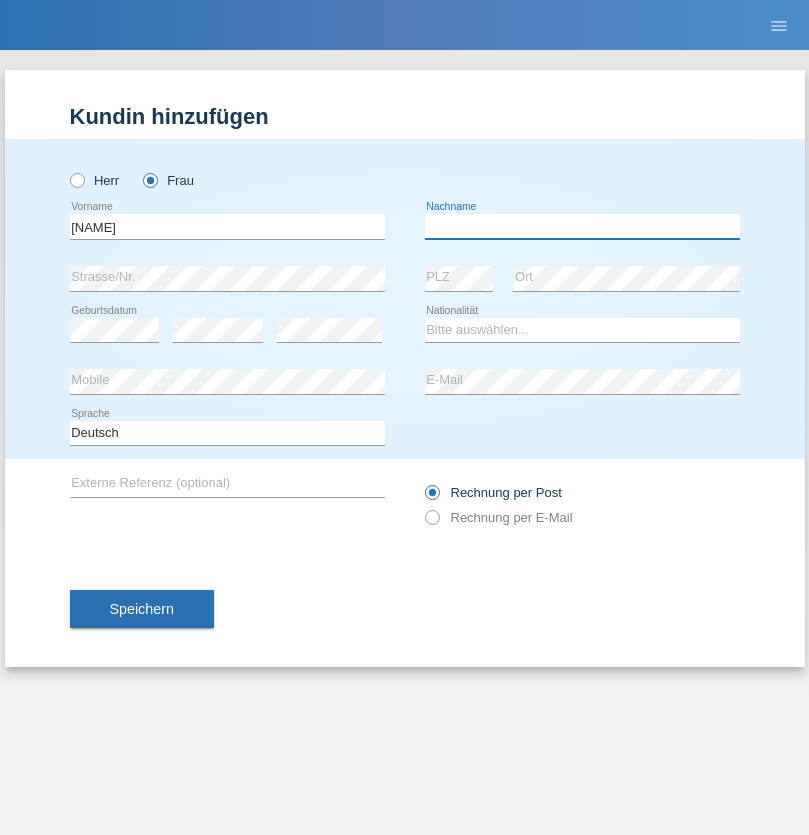 click at bounding box center [582, 226] 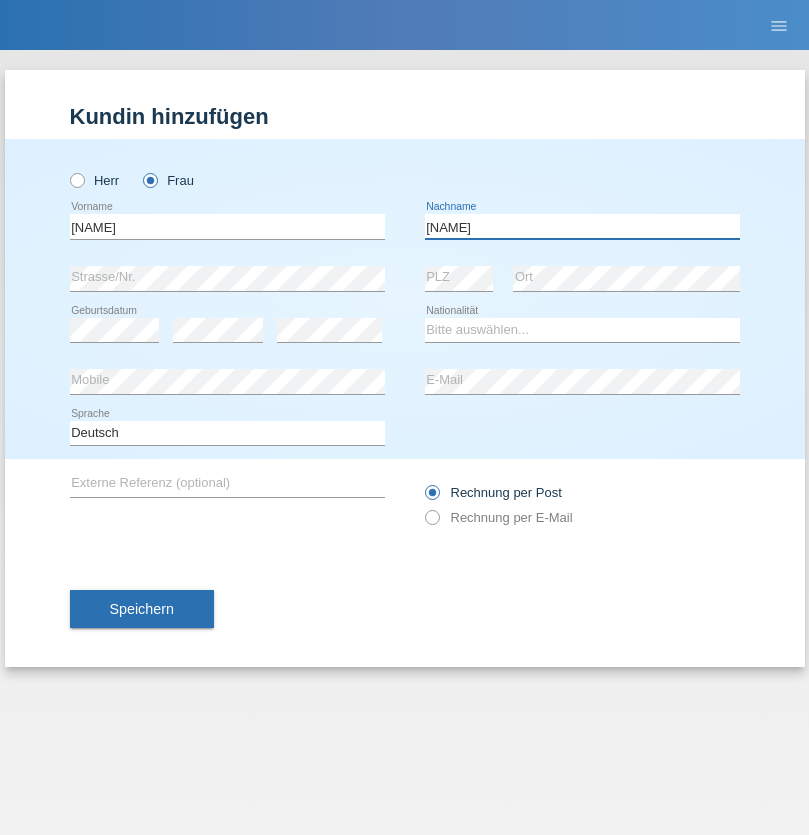 type on "[LAST]" 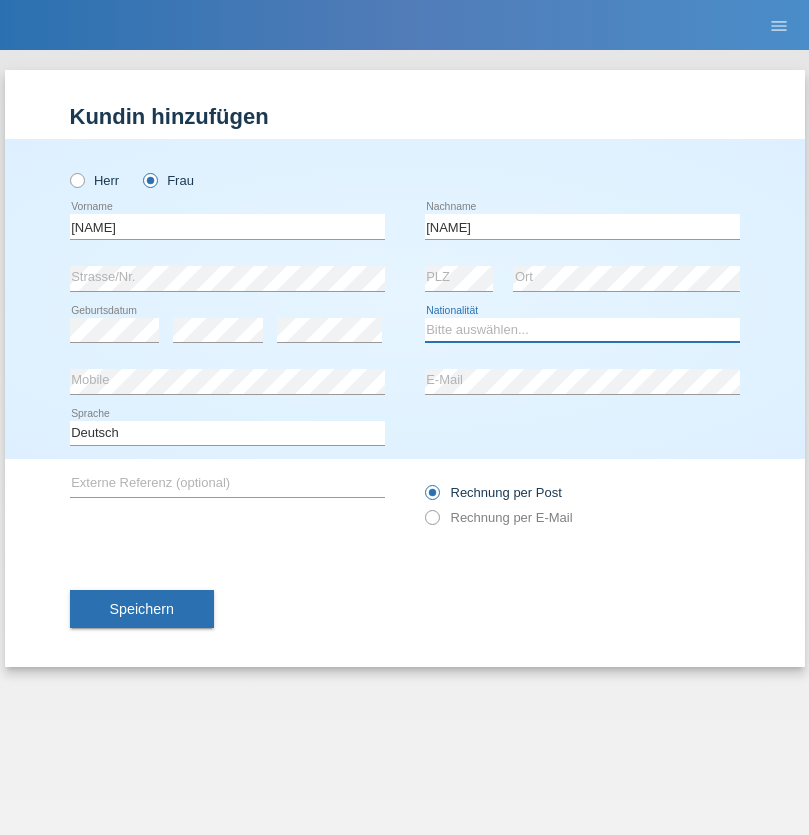 select on "OM" 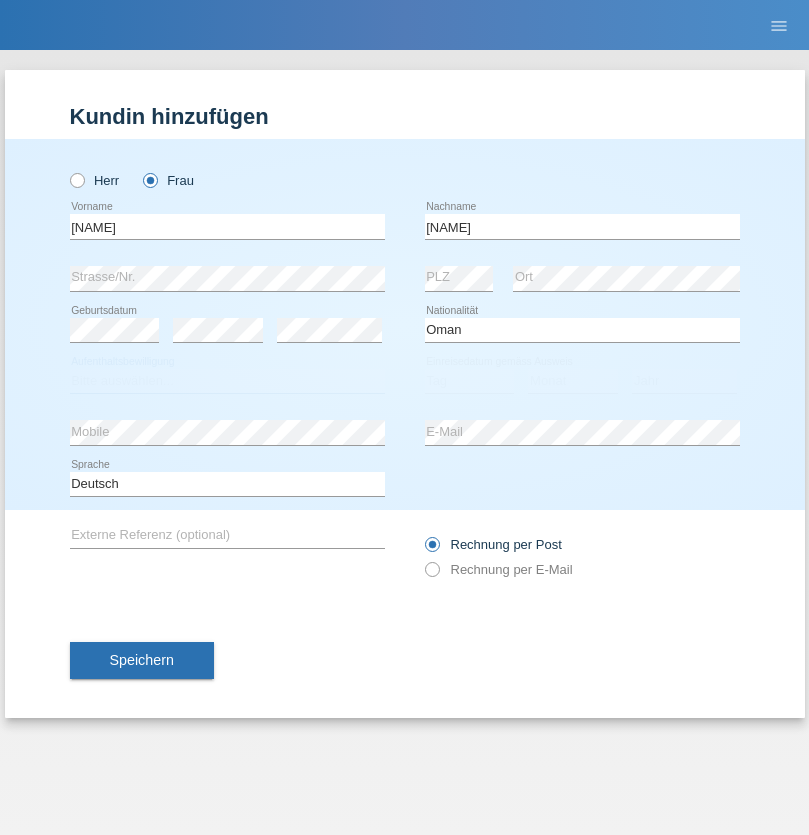 select on "C" 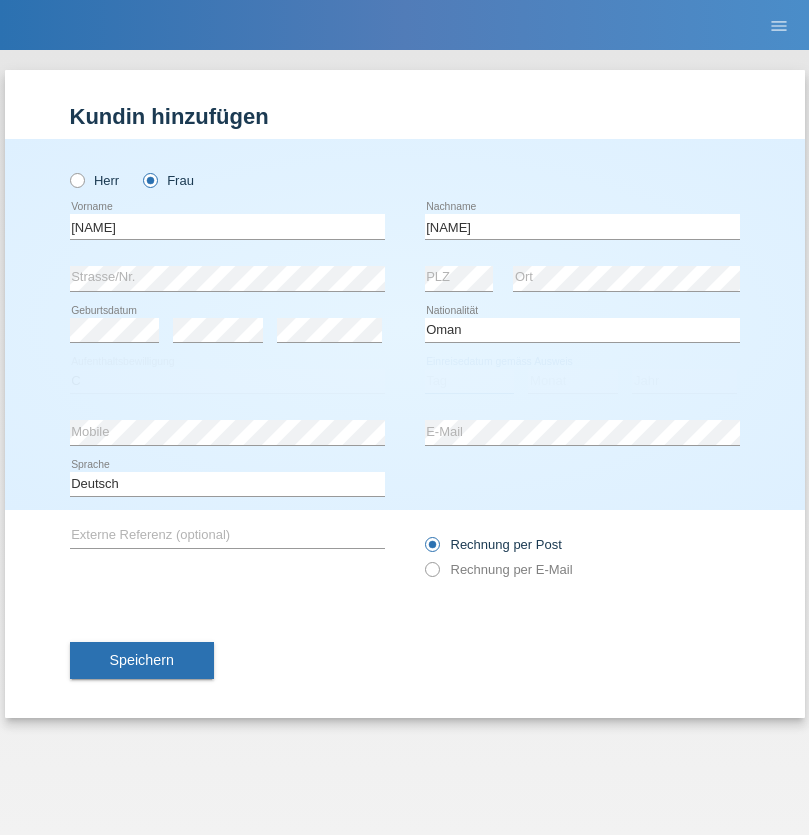 select on "23" 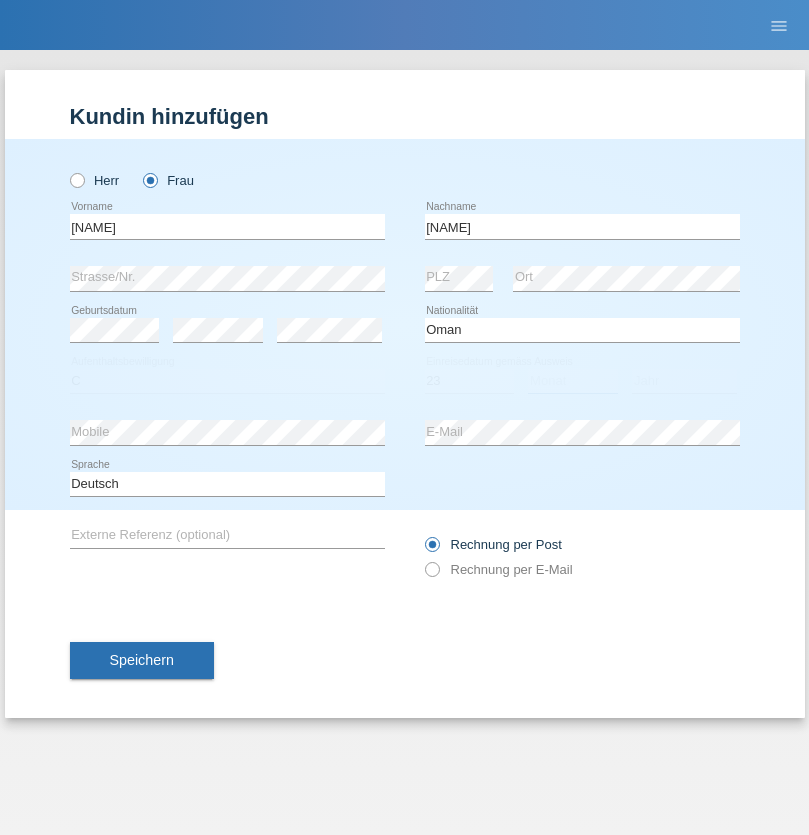 select on "04" 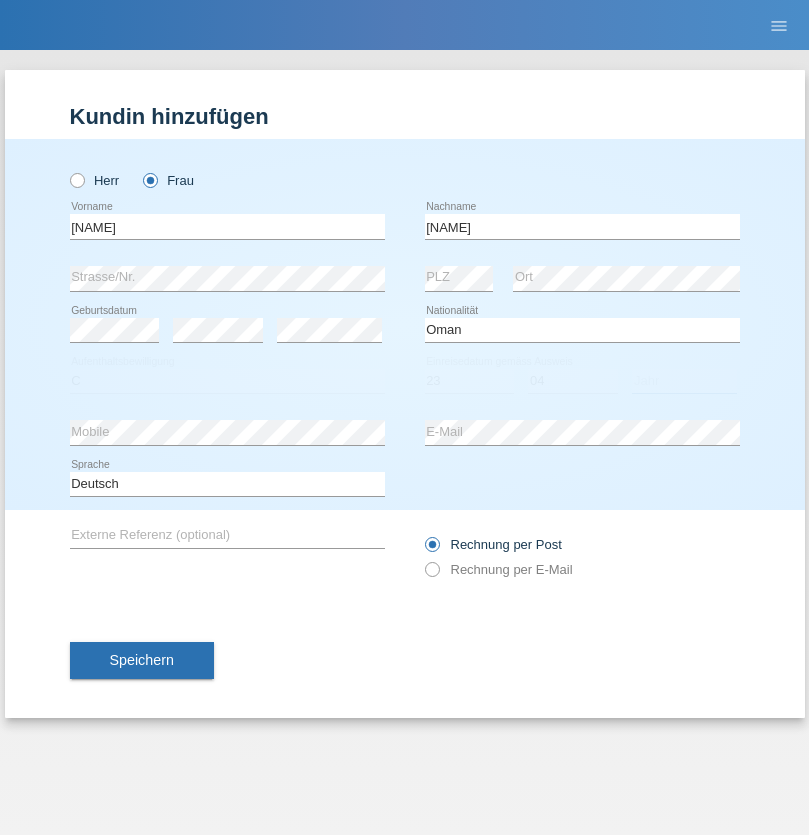 select on "1999" 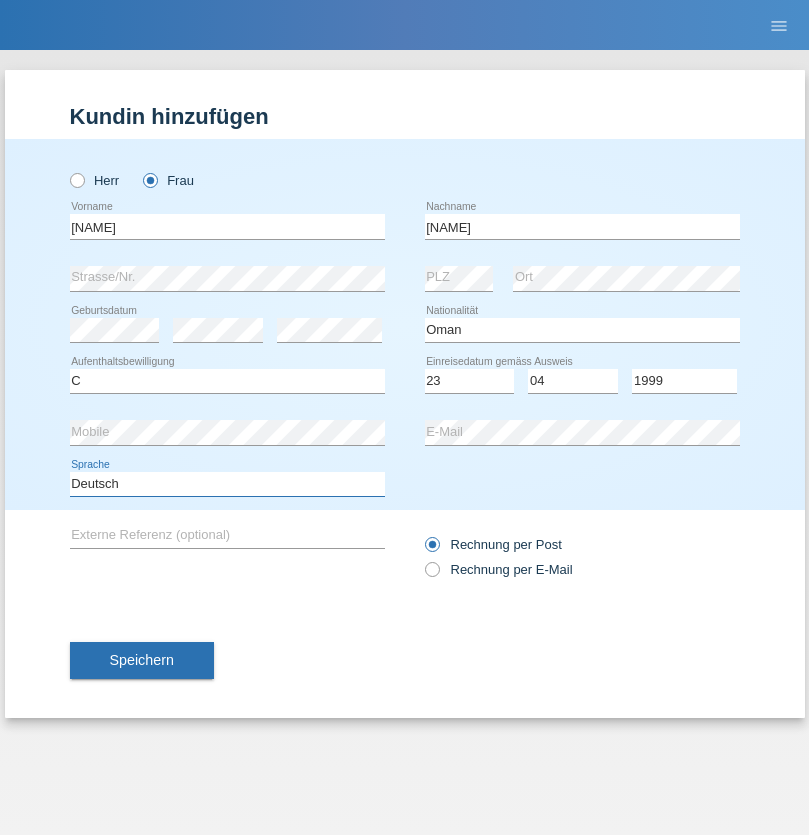 select on "en" 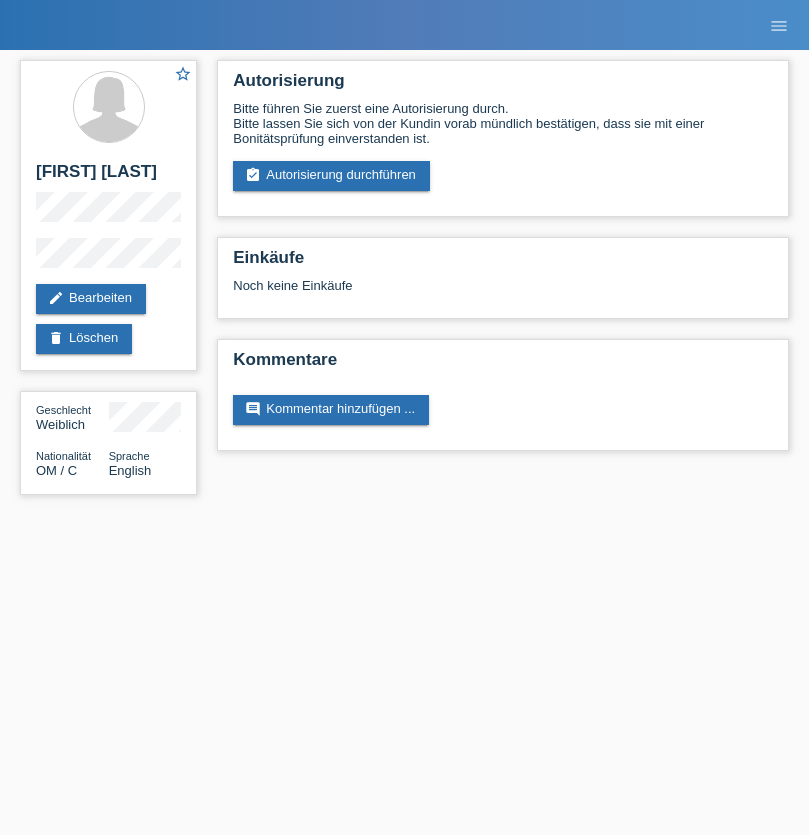 scroll, scrollTop: 0, scrollLeft: 0, axis: both 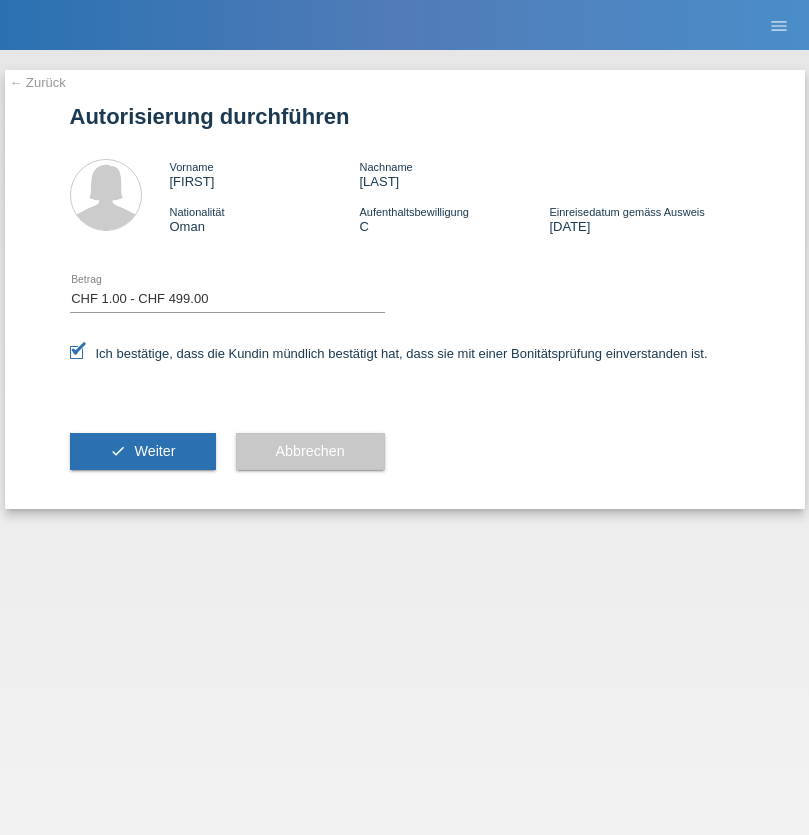 select on "1" 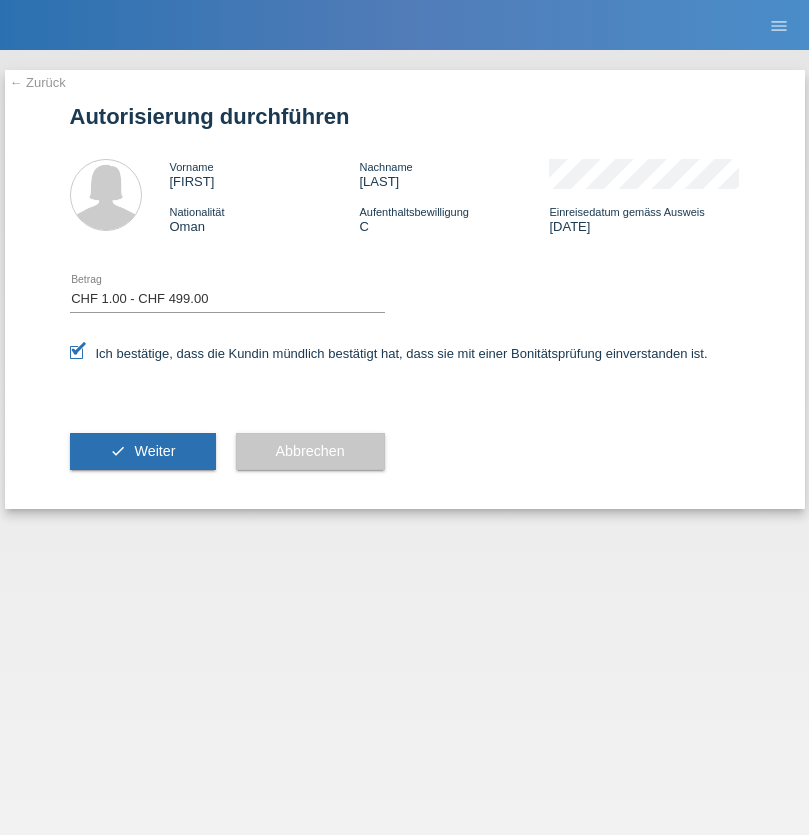 scroll, scrollTop: 0, scrollLeft: 0, axis: both 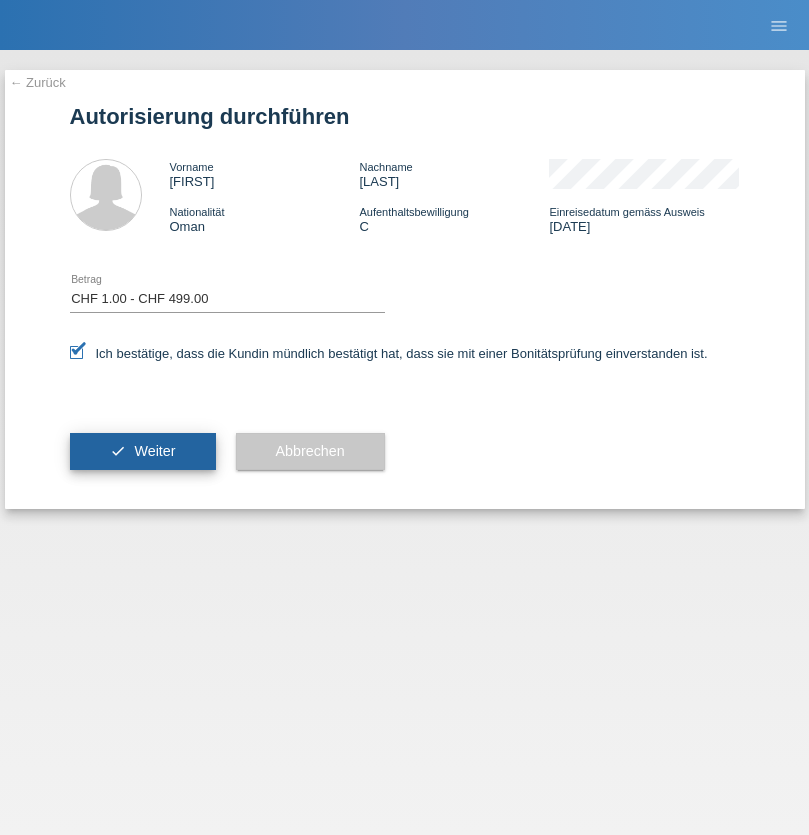 click on "Weiter" at bounding box center [154, 451] 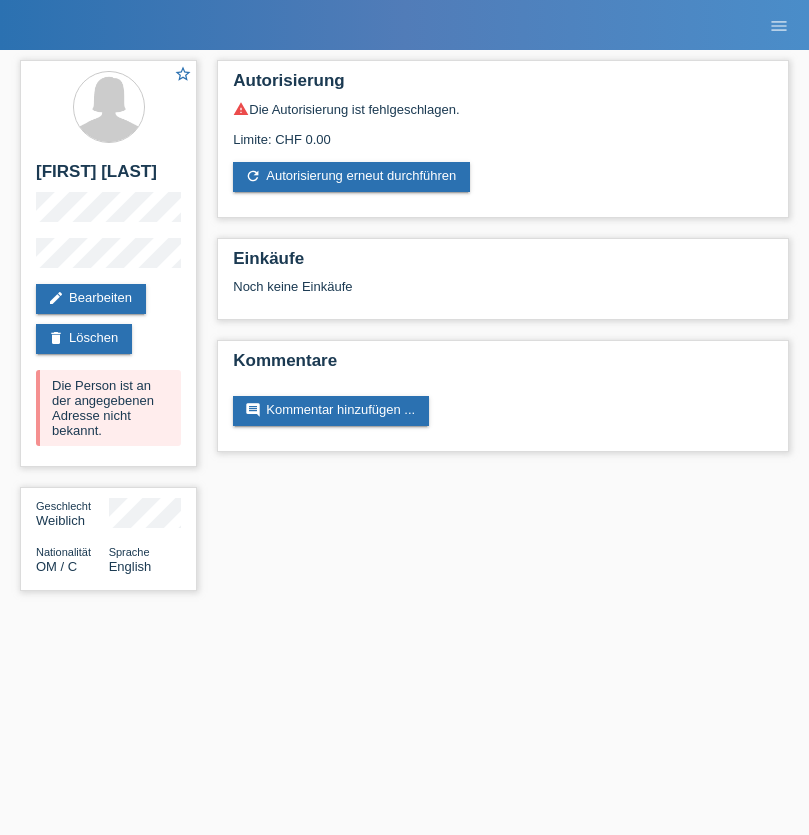 scroll, scrollTop: 0, scrollLeft: 0, axis: both 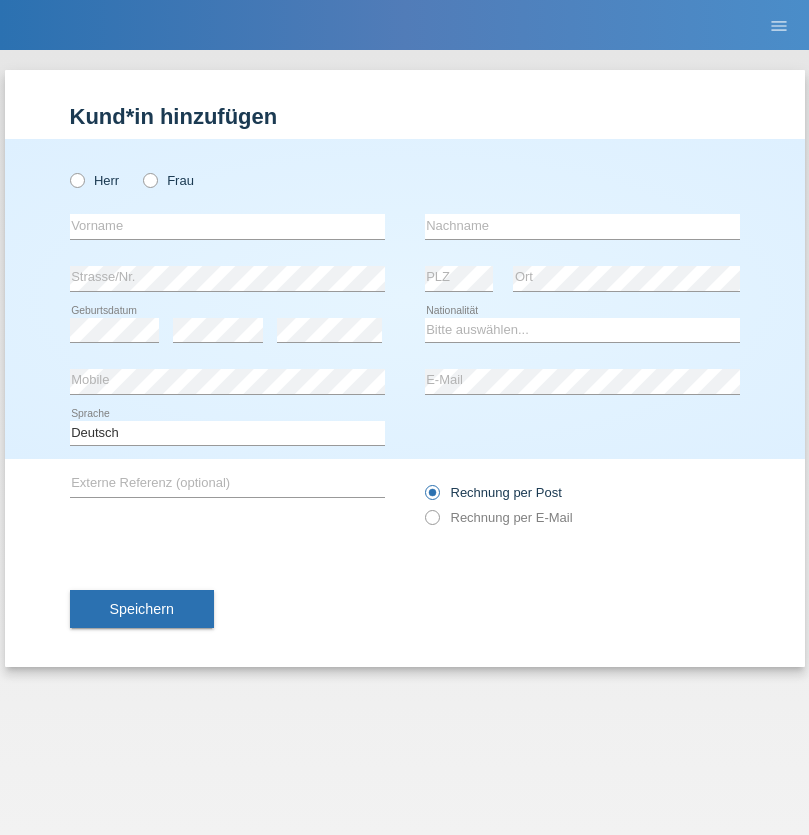 radio on "true" 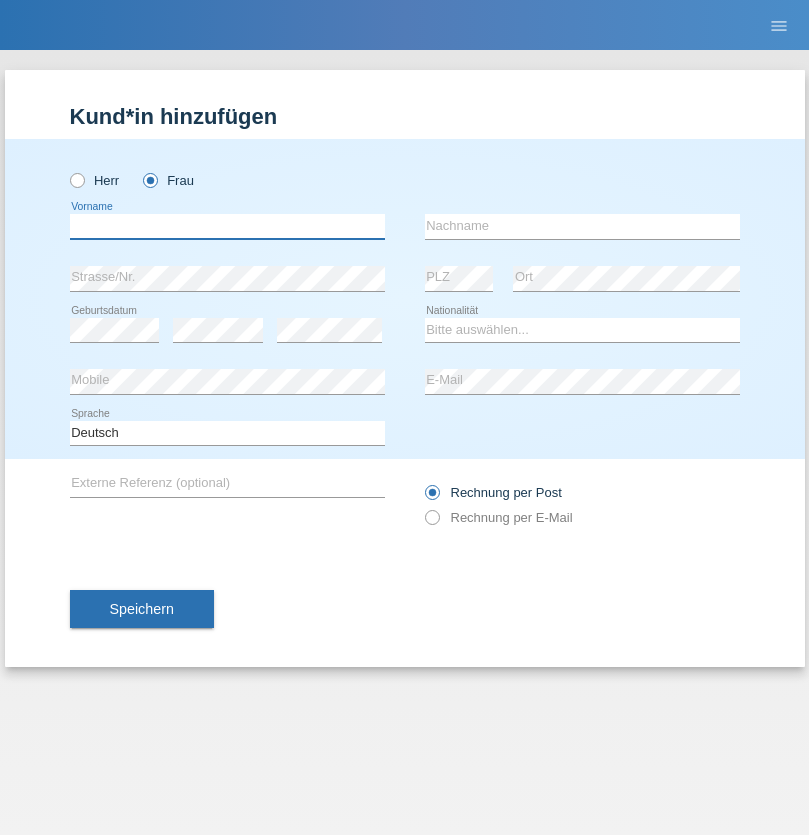 click at bounding box center (227, 226) 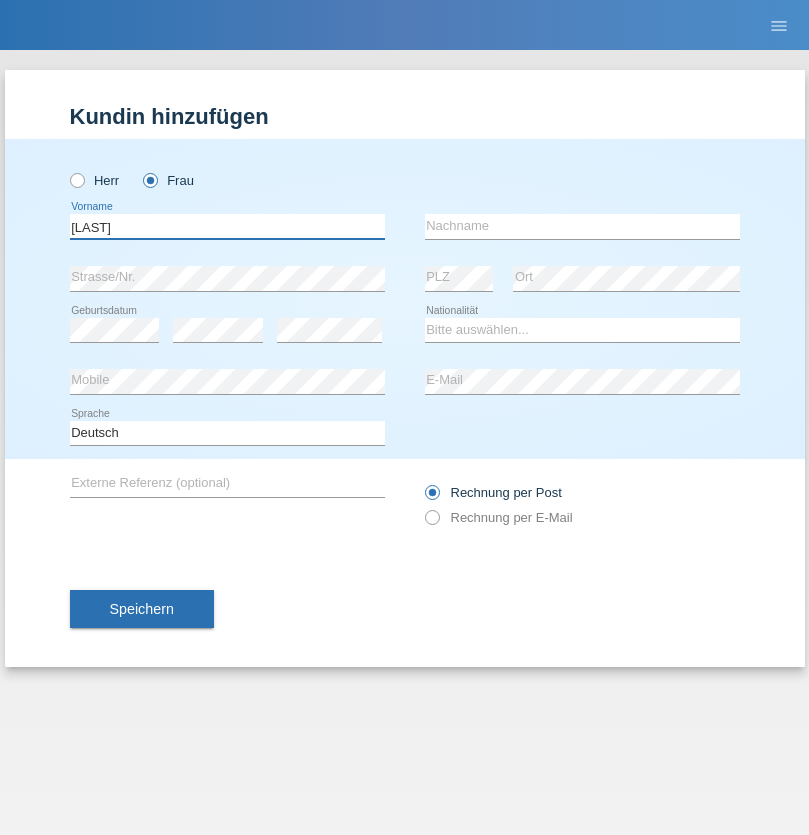 type on "Da Silva" 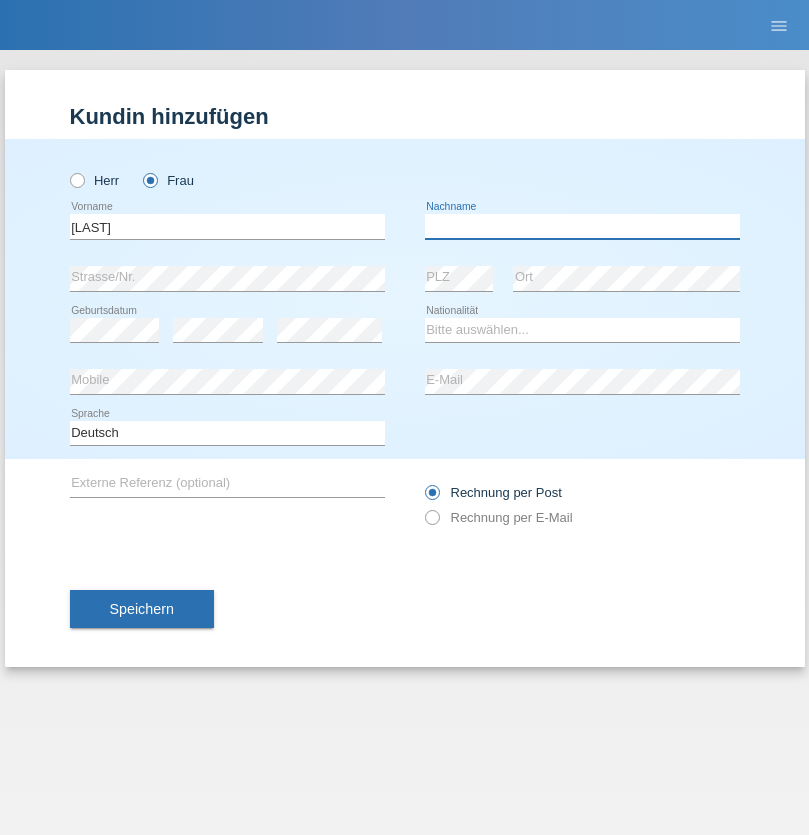 click at bounding box center [582, 226] 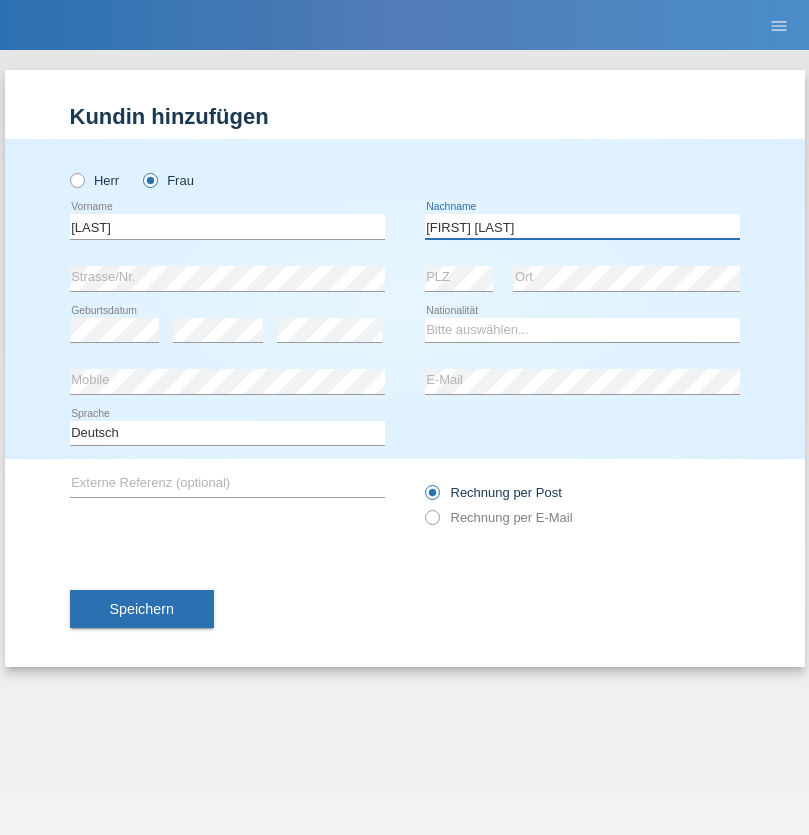 type on "Poliana Paula" 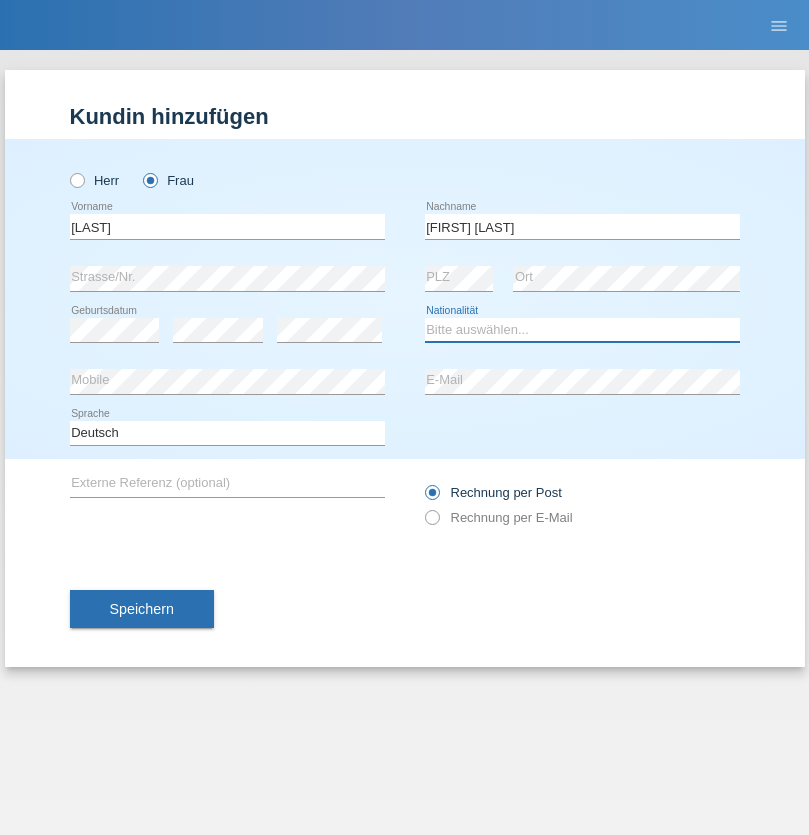 select on "BR" 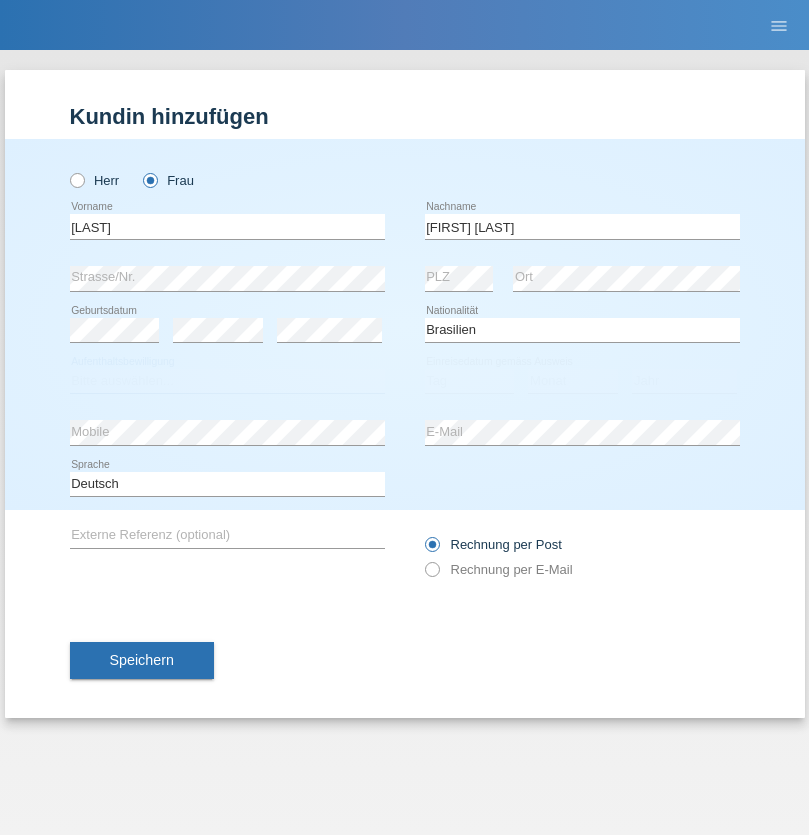 select on "C" 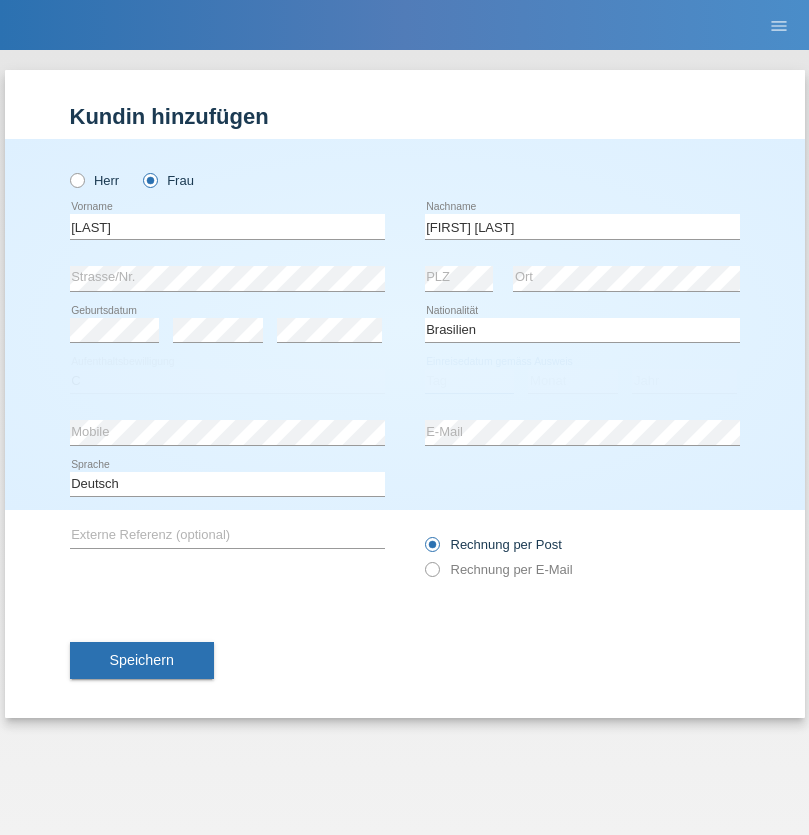select on "29" 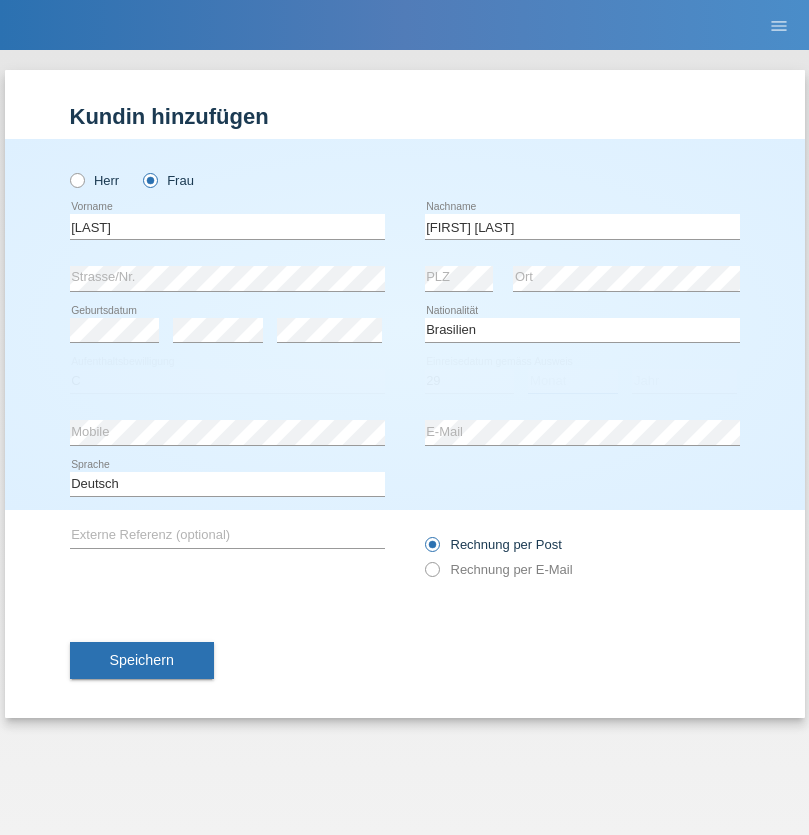 select on "07" 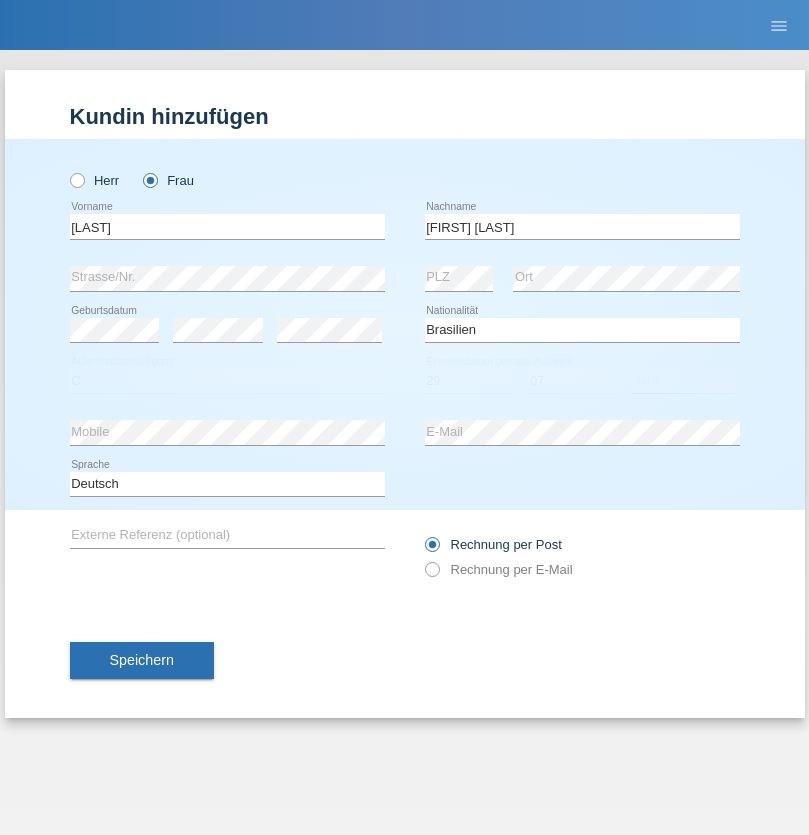 select on "2021" 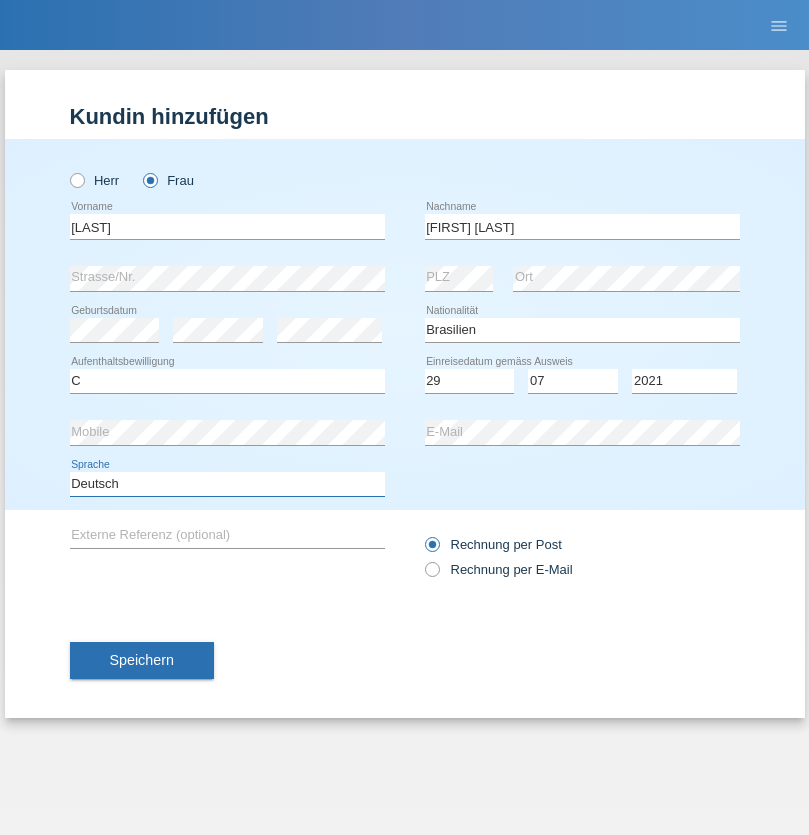 select on "en" 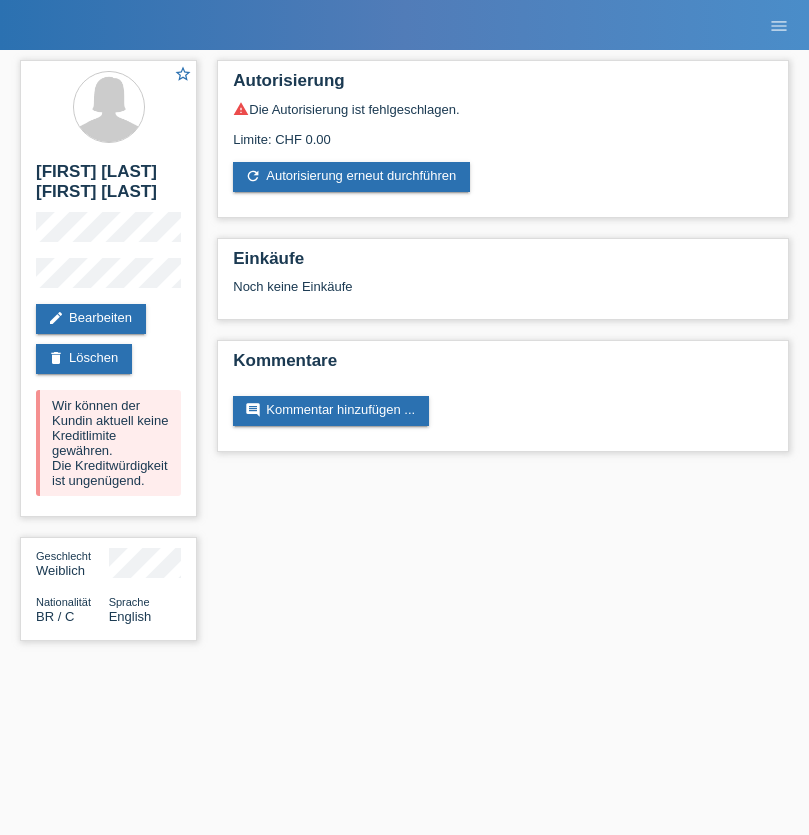 scroll, scrollTop: 0, scrollLeft: 0, axis: both 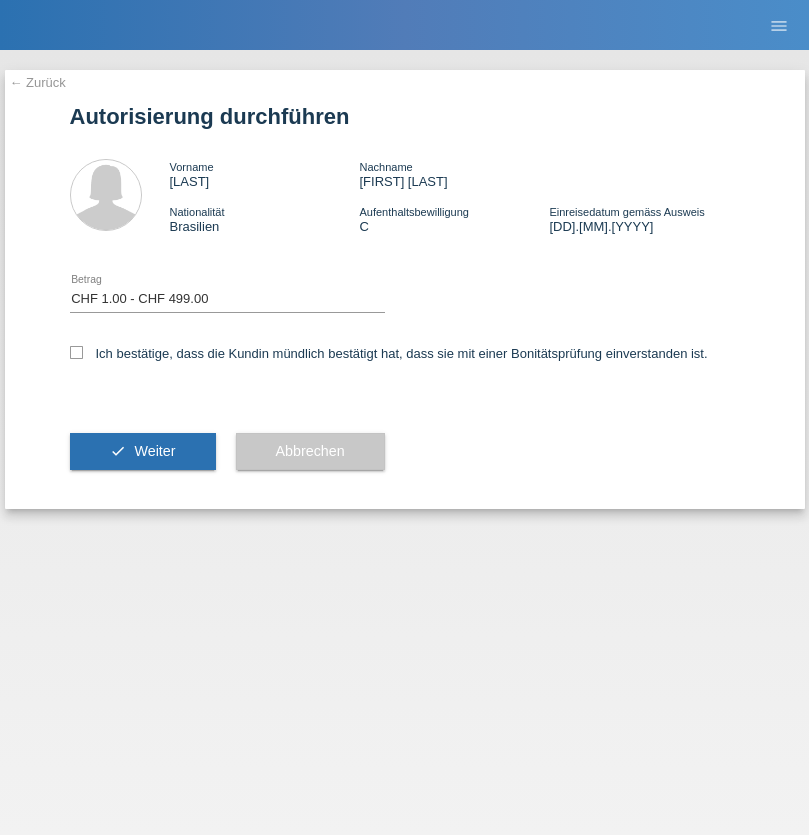 select on "1" 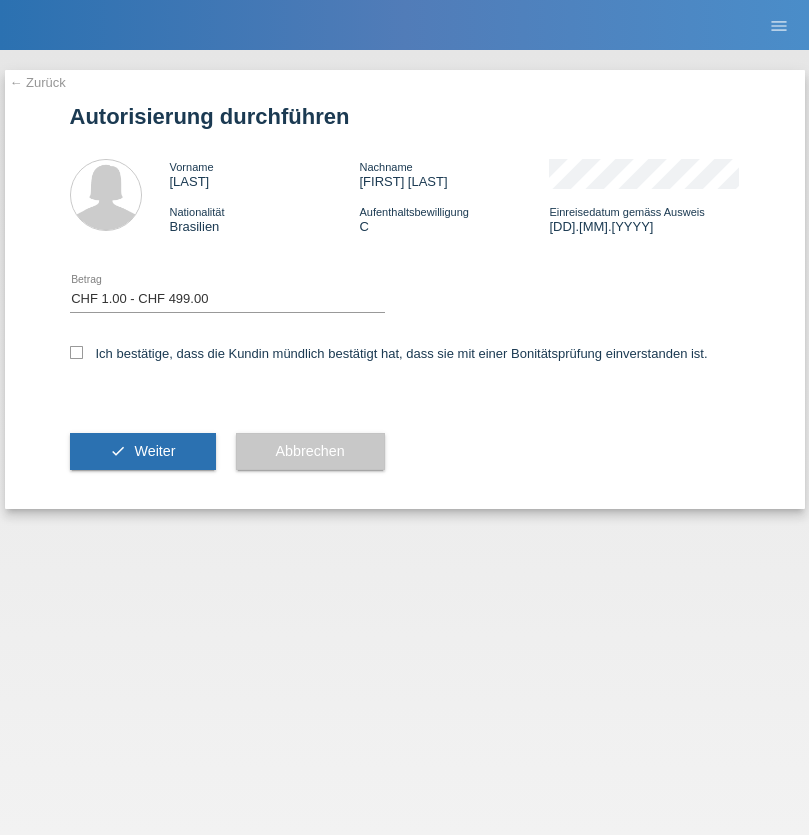 checkbox on "true" 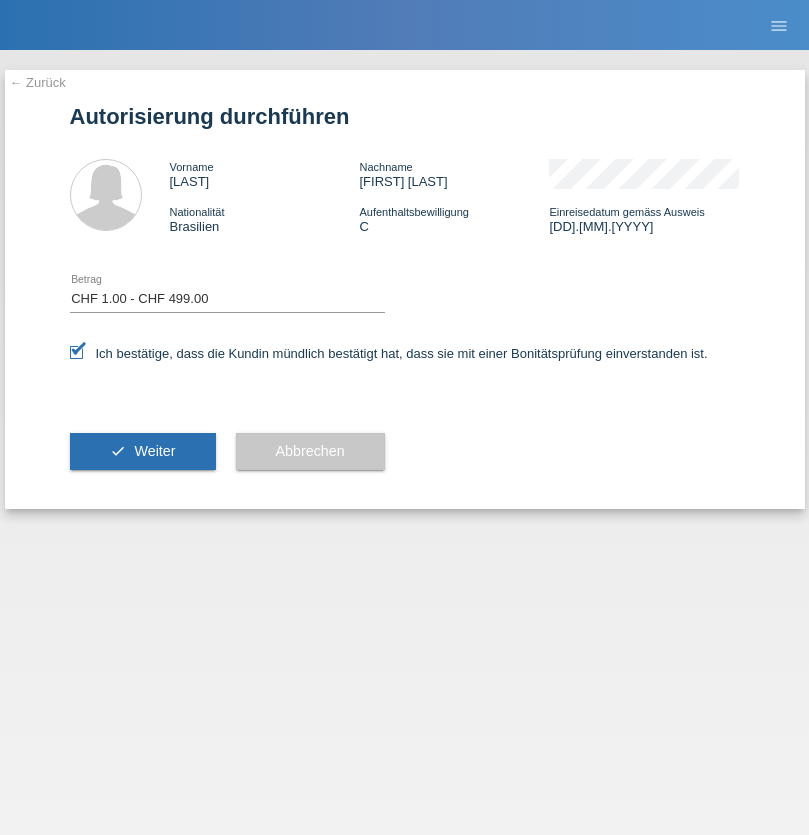 scroll, scrollTop: 0, scrollLeft: 0, axis: both 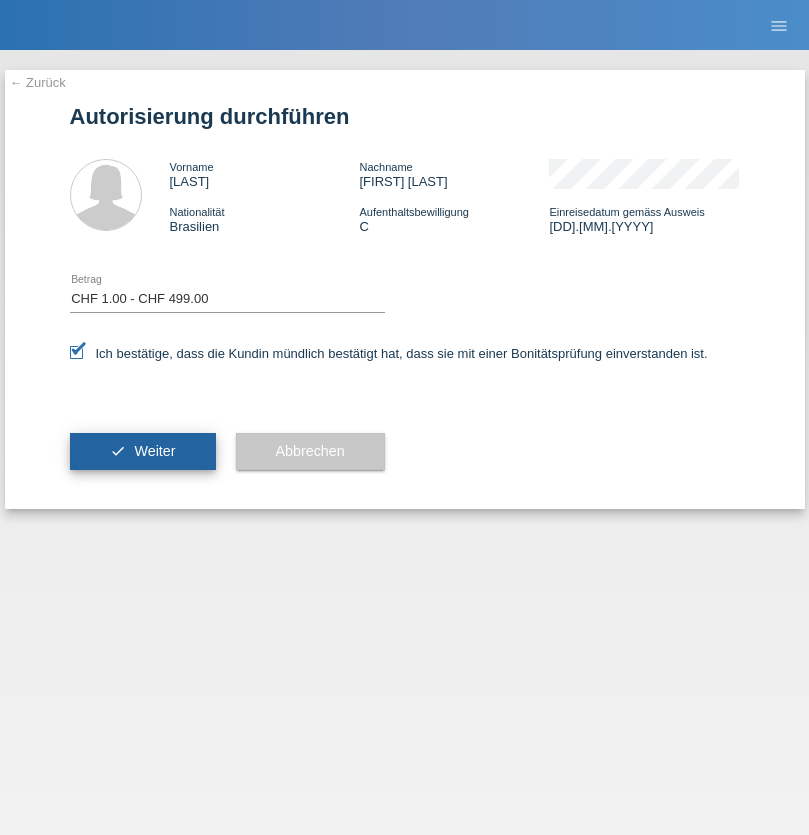click on "Weiter" at bounding box center [154, 451] 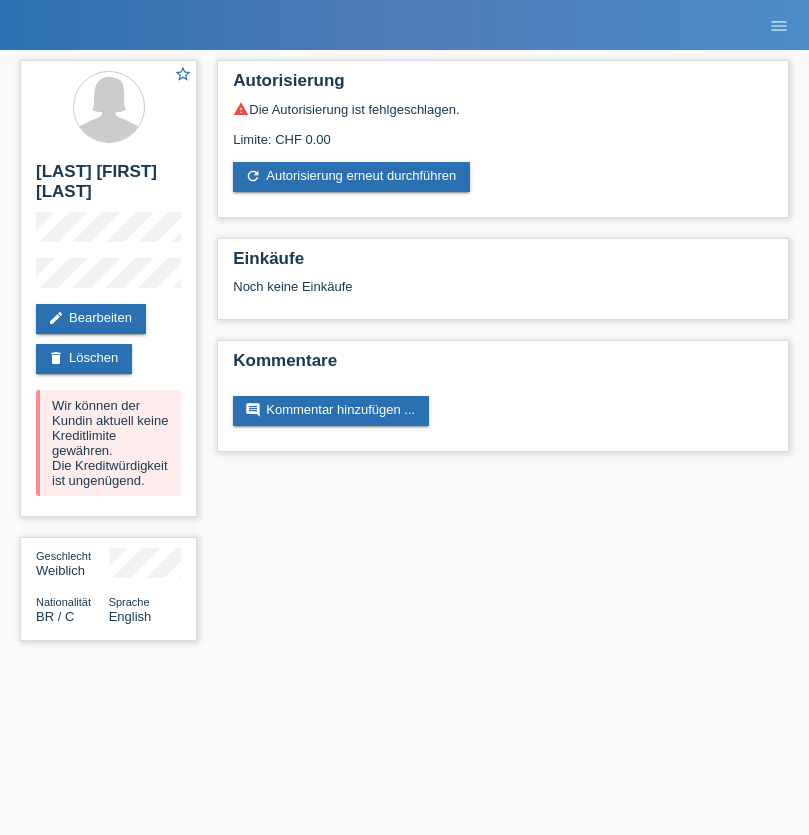 scroll, scrollTop: 0, scrollLeft: 0, axis: both 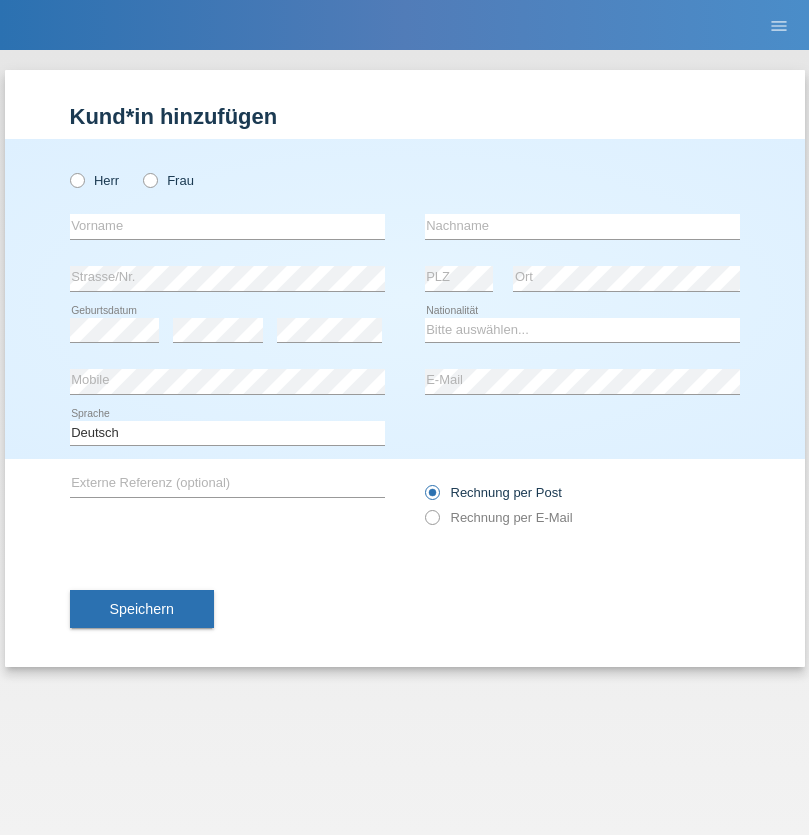 radio on "true" 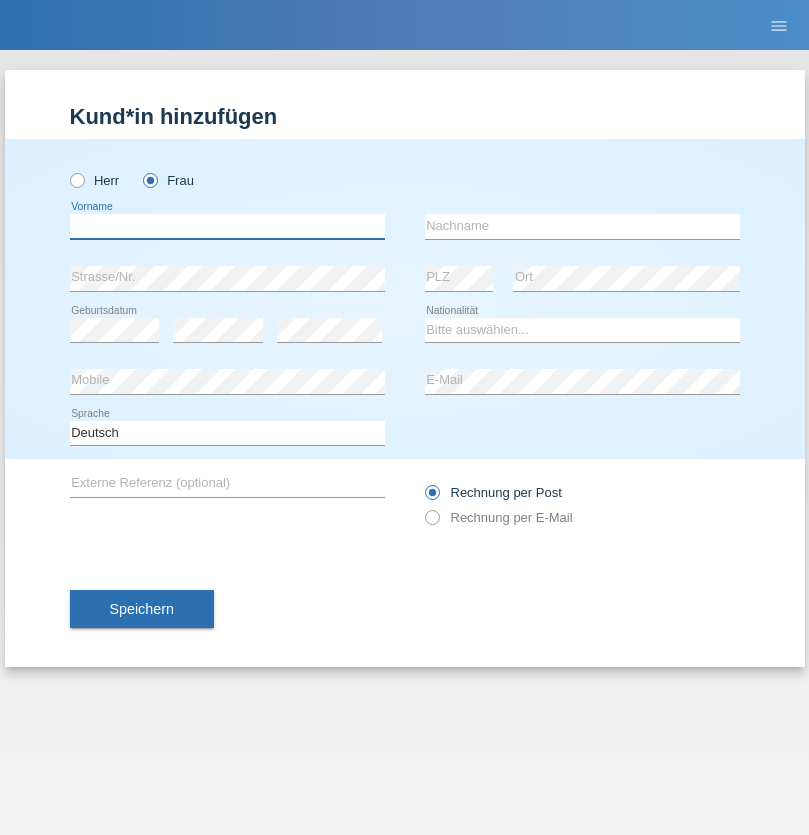 click at bounding box center (227, 226) 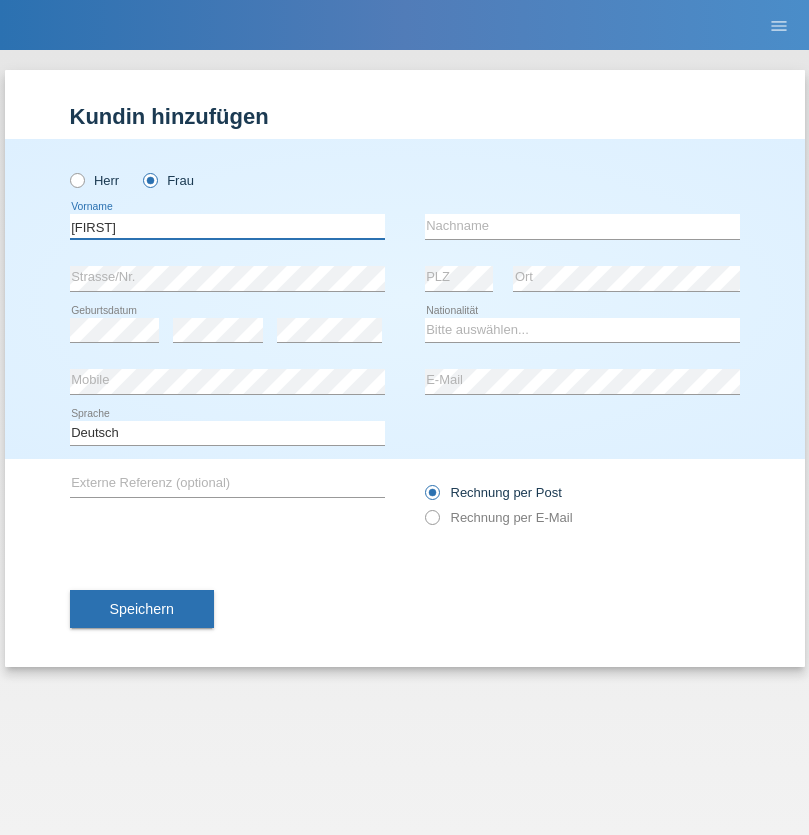 type on "Nadin" 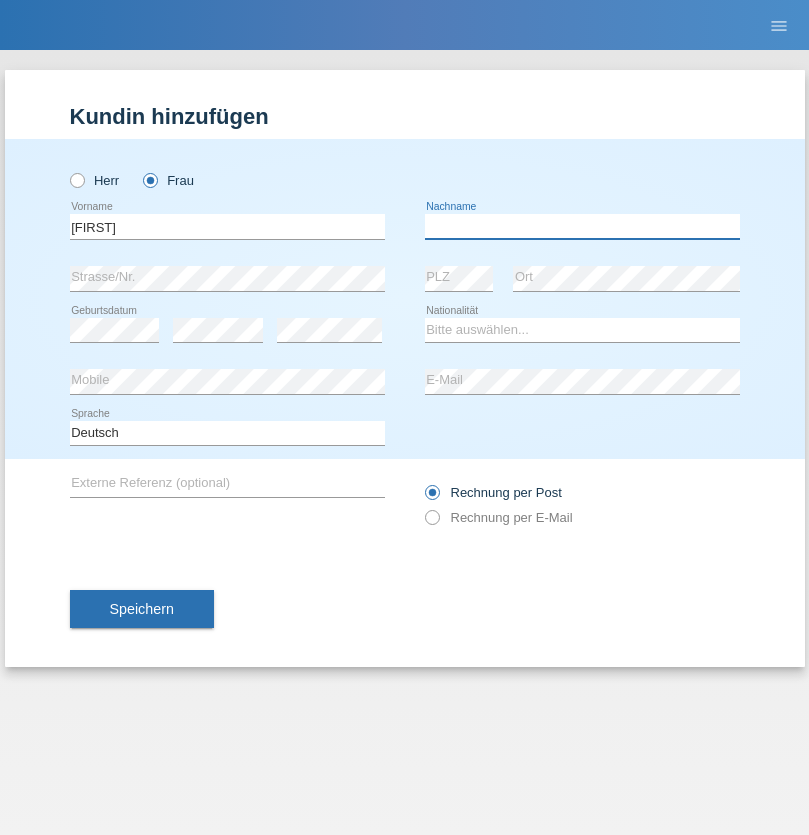 click at bounding box center (582, 226) 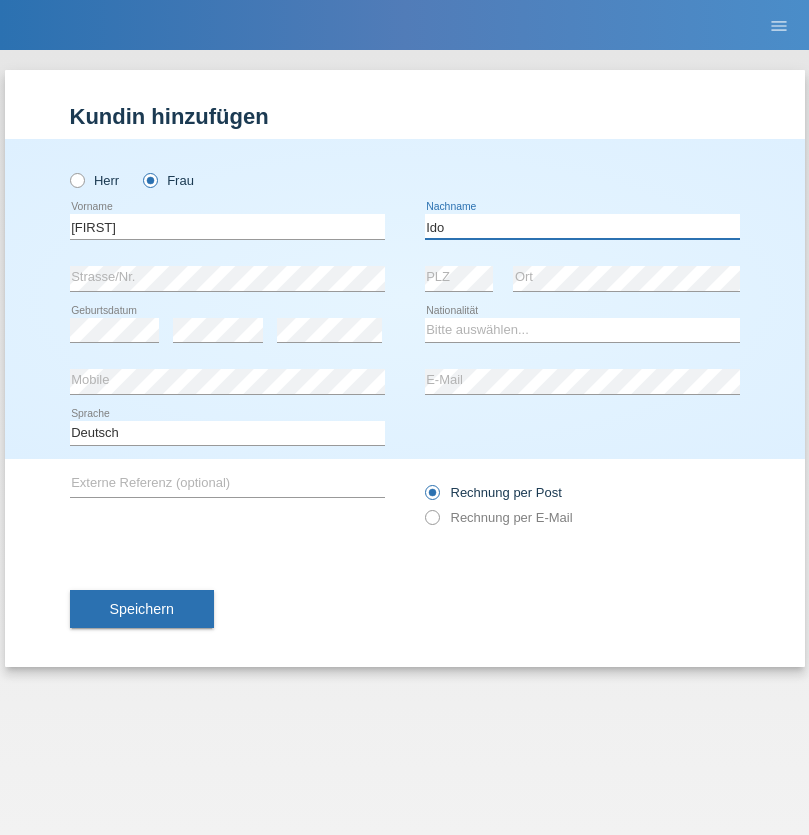 type on "Ido" 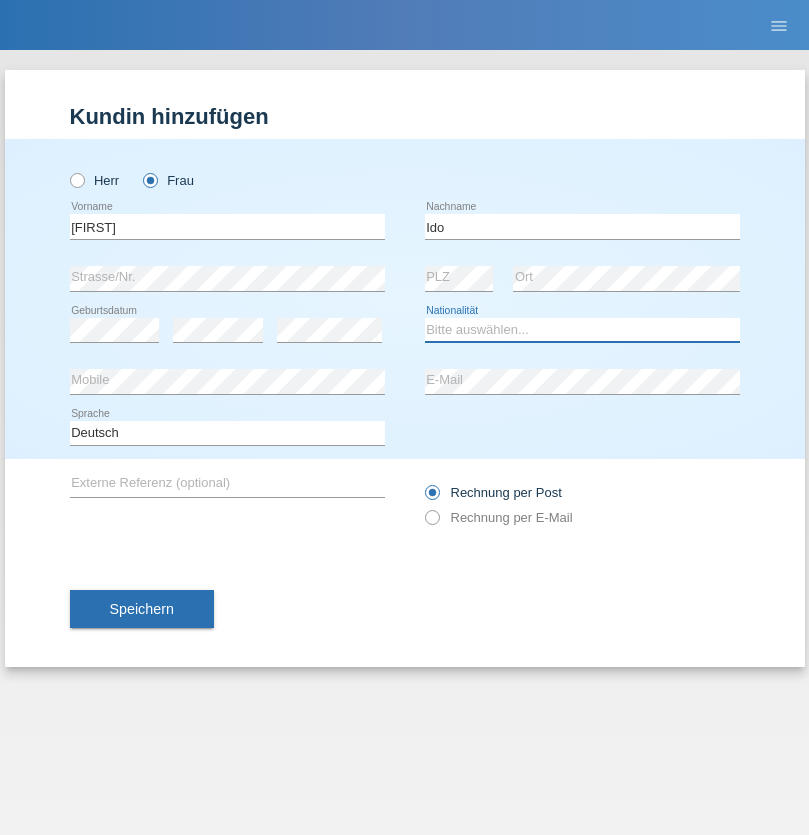 select on "CH" 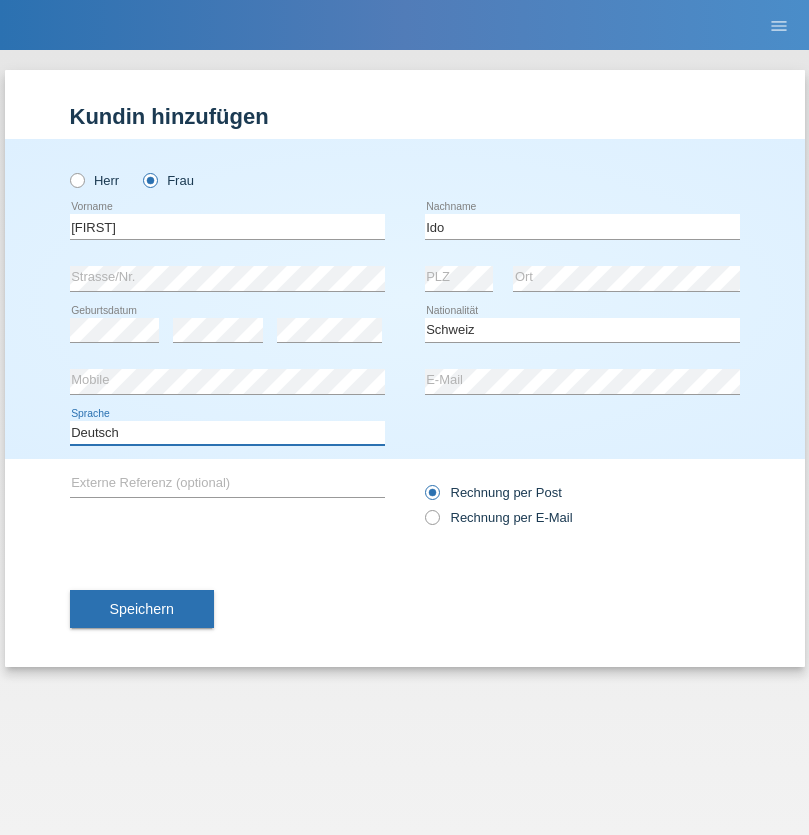 select on "en" 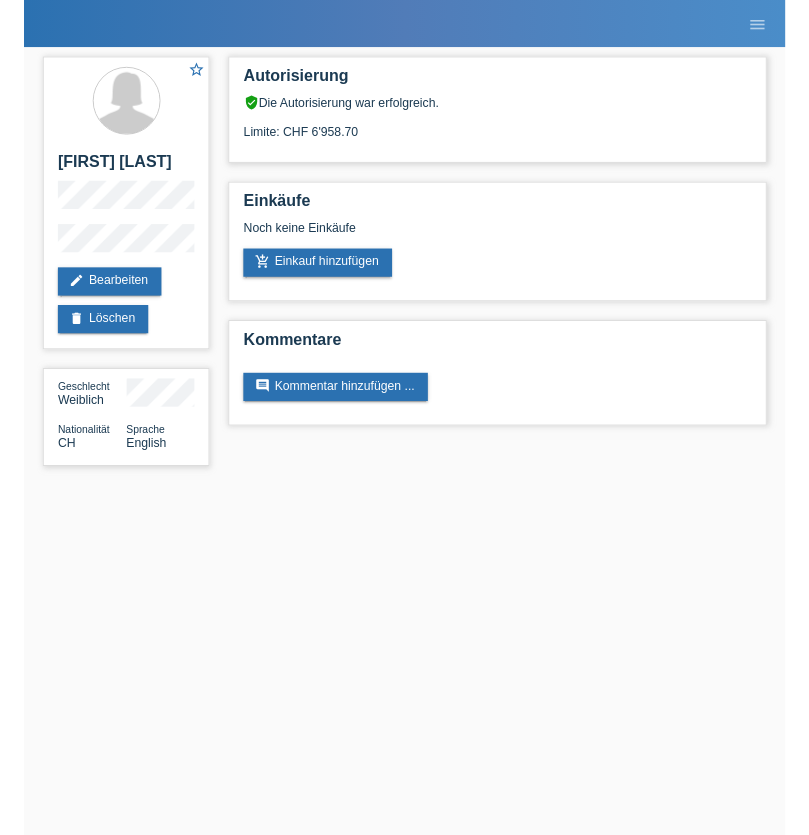 scroll, scrollTop: 0, scrollLeft: 0, axis: both 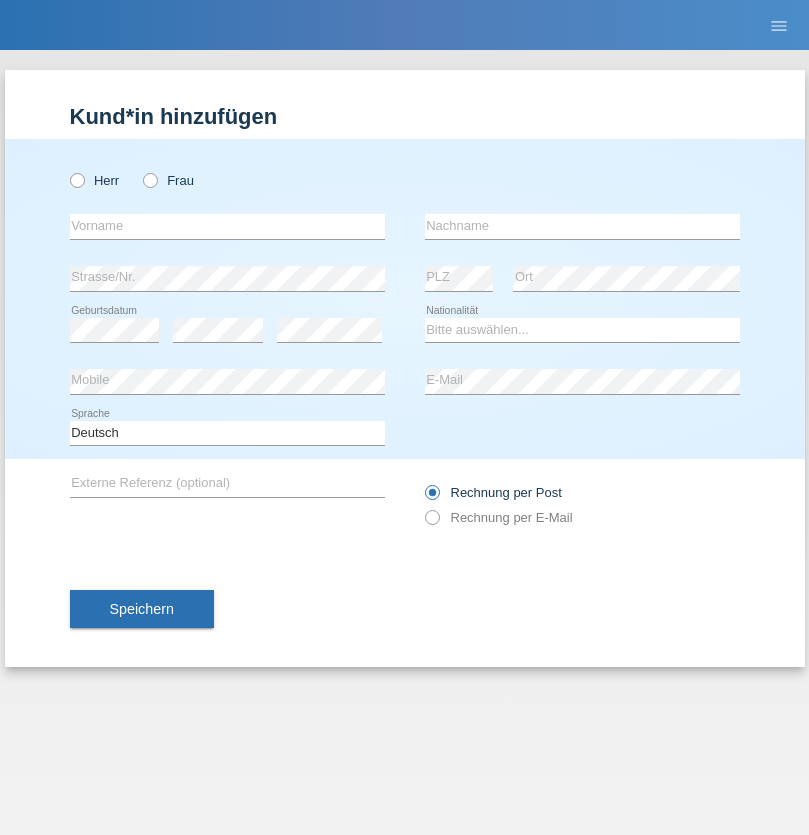 radio on "true" 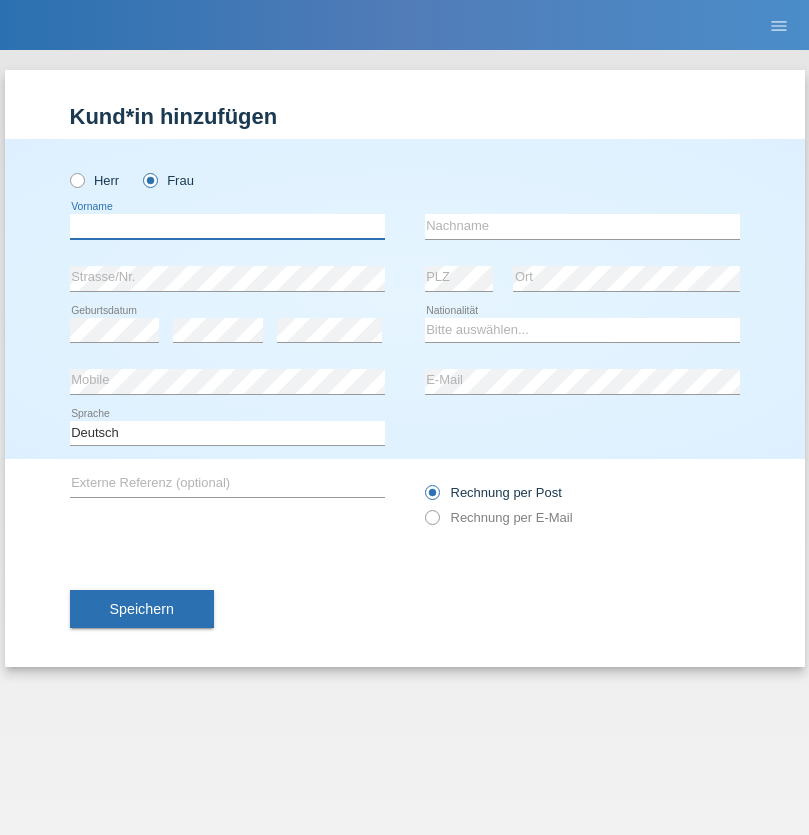 click at bounding box center (227, 226) 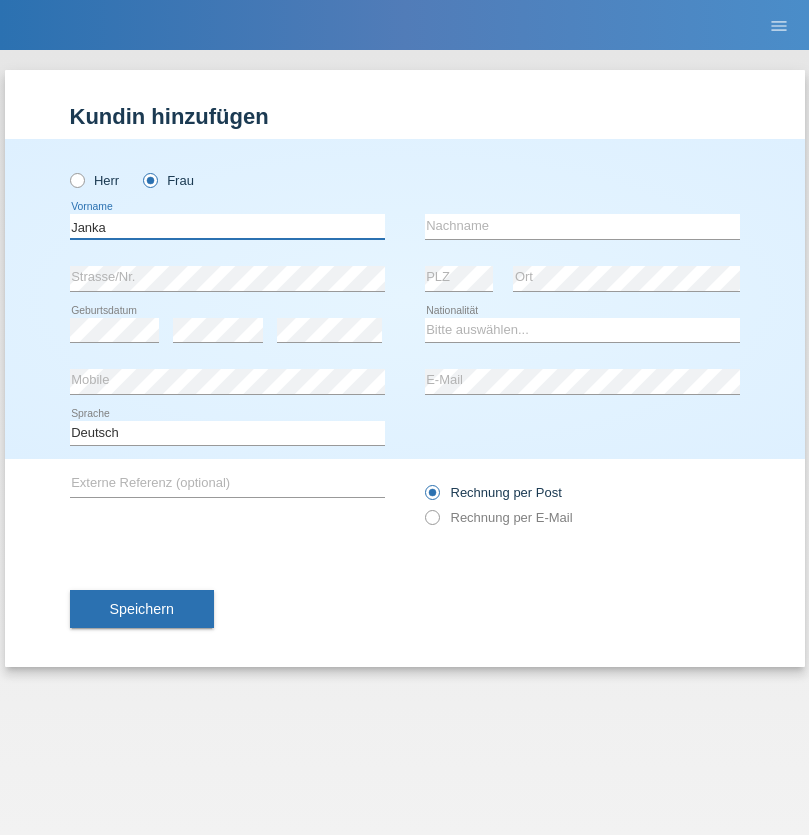 type on "Janka" 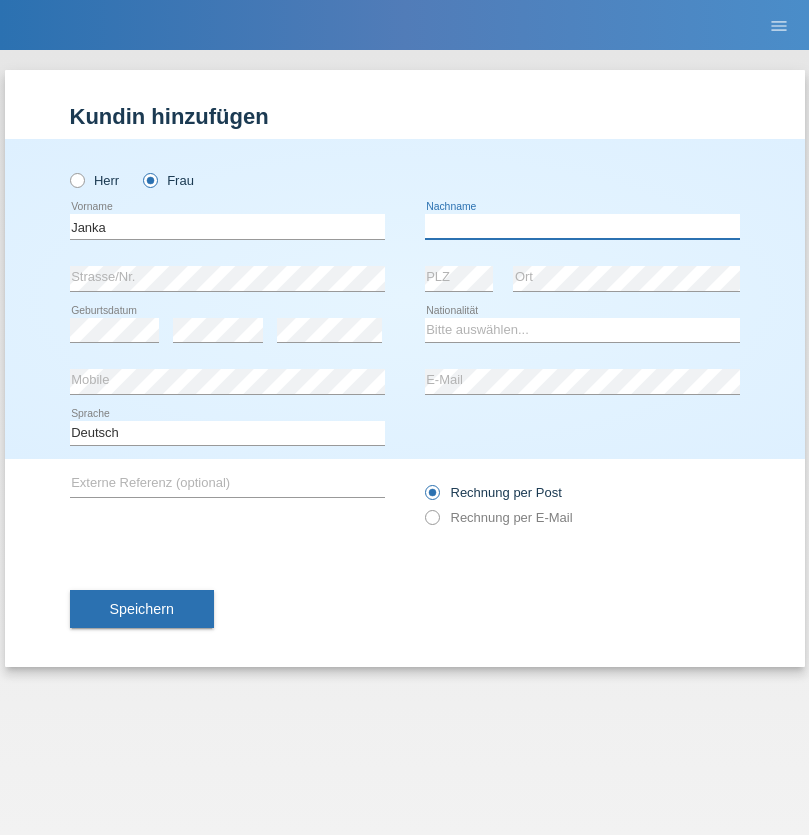 click at bounding box center (582, 226) 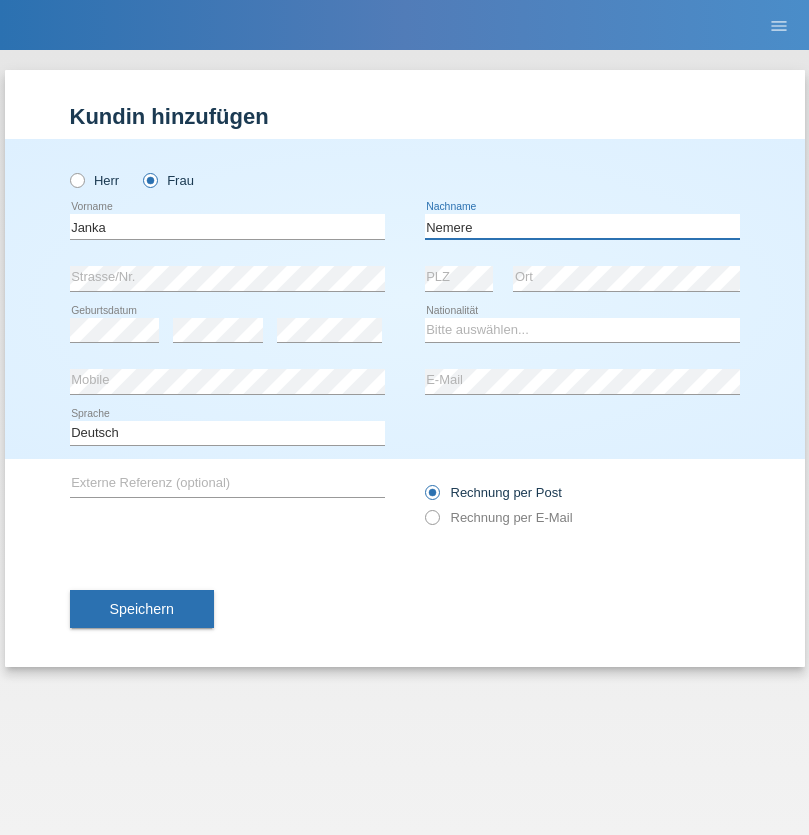 type on "Nemere" 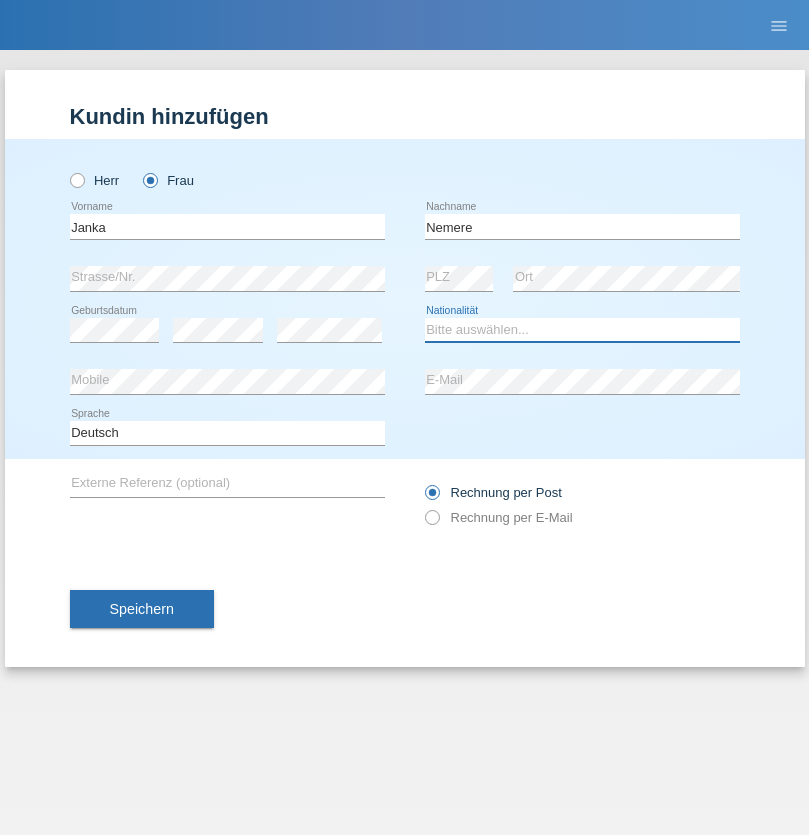 select on "HU" 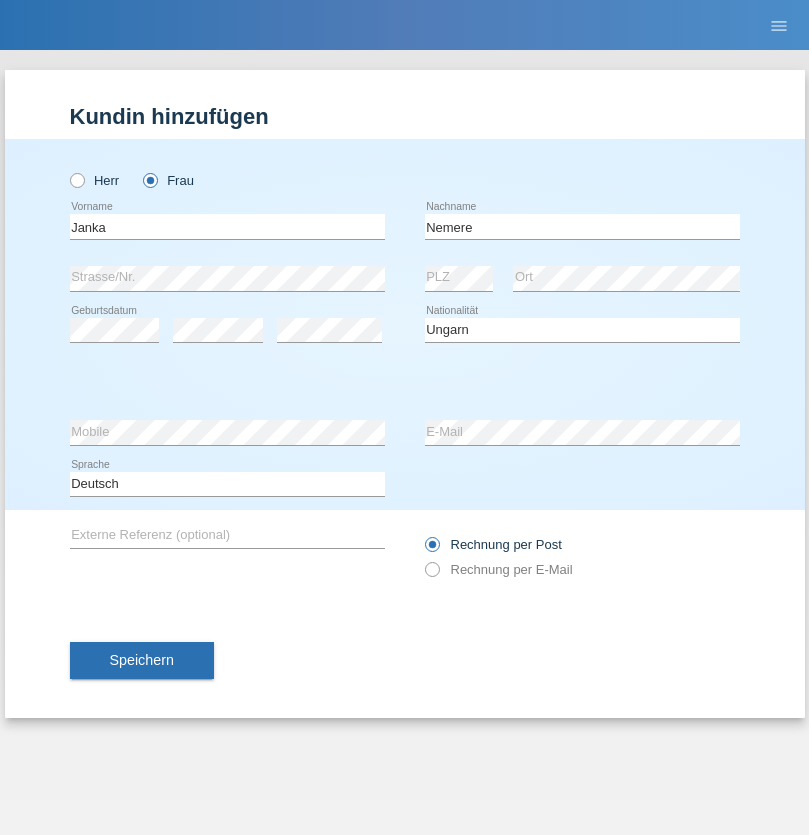 select on "C" 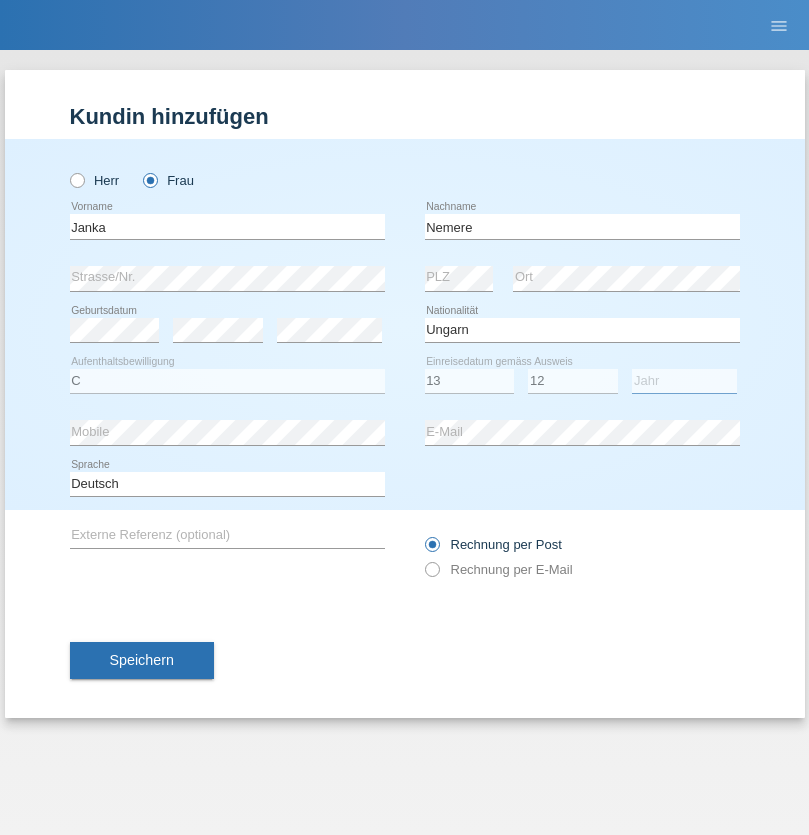 select on "2021" 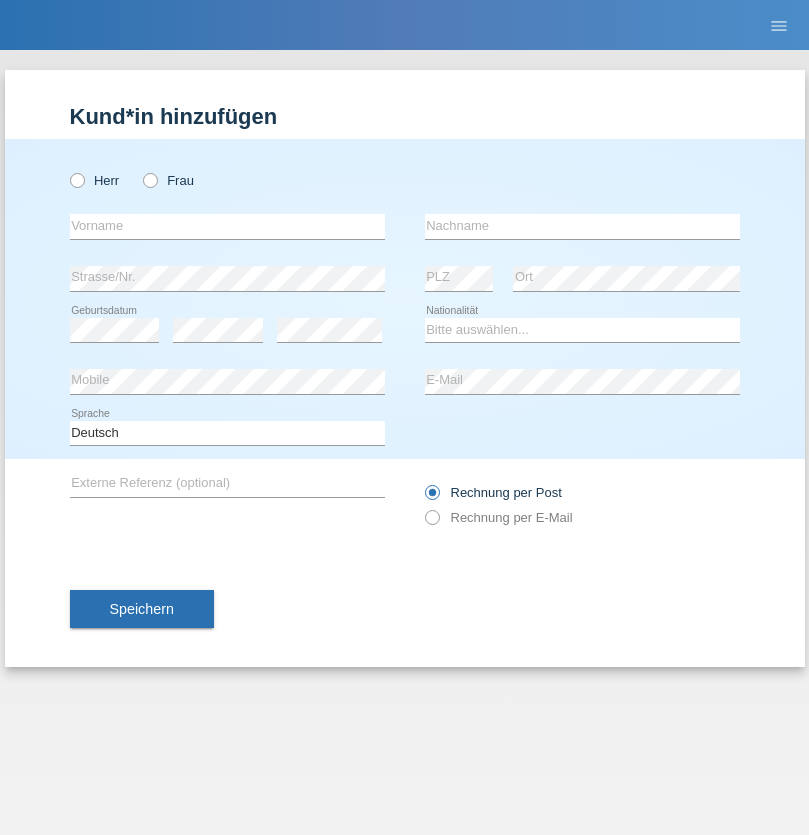 scroll, scrollTop: 0, scrollLeft: 0, axis: both 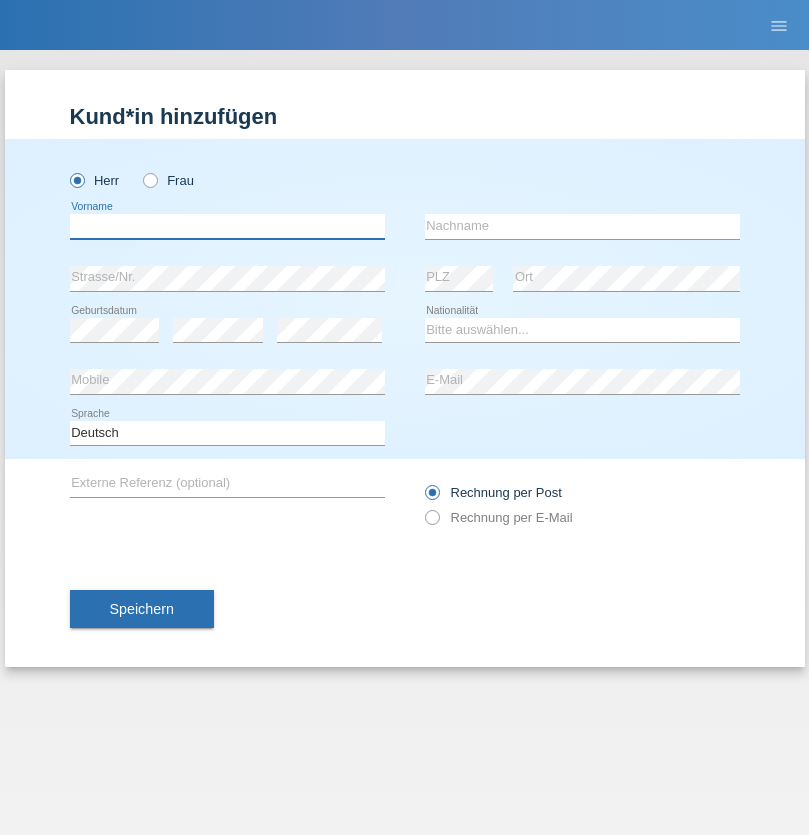 click at bounding box center (227, 226) 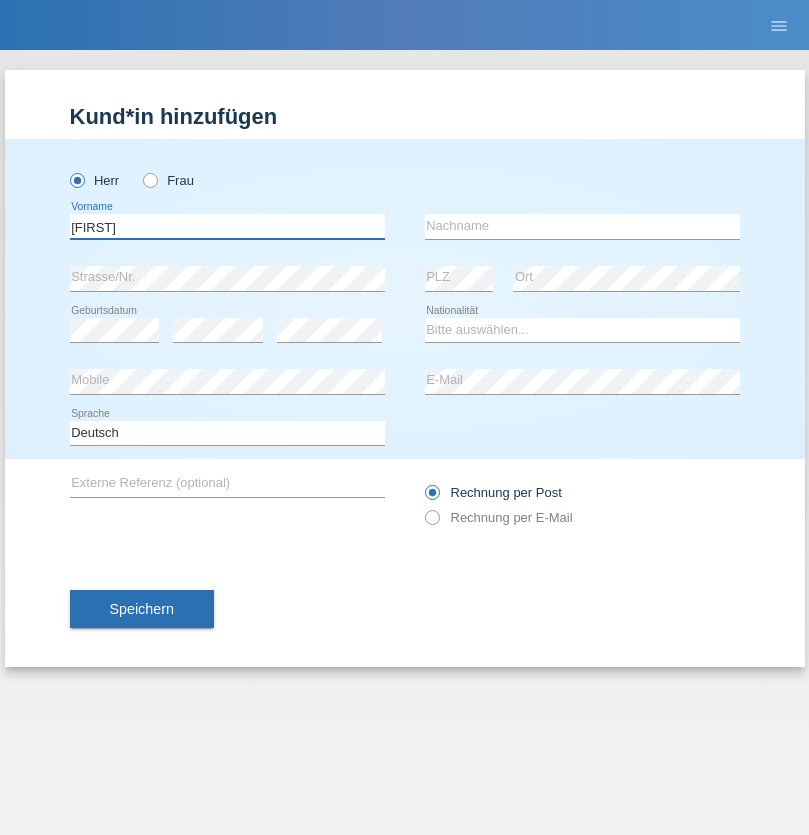 type on "Guilherme" 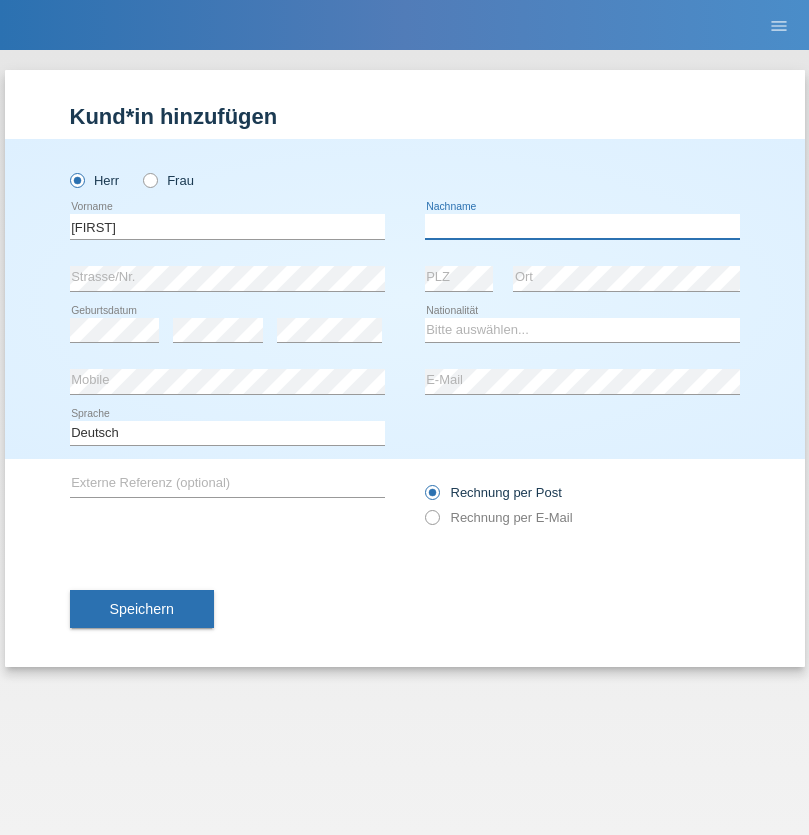 click at bounding box center (582, 226) 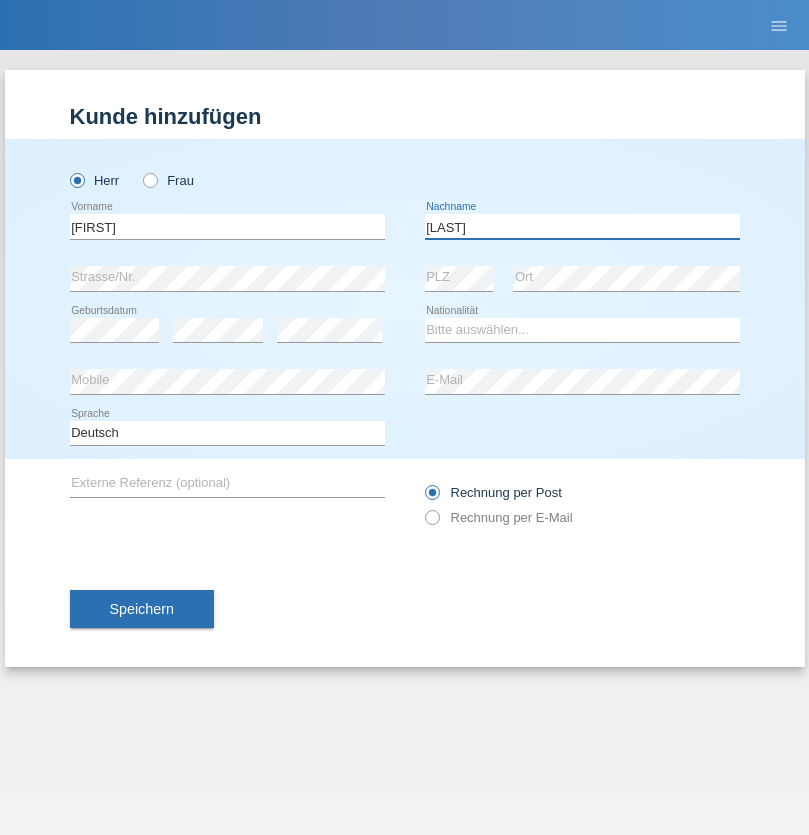 type on "Ferreira" 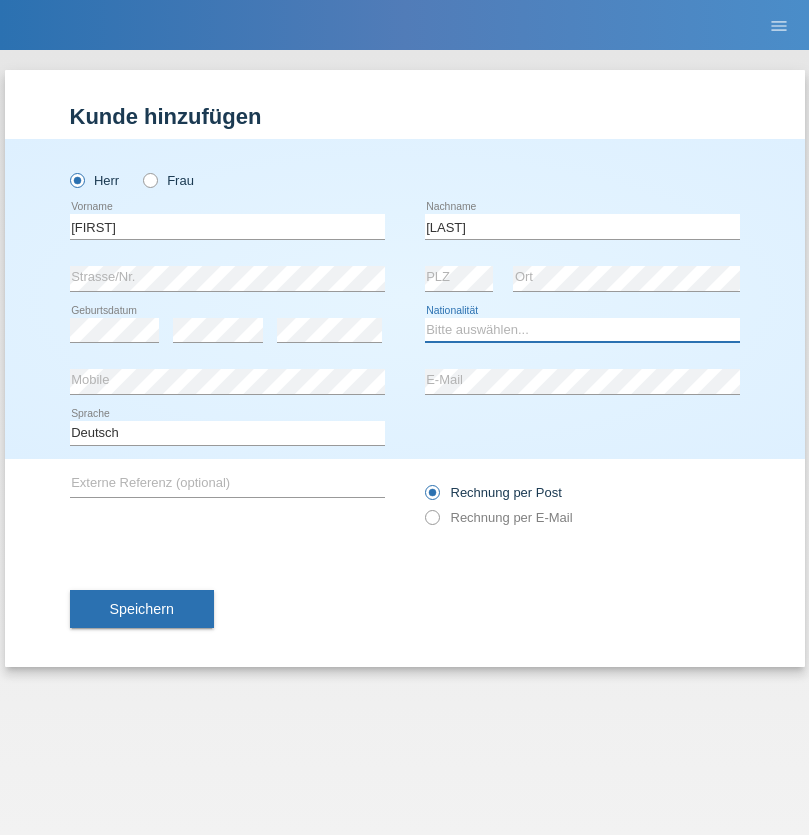 select on "PT" 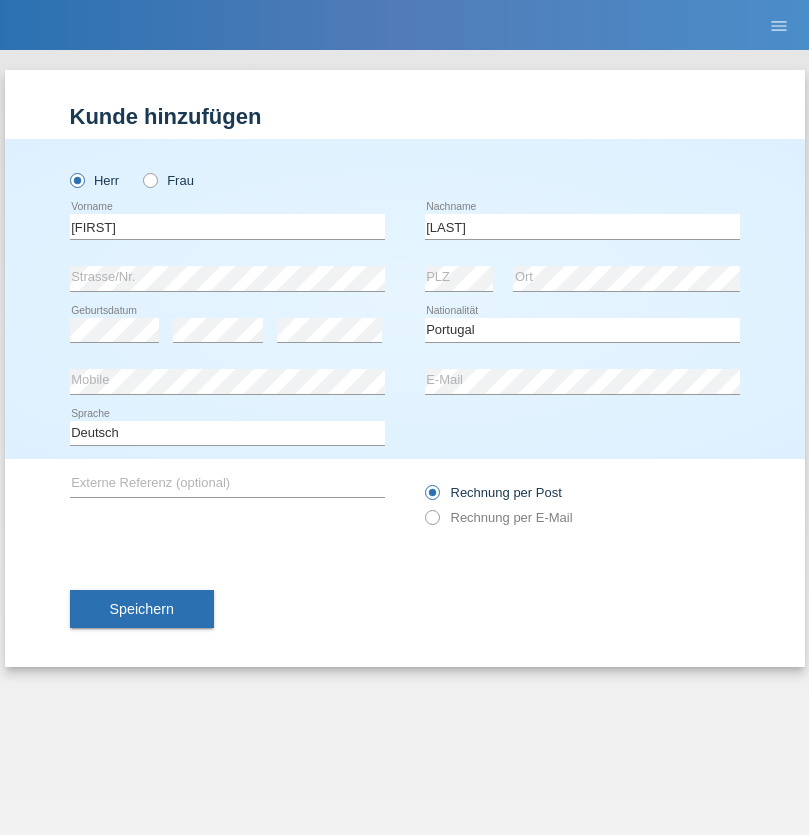select on "C" 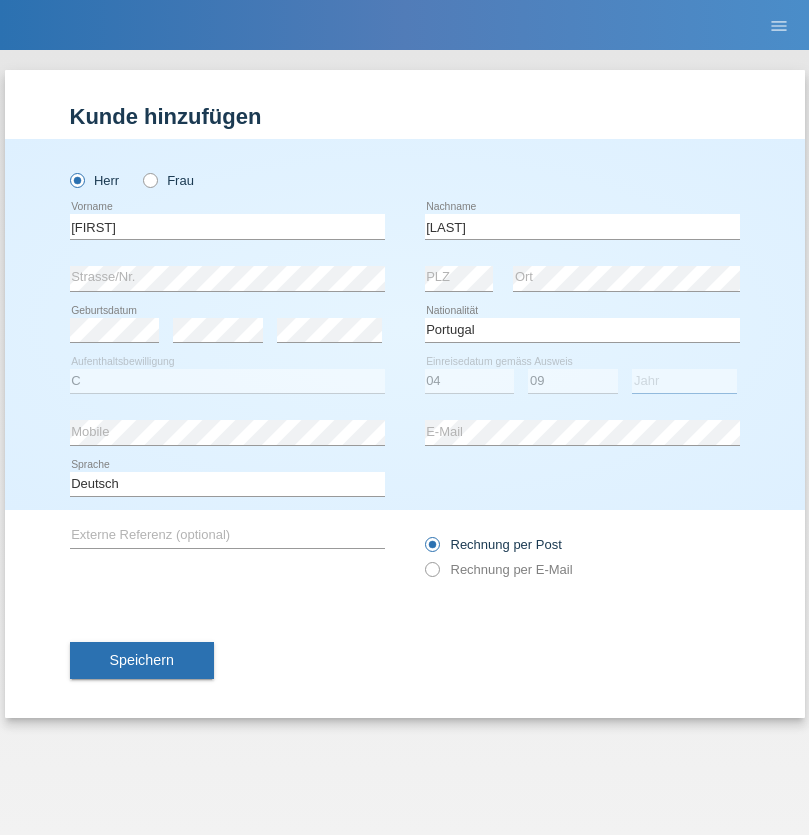 select on "2021" 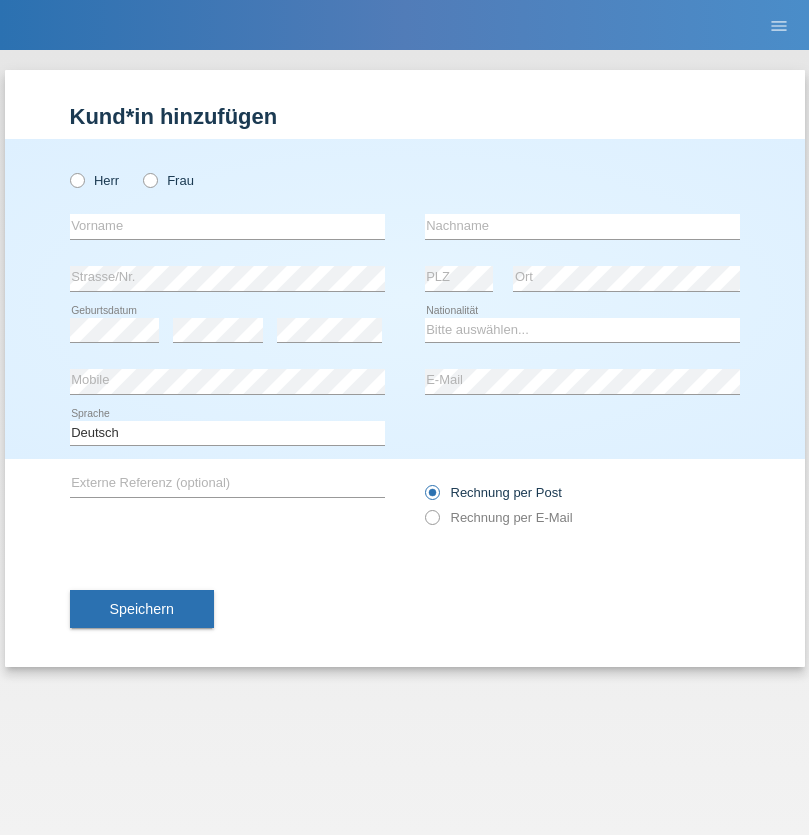 scroll, scrollTop: 0, scrollLeft: 0, axis: both 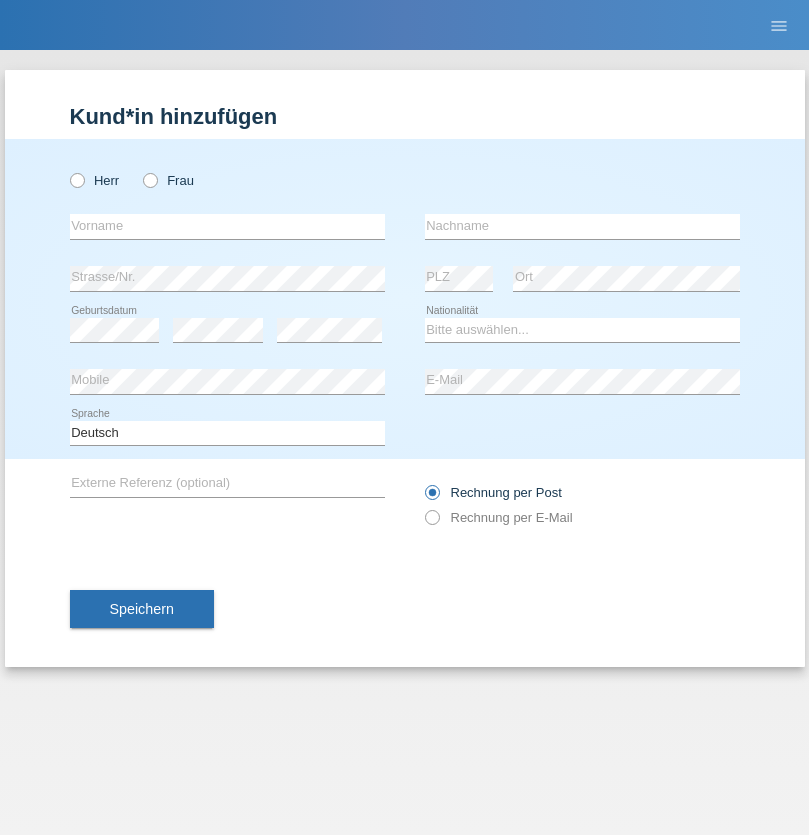 radio on "true" 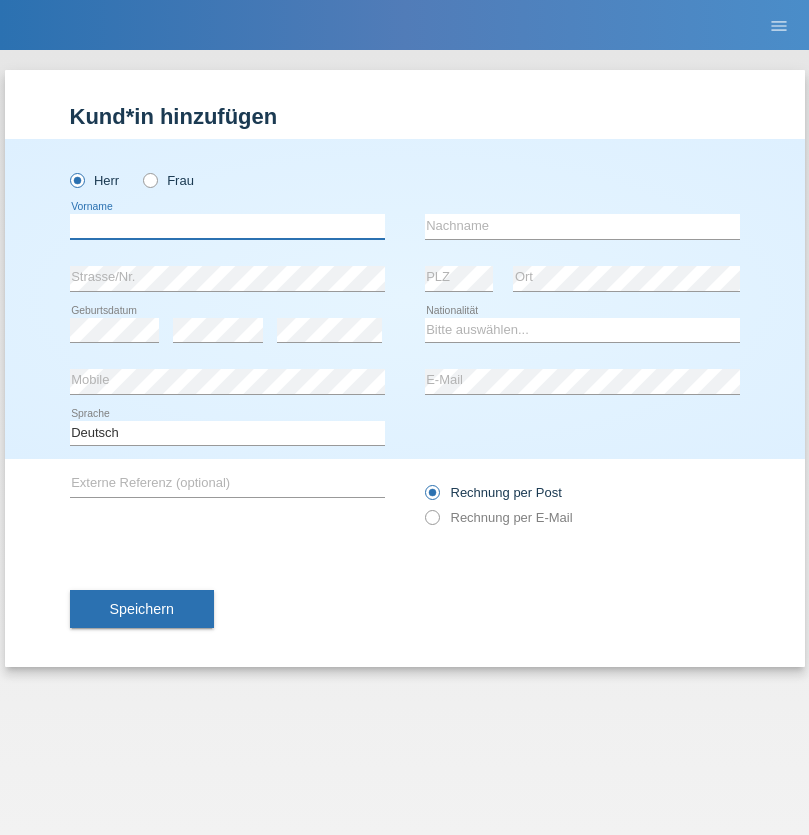 click at bounding box center (227, 226) 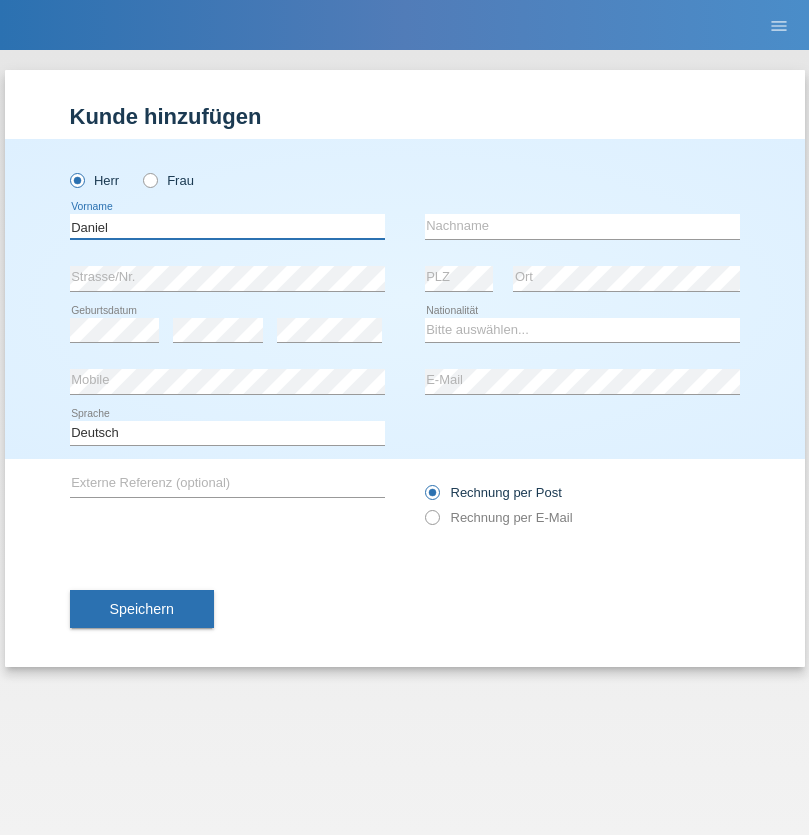 type on "Daniel" 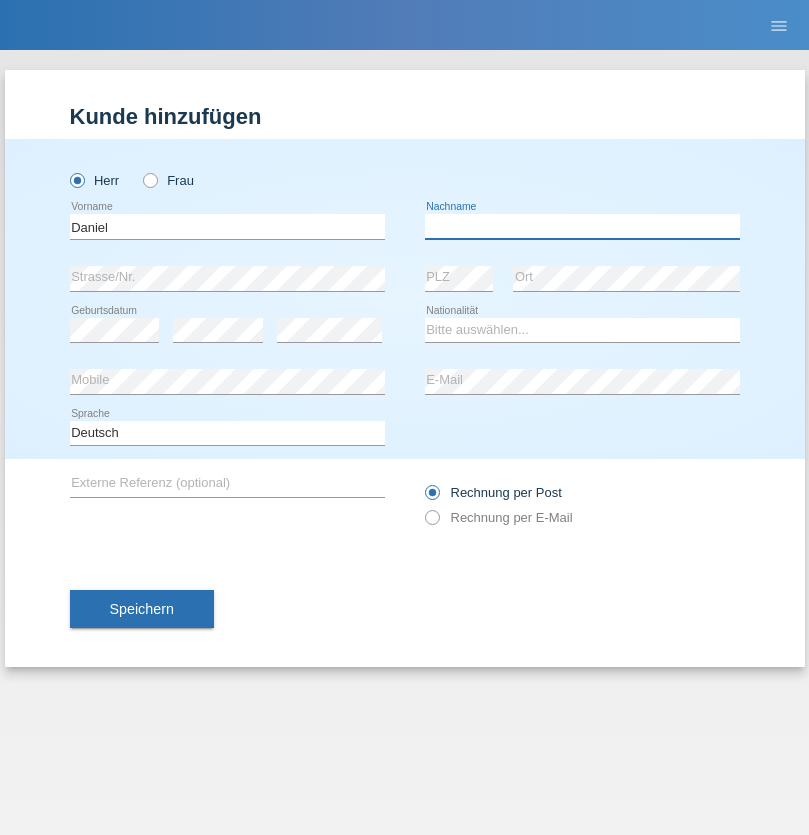 click at bounding box center (582, 226) 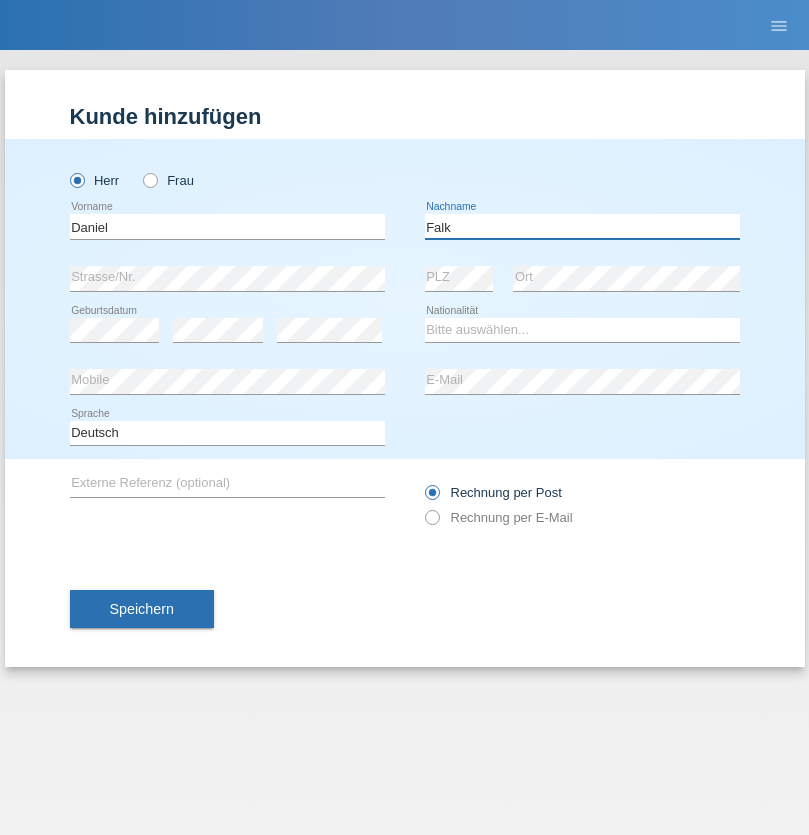type on "Falk" 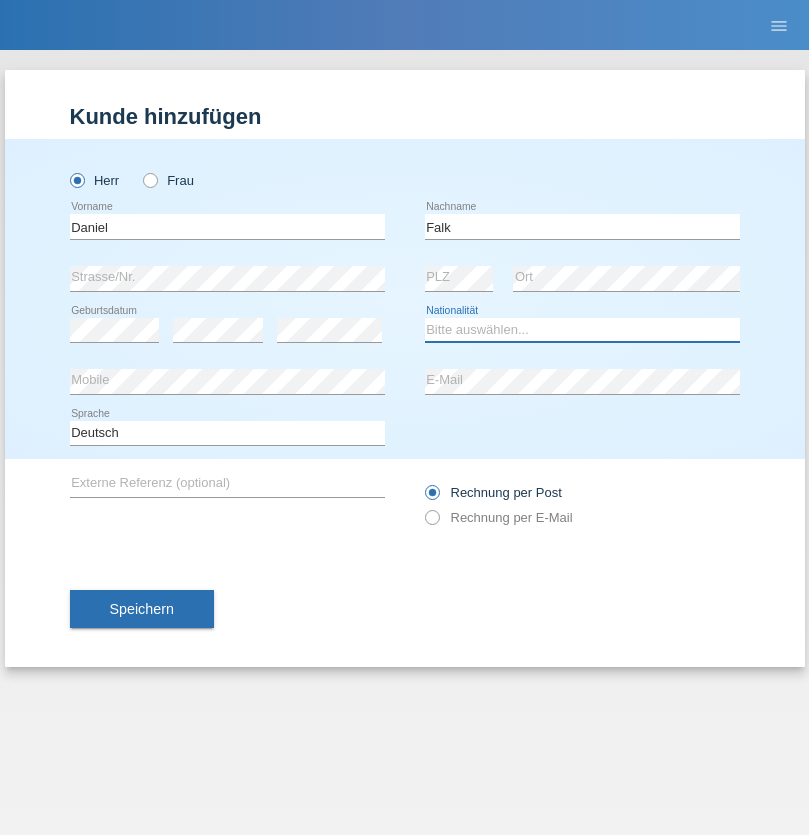 select on "CH" 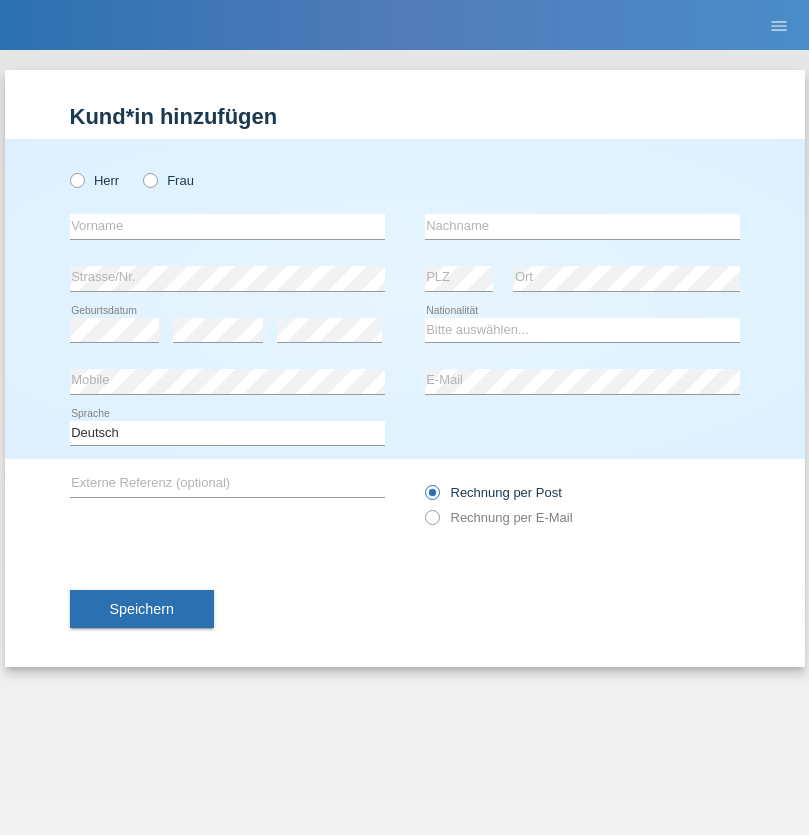 scroll, scrollTop: 0, scrollLeft: 0, axis: both 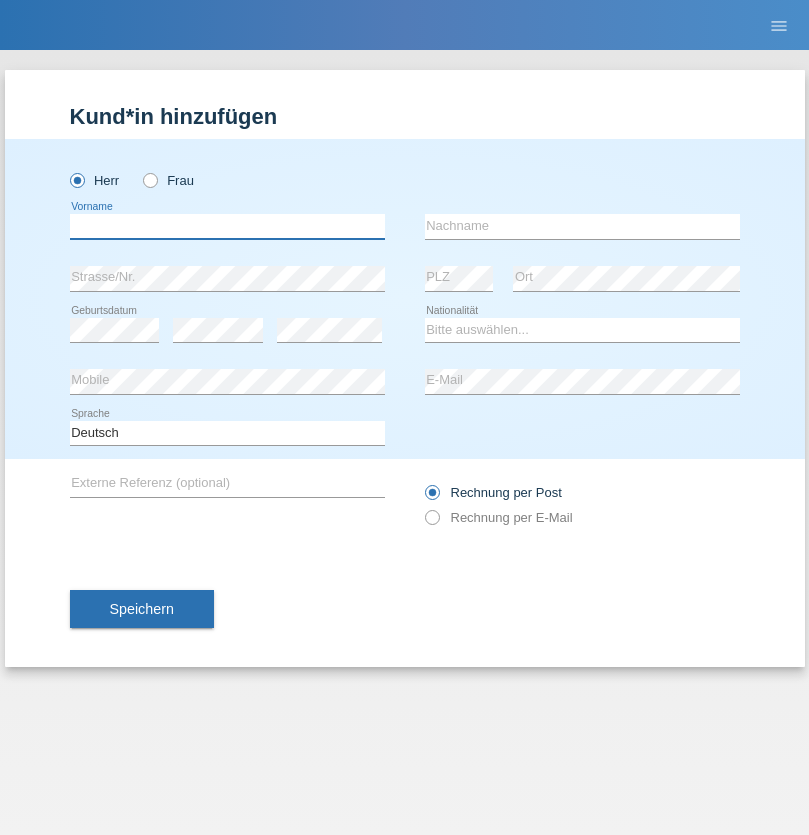 click at bounding box center [227, 226] 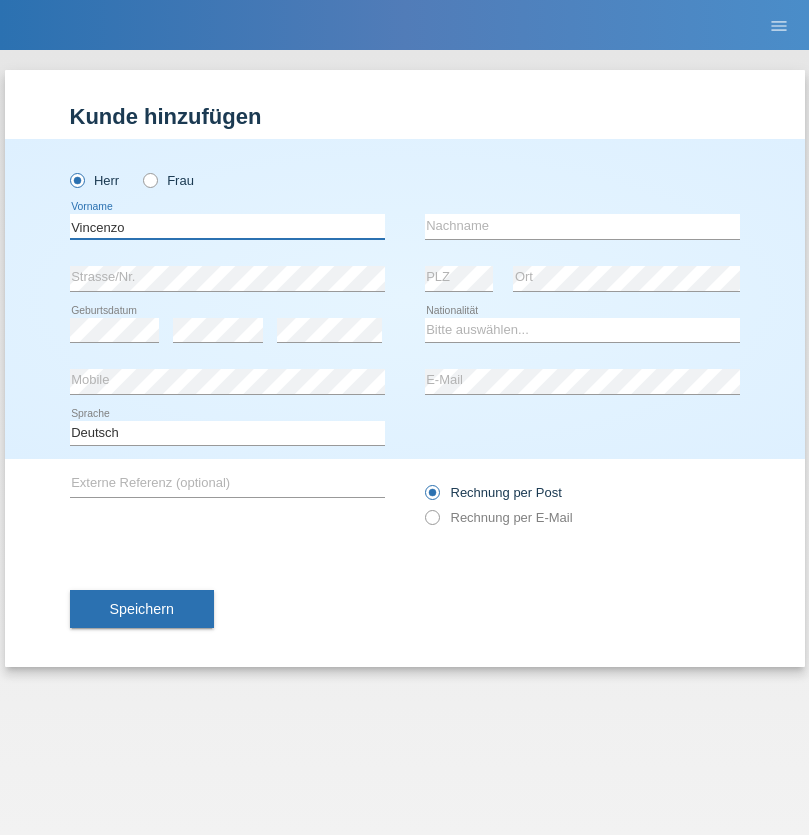 type on "Vincenzo" 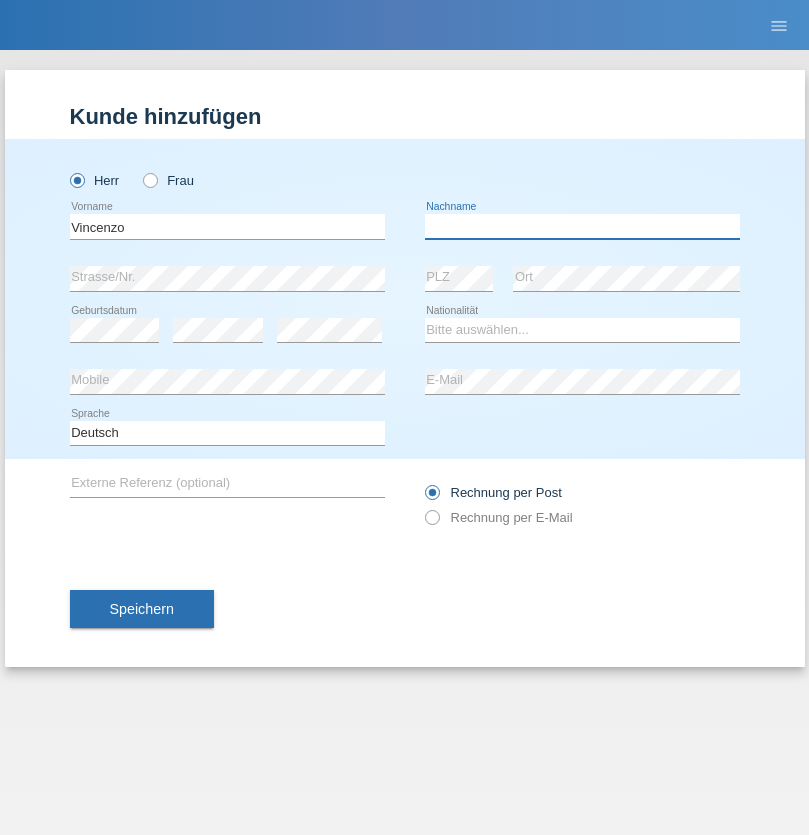 click at bounding box center (582, 226) 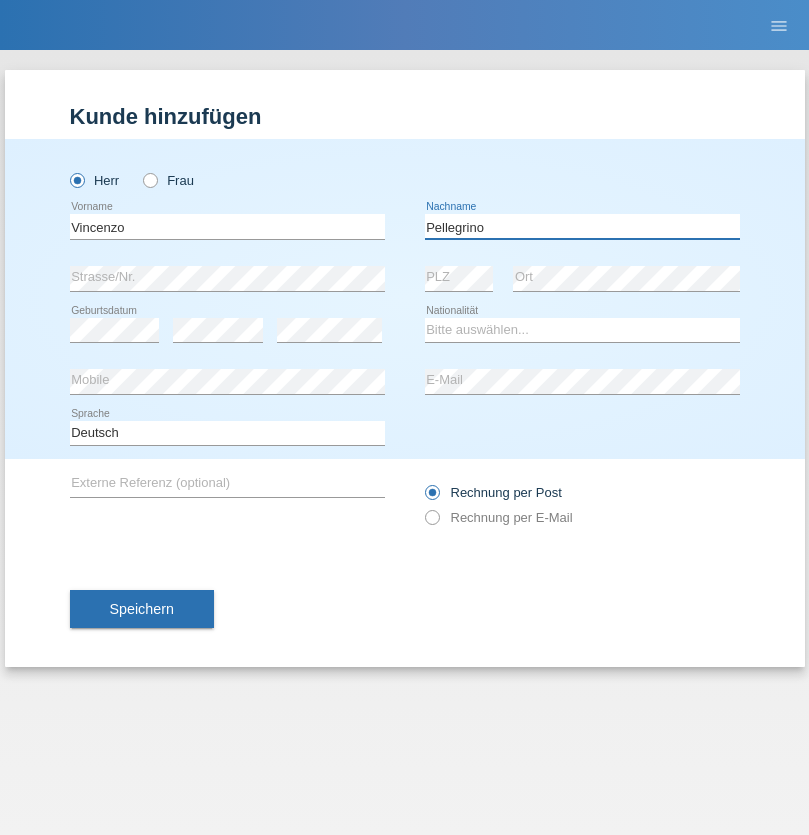 type on "Pellegrino" 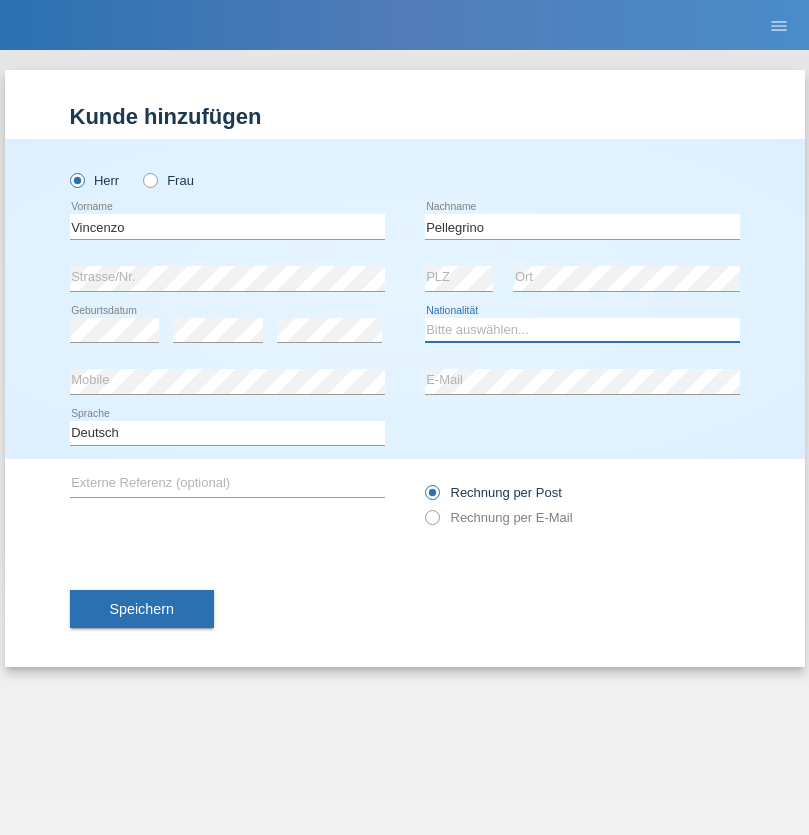 select on "IT" 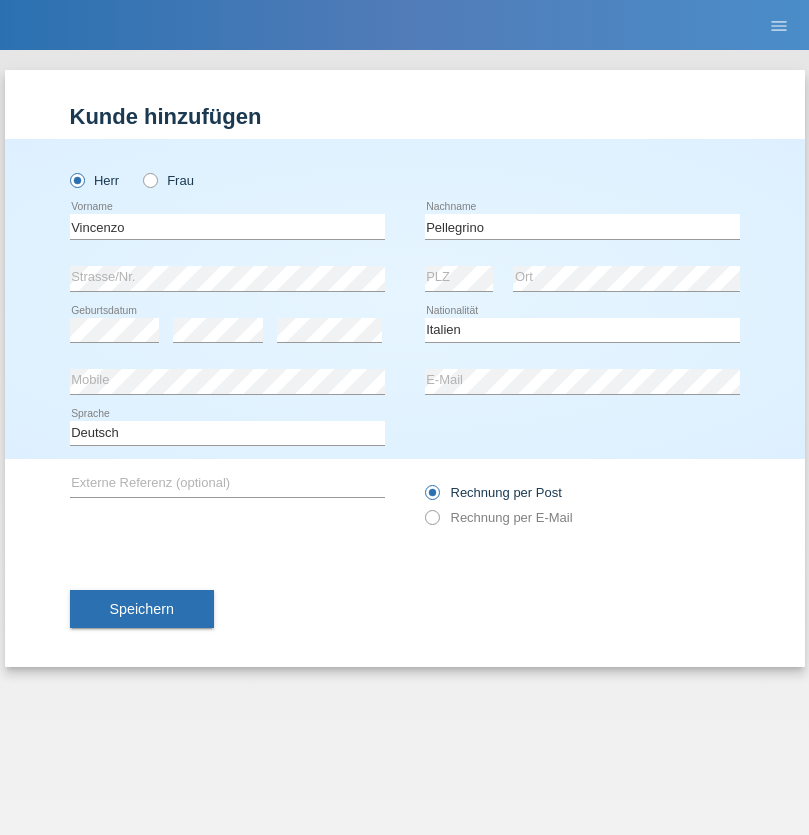 select on "C" 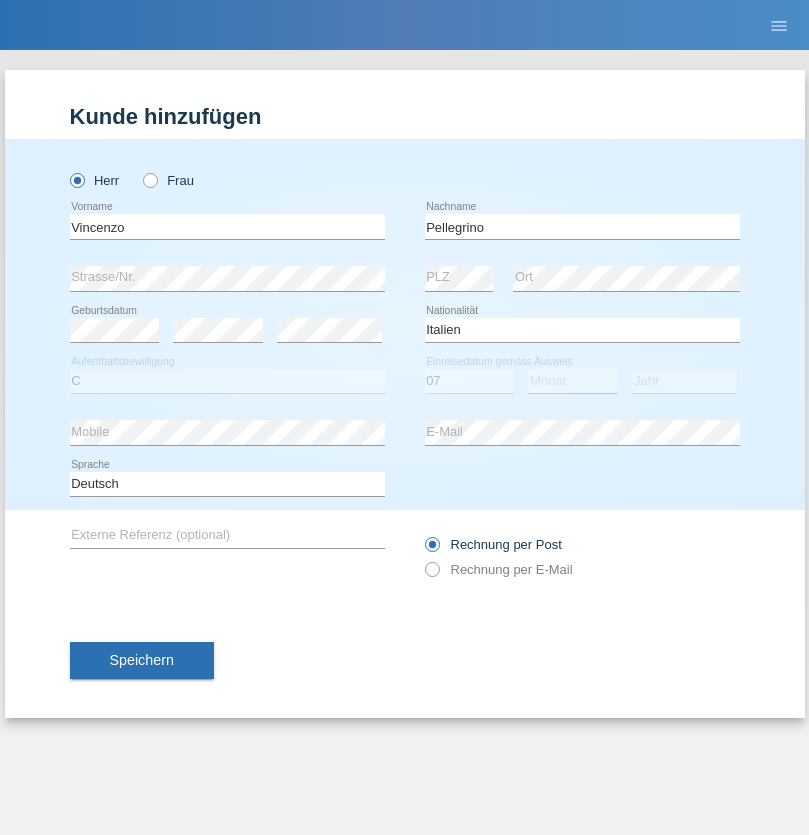 select on "07" 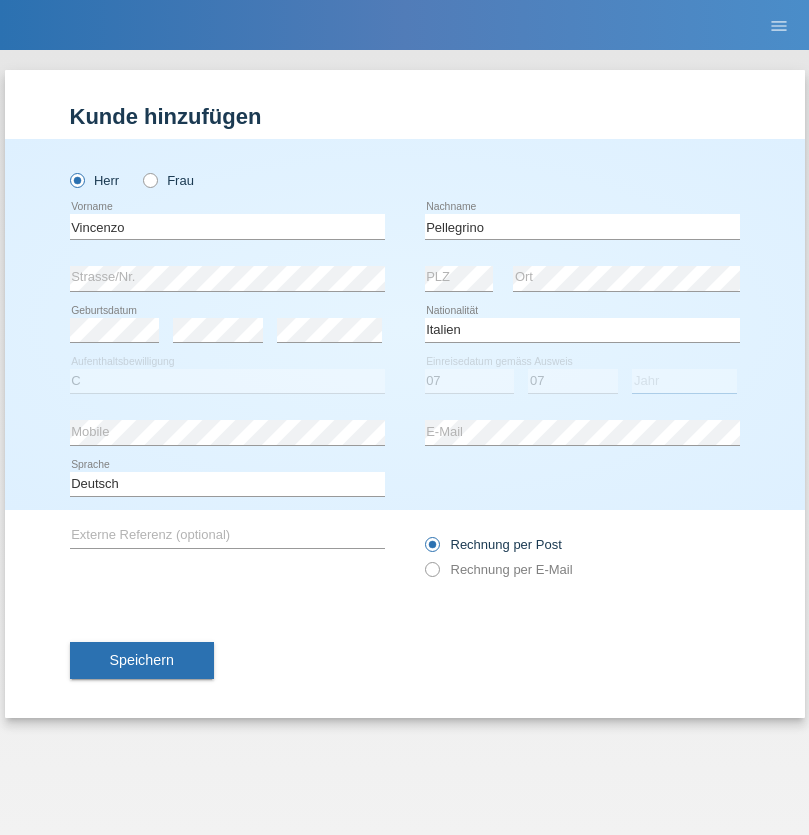 select on "2021" 